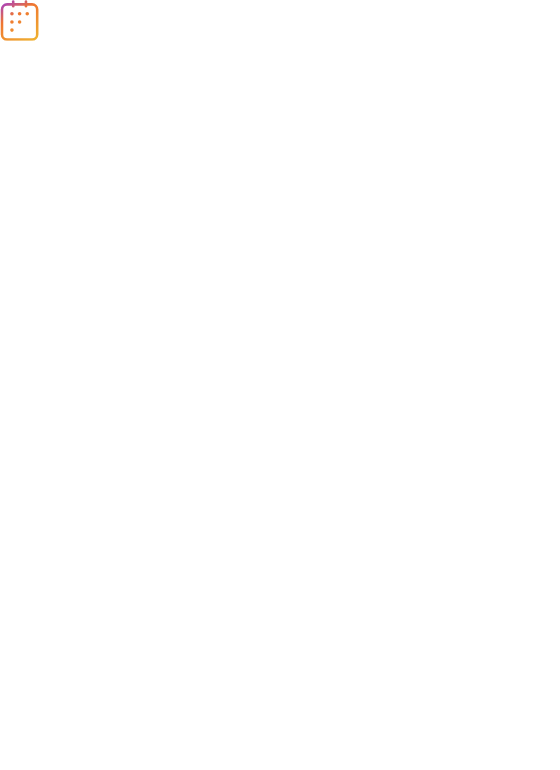 scroll, scrollTop: 0, scrollLeft: 0, axis: both 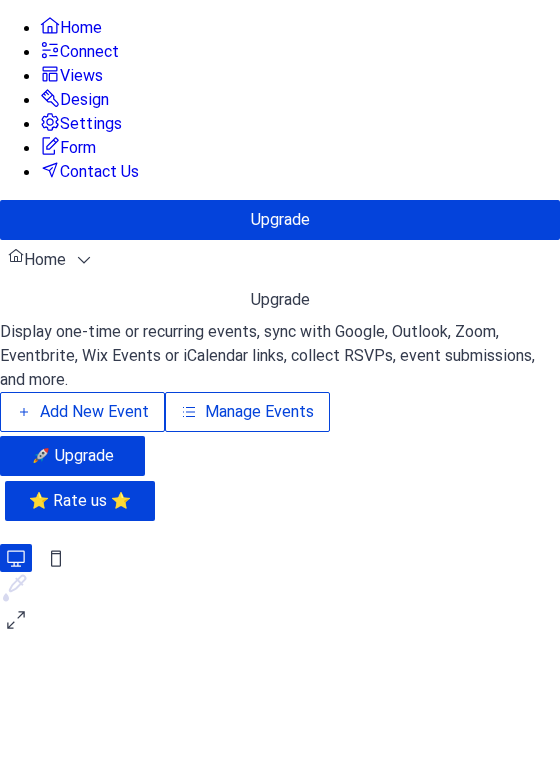 click on "Manage Events" at bounding box center [259, 412] 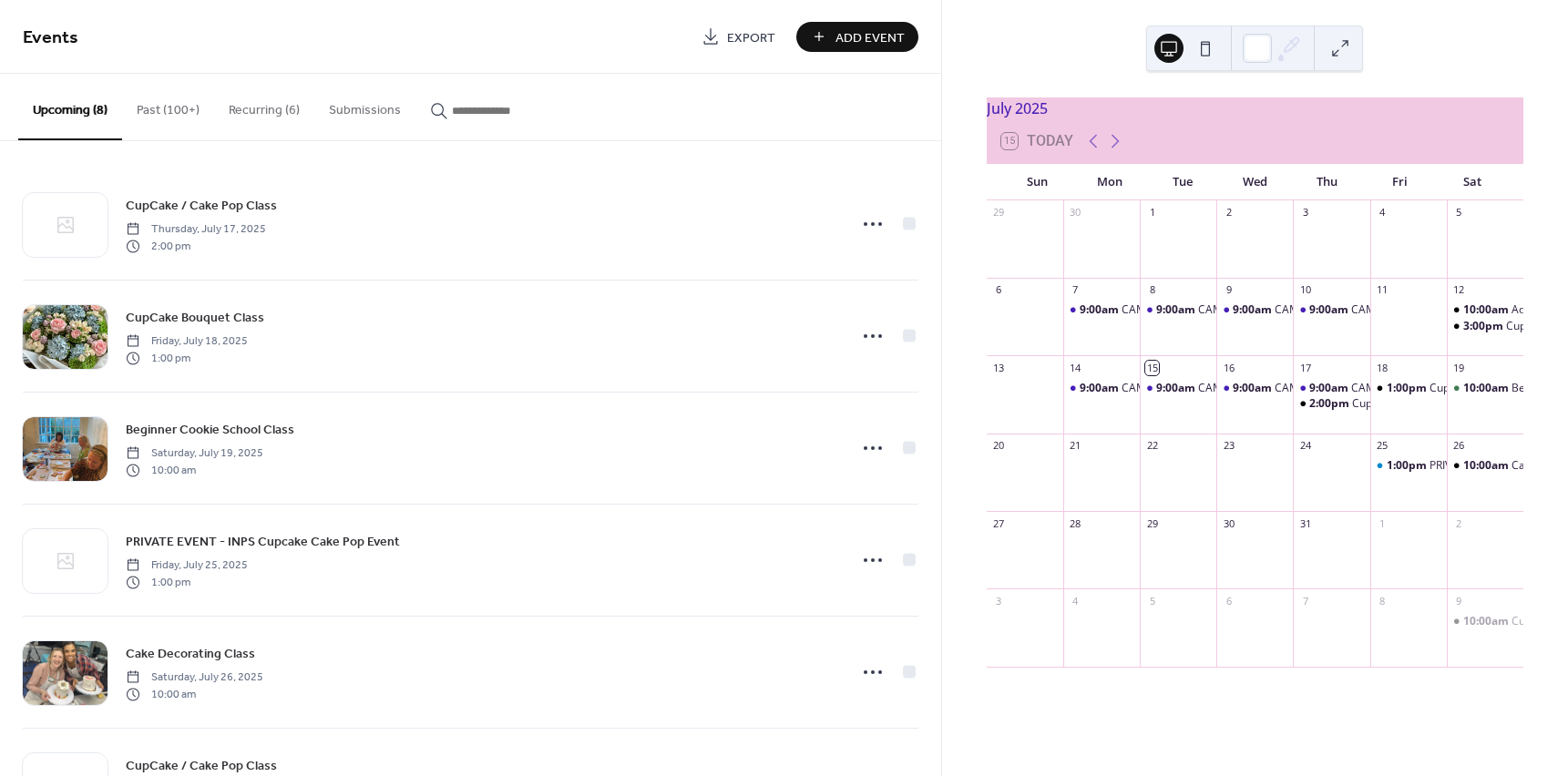 scroll, scrollTop: 0, scrollLeft: 0, axis: both 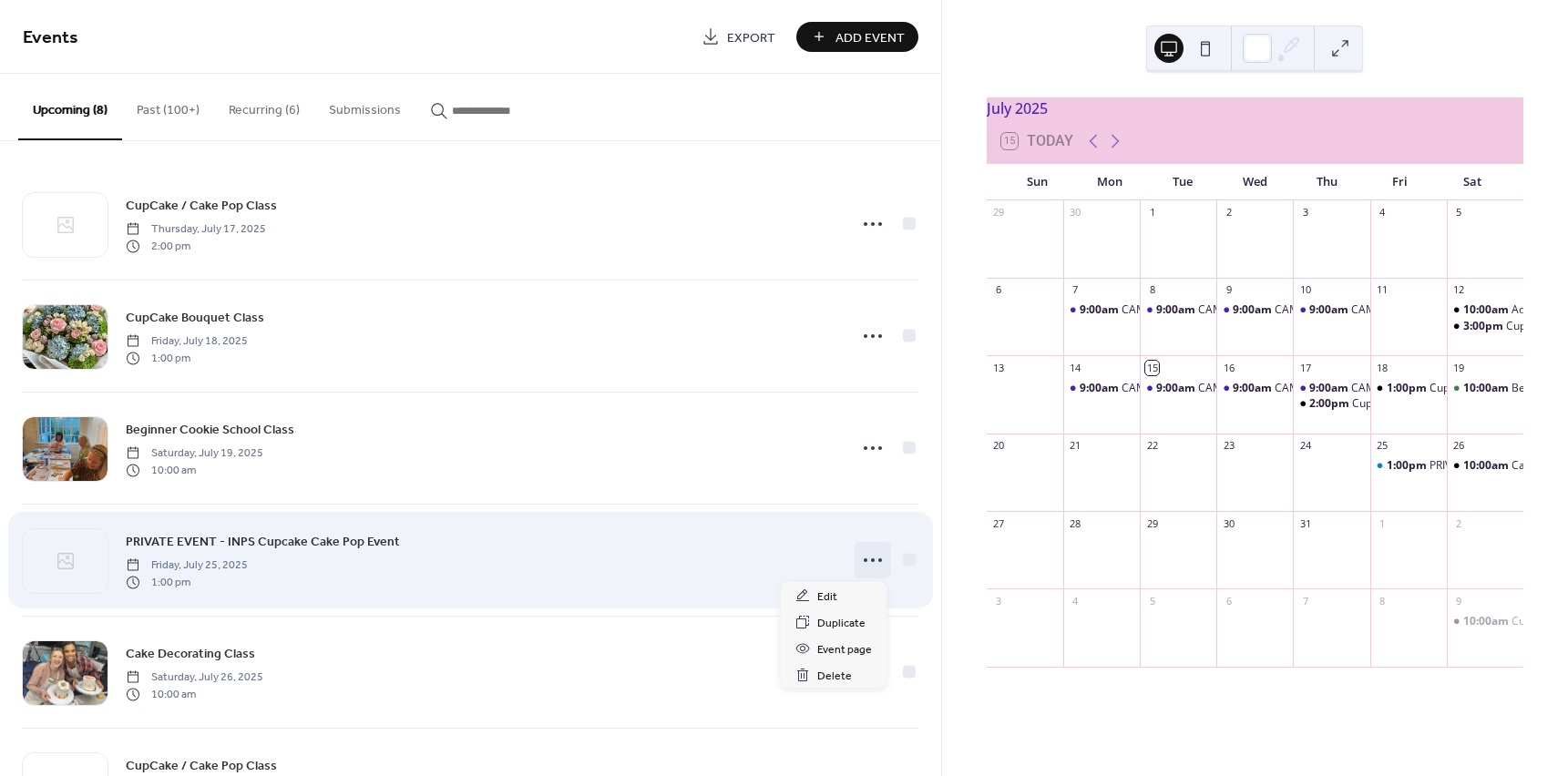 click 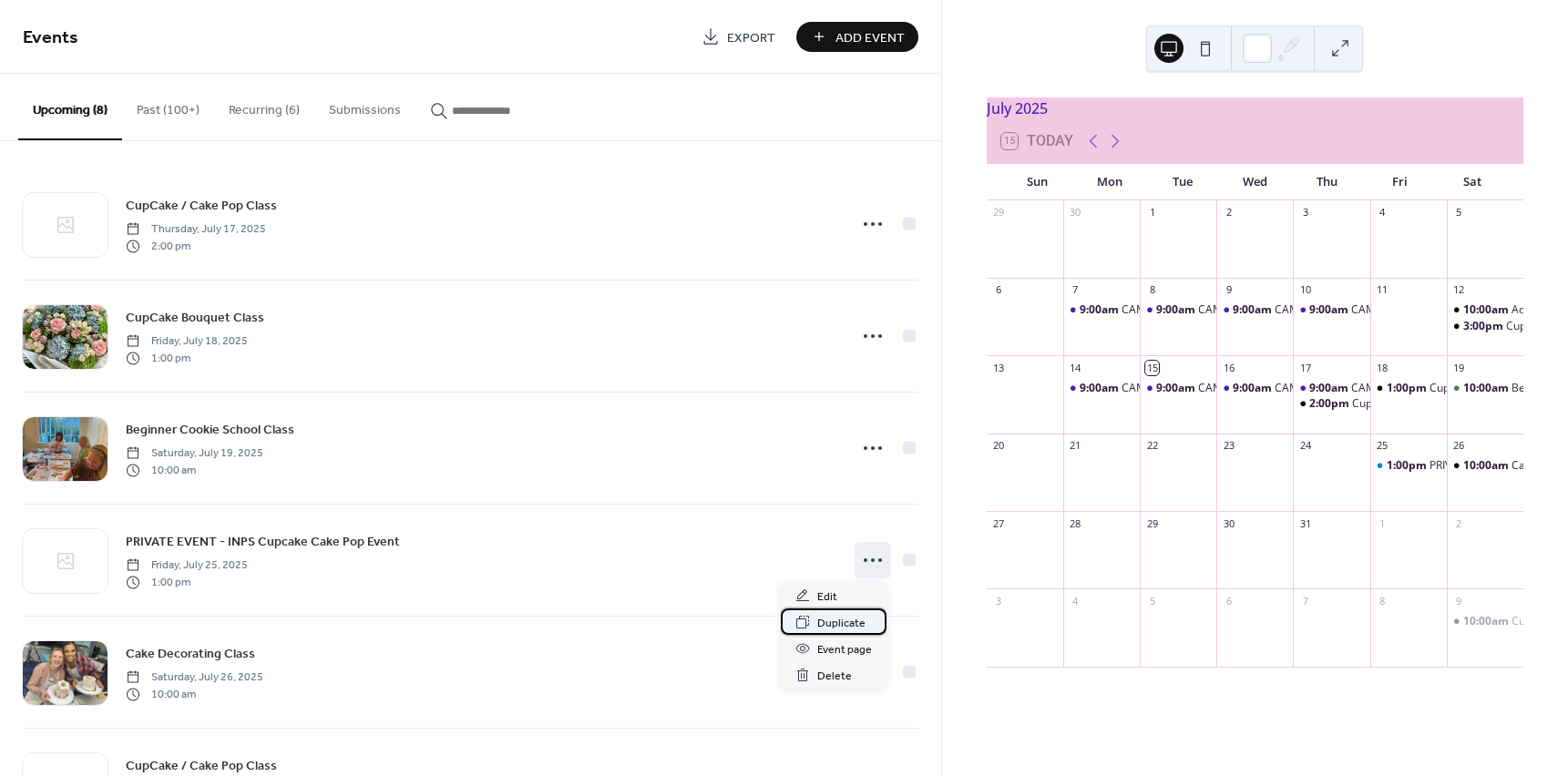 click on "Duplicate" at bounding box center [841, 623] 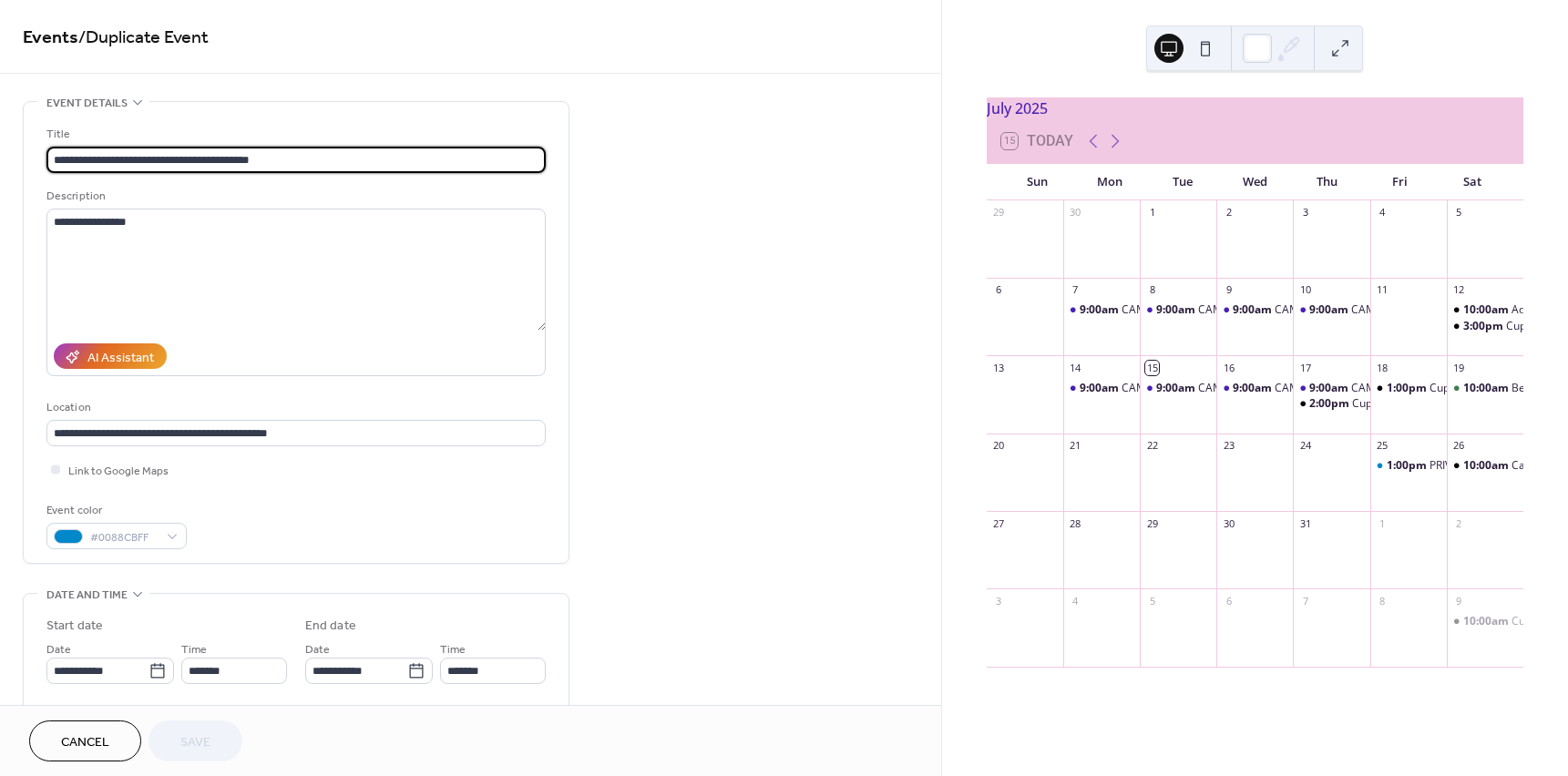 scroll, scrollTop: 1, scrollLeft: 0, axis: vertical 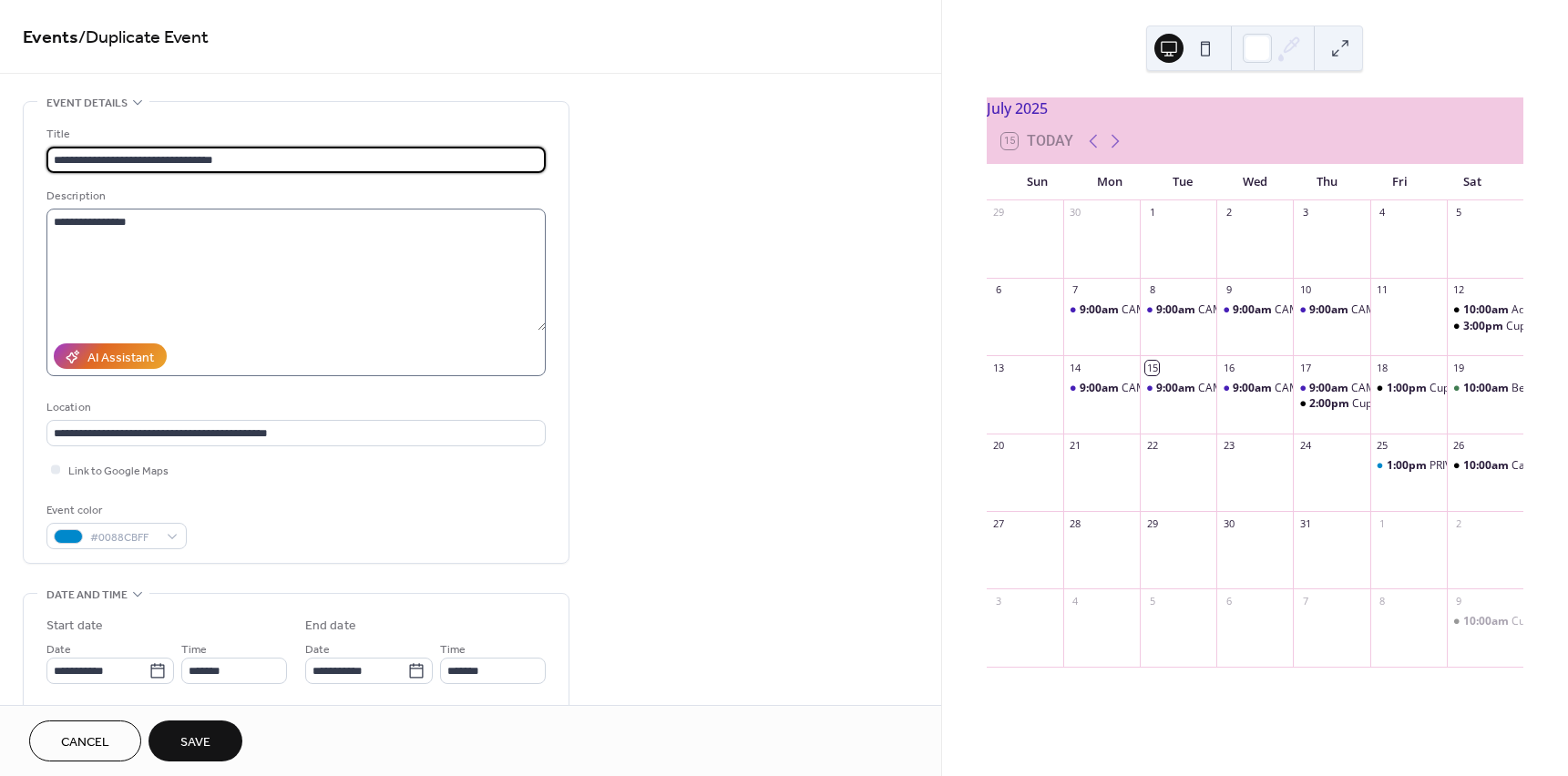 type on "**********" 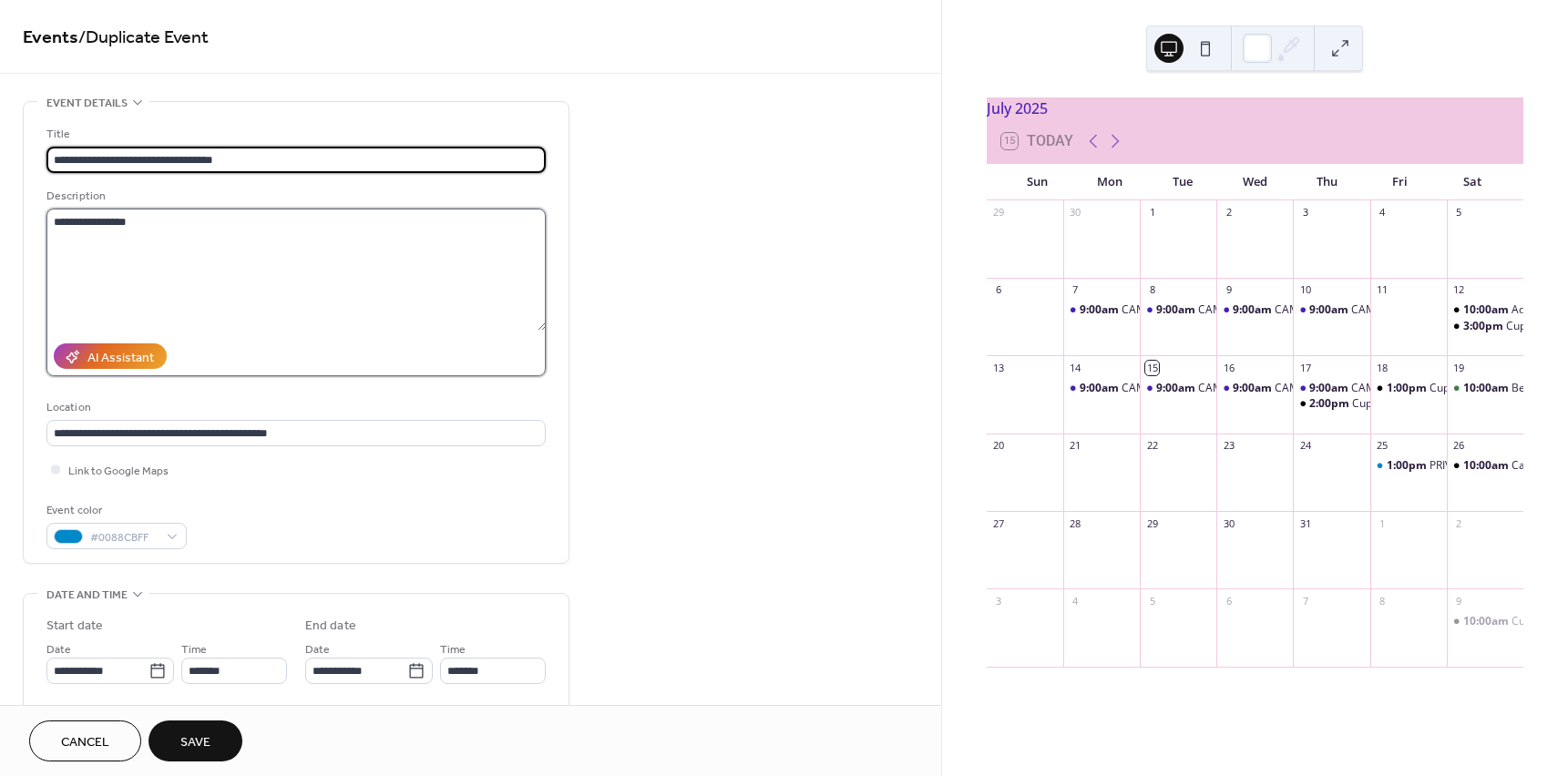 scroll, scrollTop: 0, scrollLeft: 0, axis: both 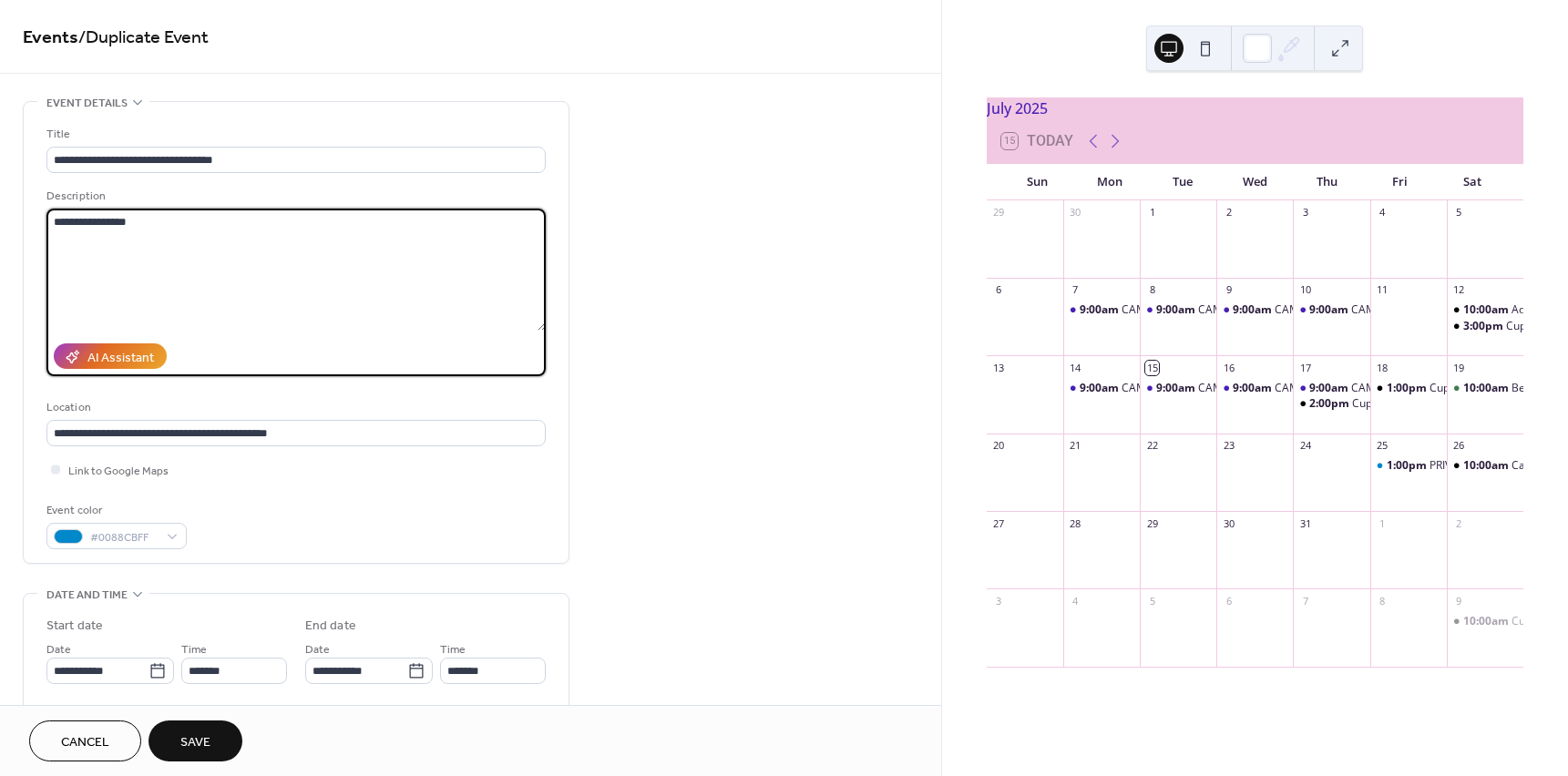 drag, startPoint x: 287, startPoint y: 212, endPoint x: 40, endPoint y: 220, distance: 247.12952 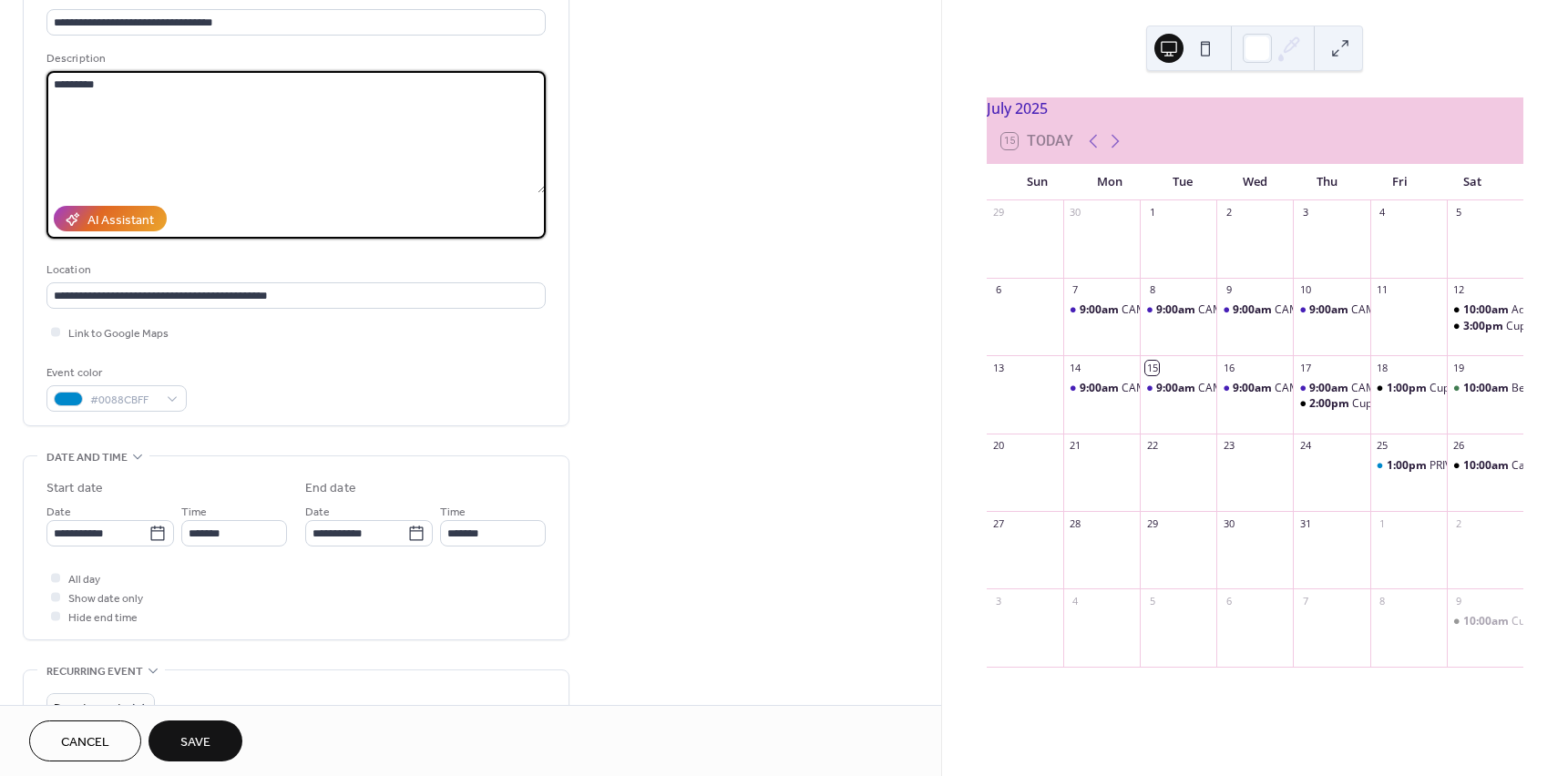 scroll, scrollTop: 139, scrollLeft: 0, axis: vertical 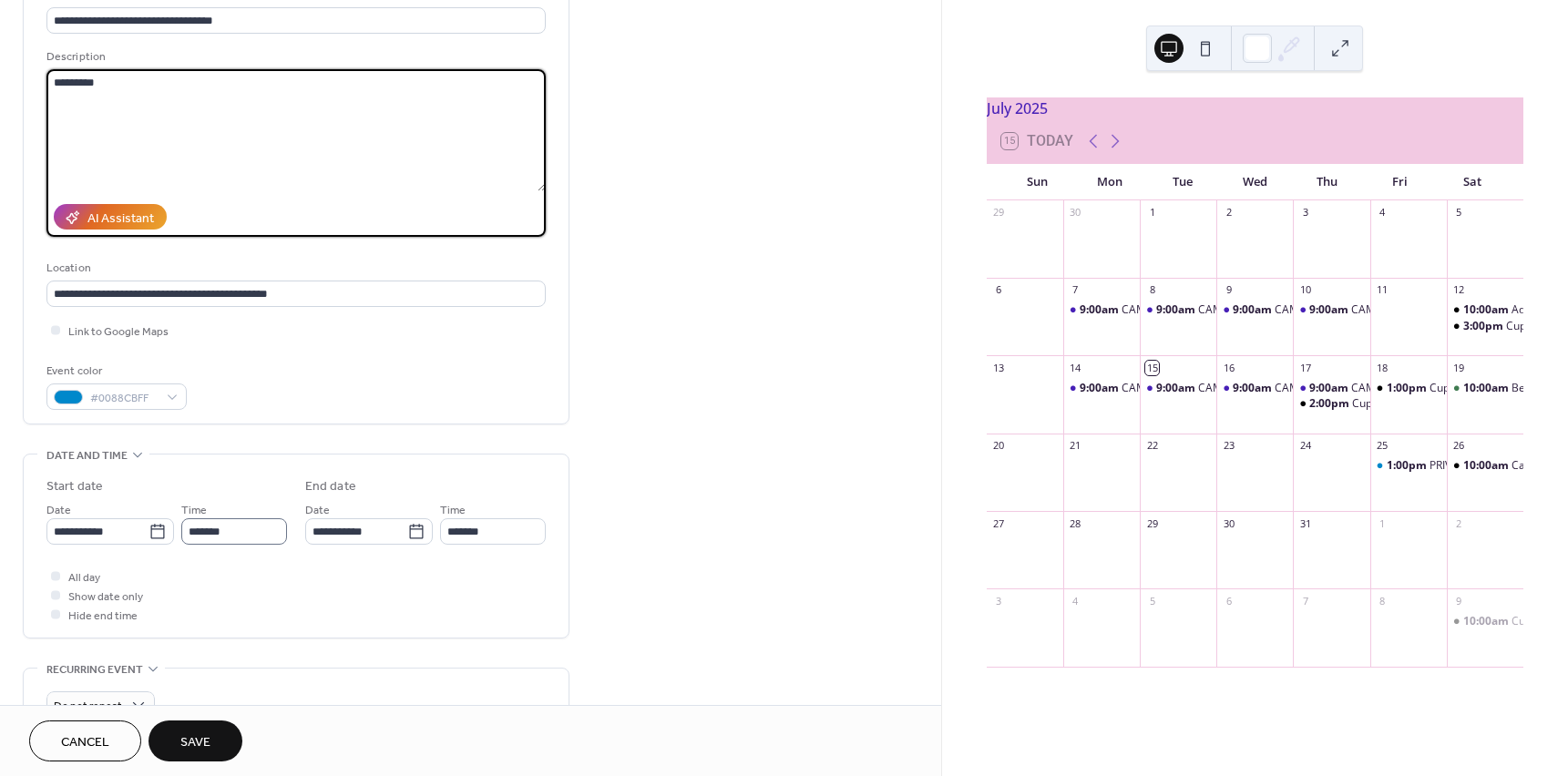 type on "*********" 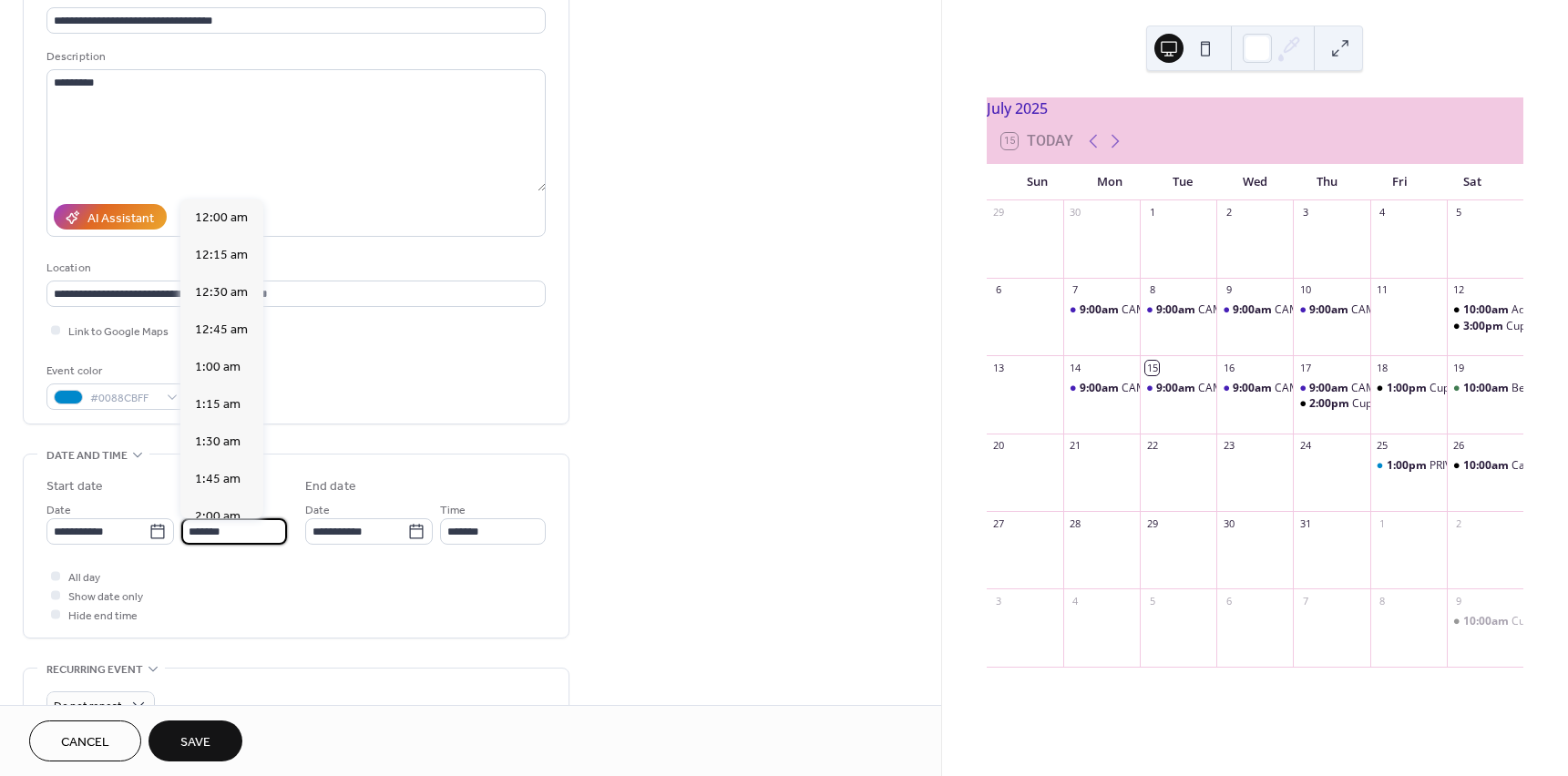 click on "*******" at bounding box center (234, 531) 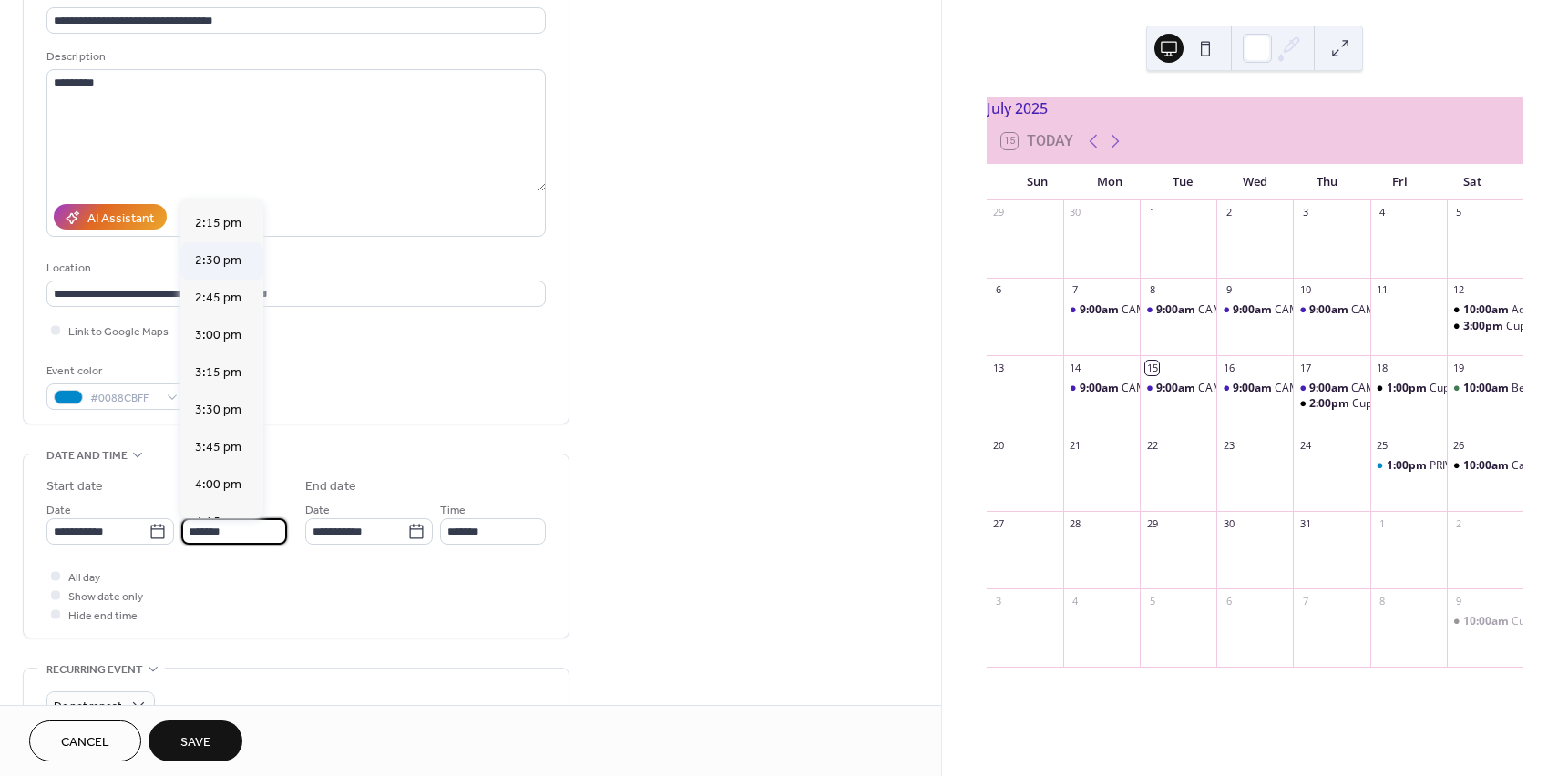 scroll, scrollTop: 2133, scrollLeft: 0, axis: vertical 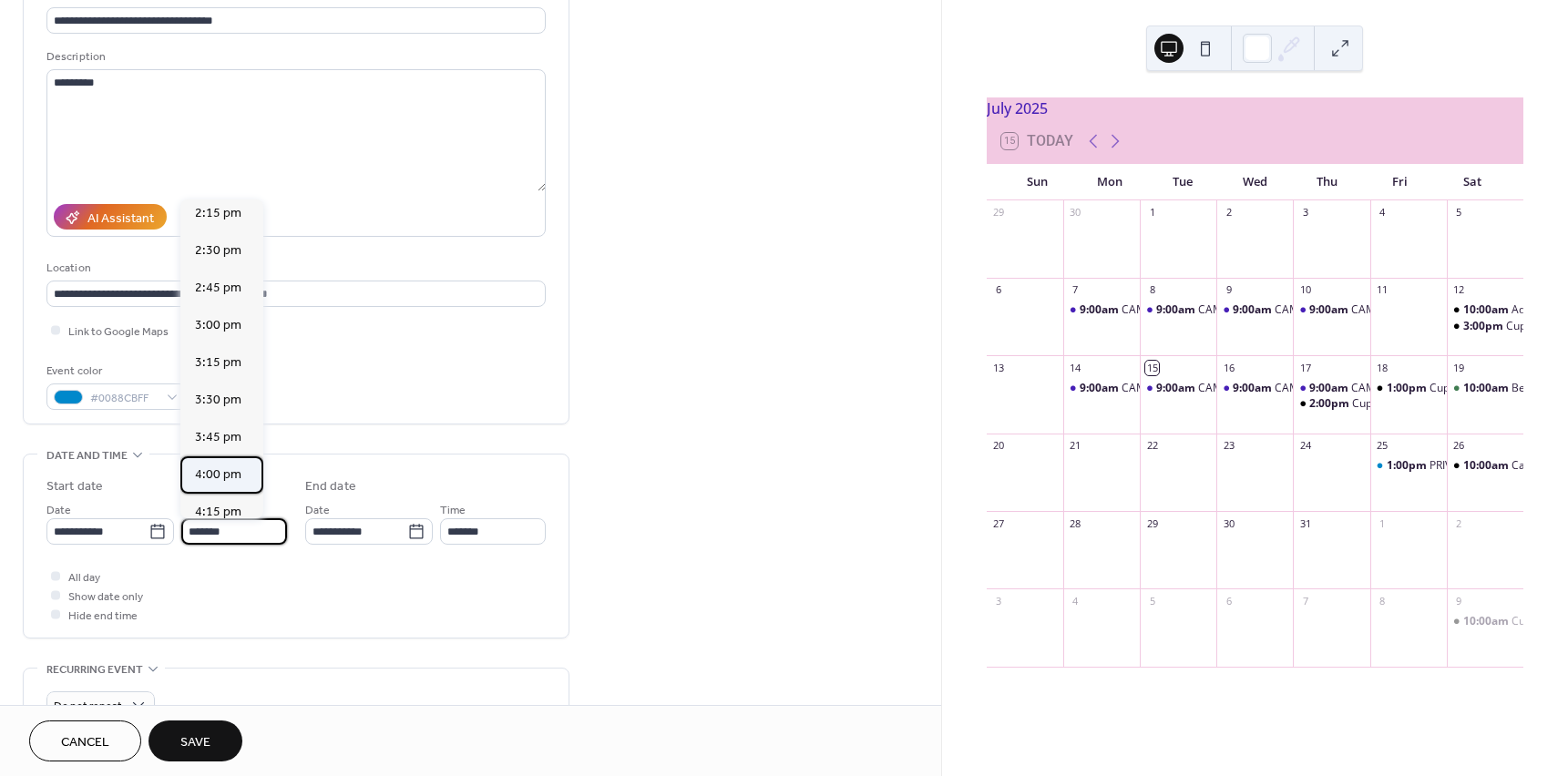 click on "4:00 pm" at bounding box center (218, 475) 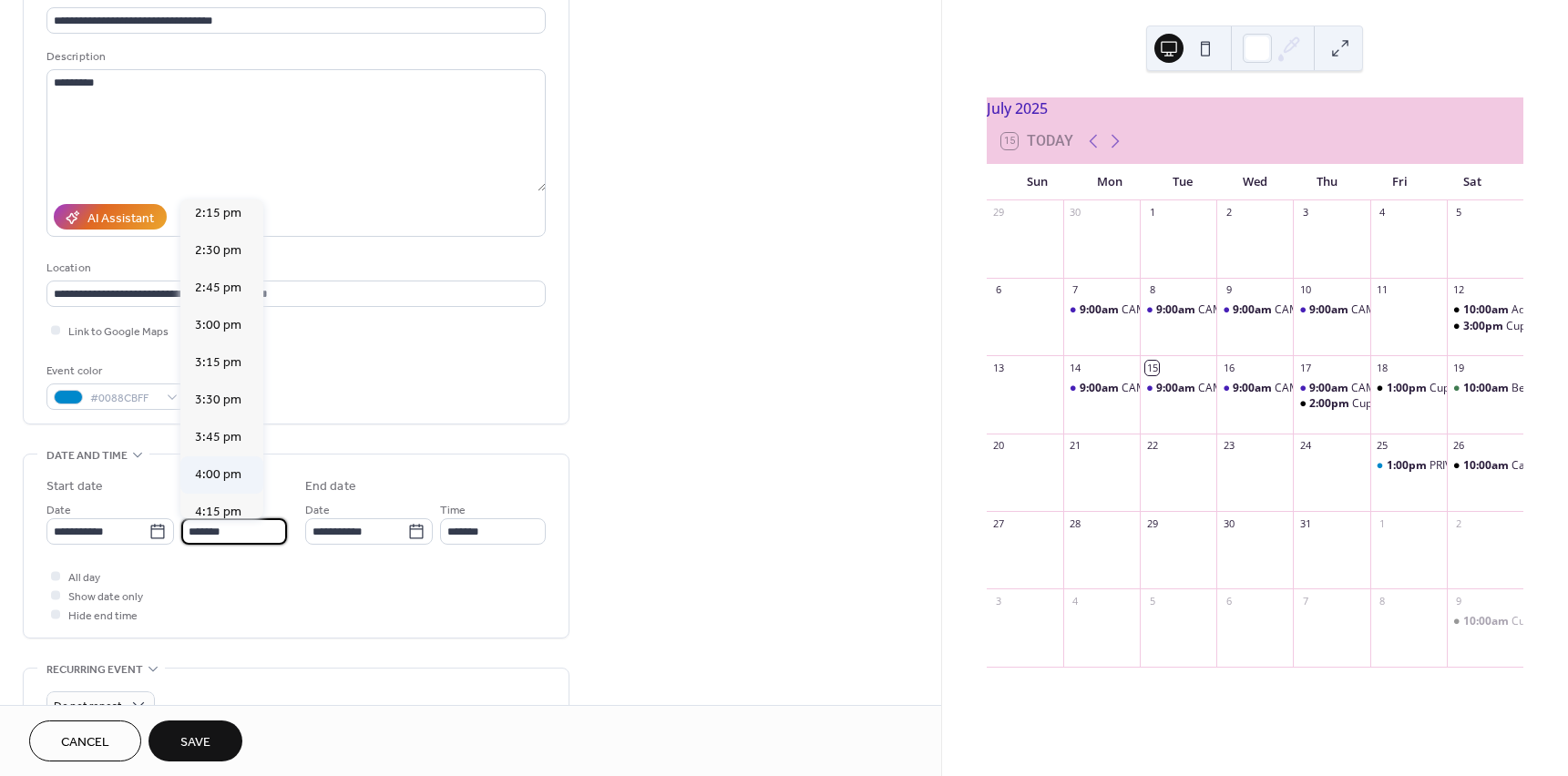 type on "*******" 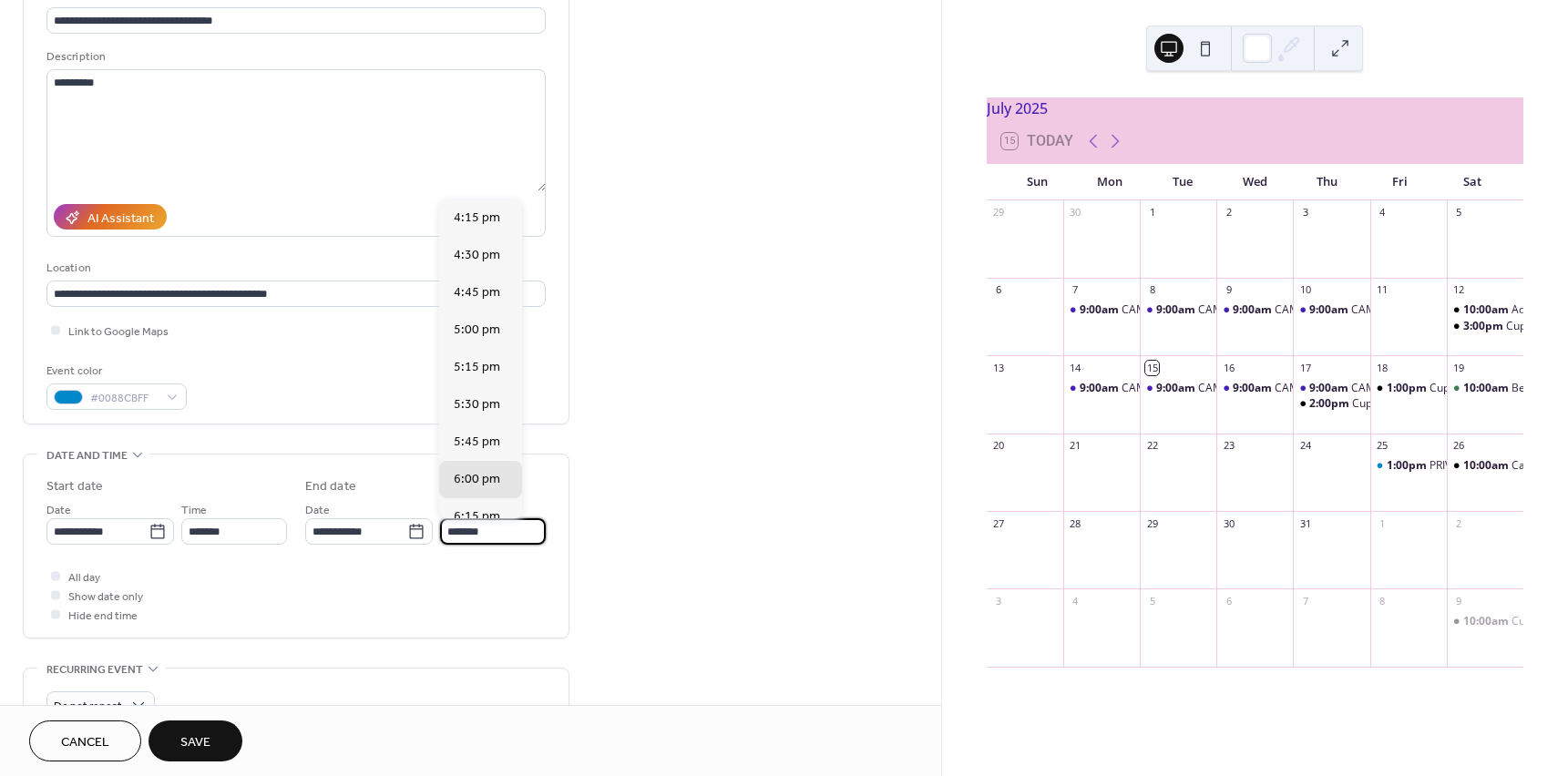 click on "*******" at bounding box center (493, 531) 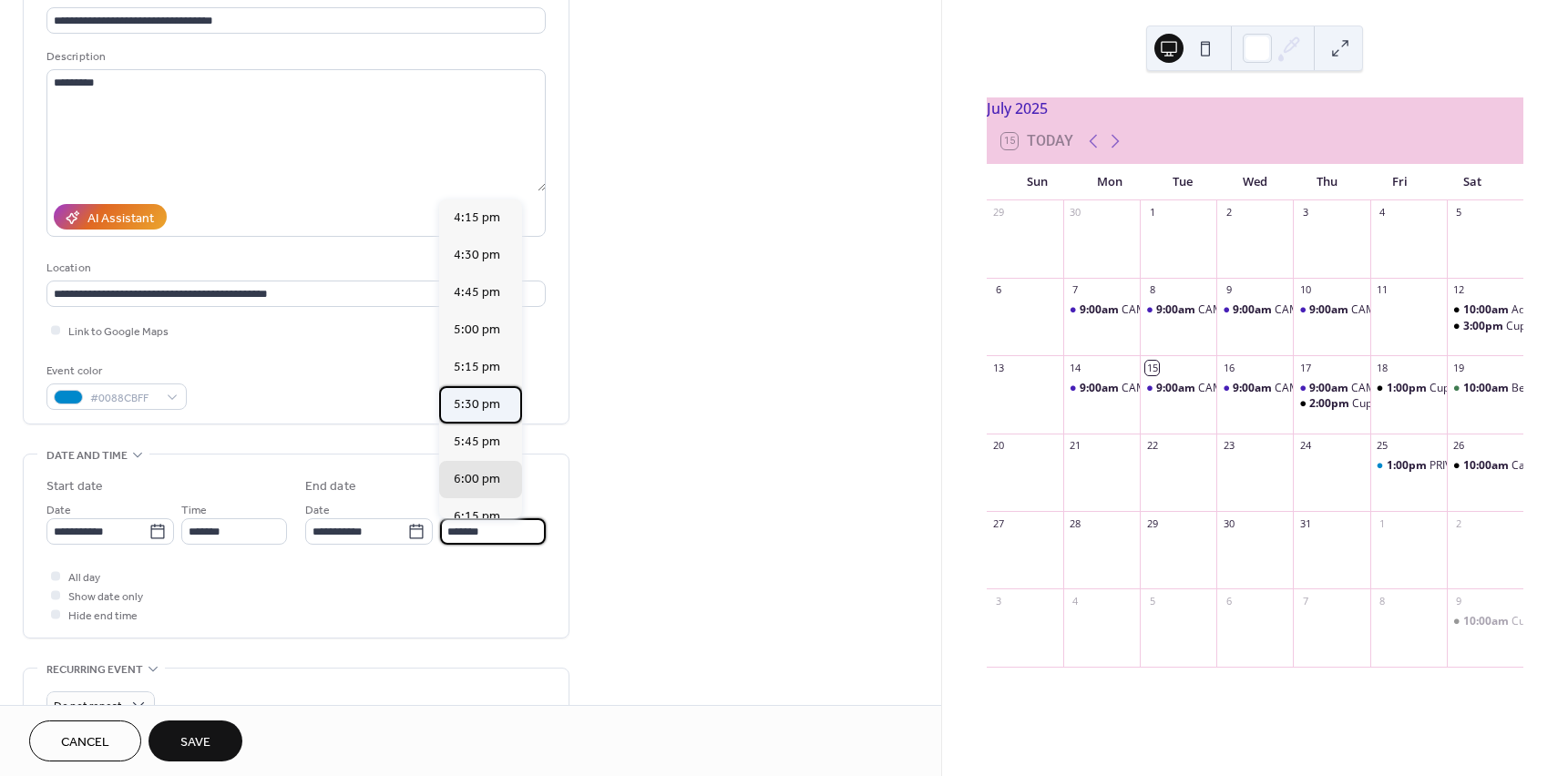 click on "5:30 pm" at bounding box center [477, 404] 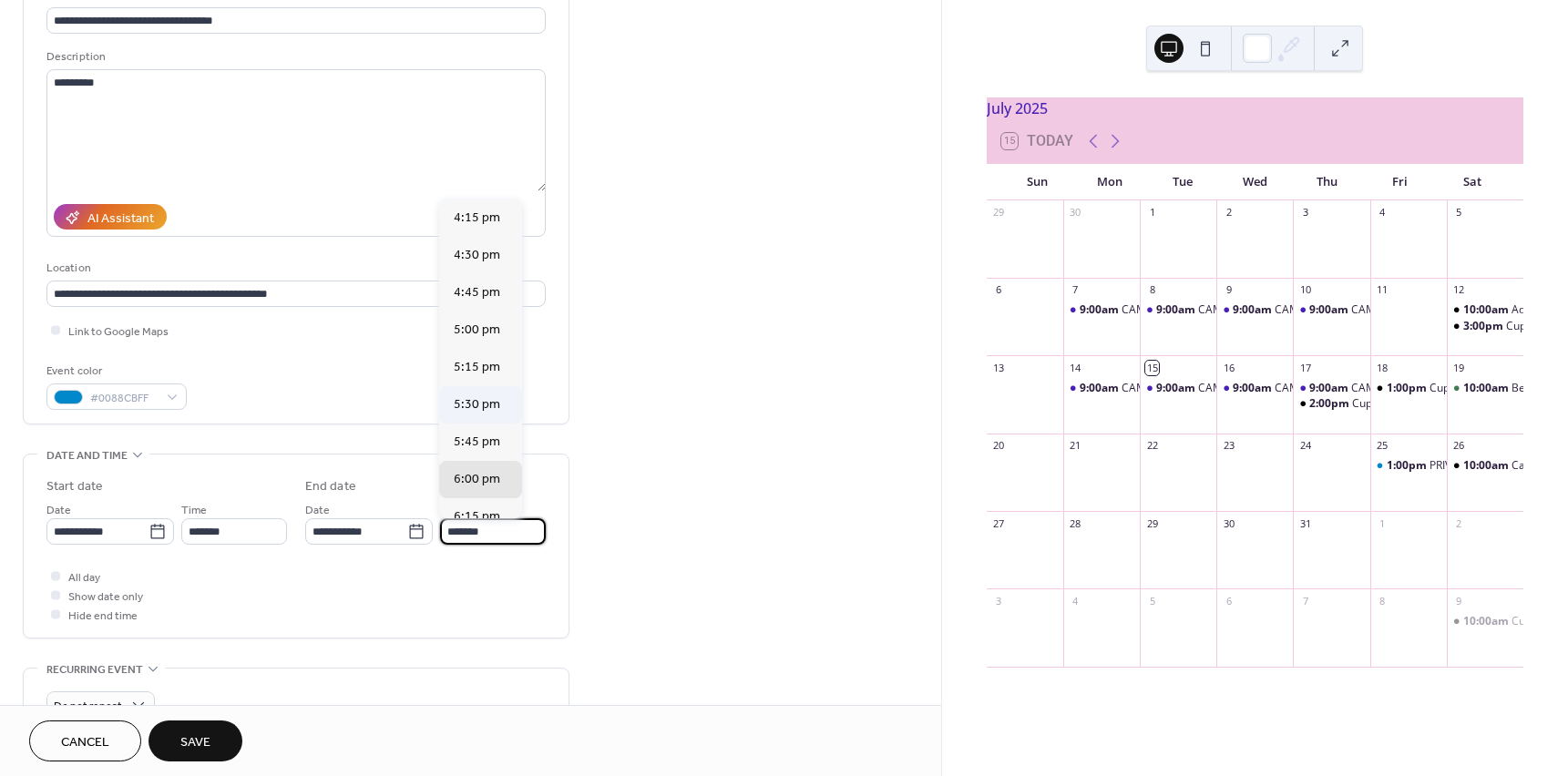 type on "*******" 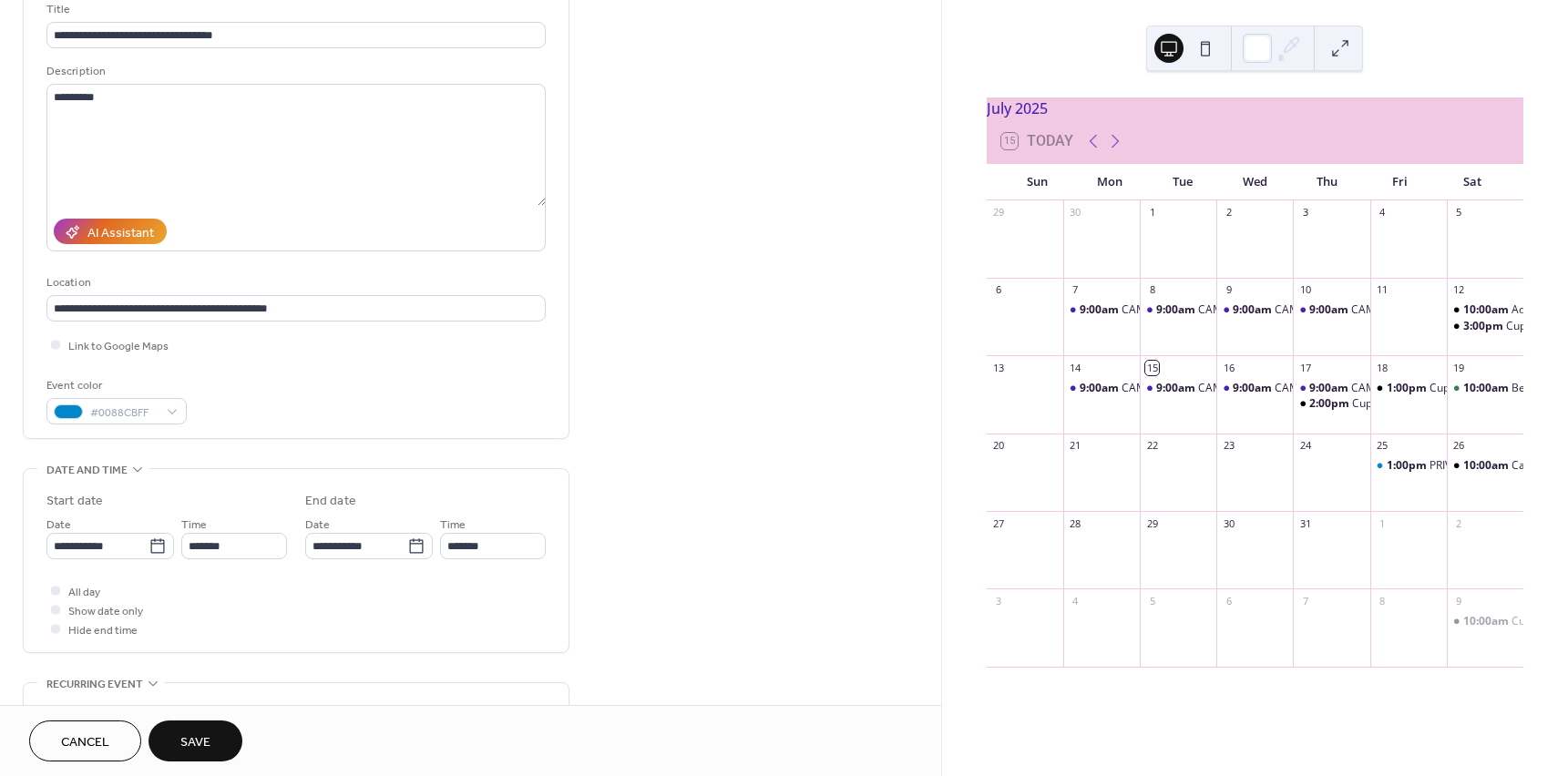 scroll, scrollTop: 124, scrollLeft: 0, axis: vertical 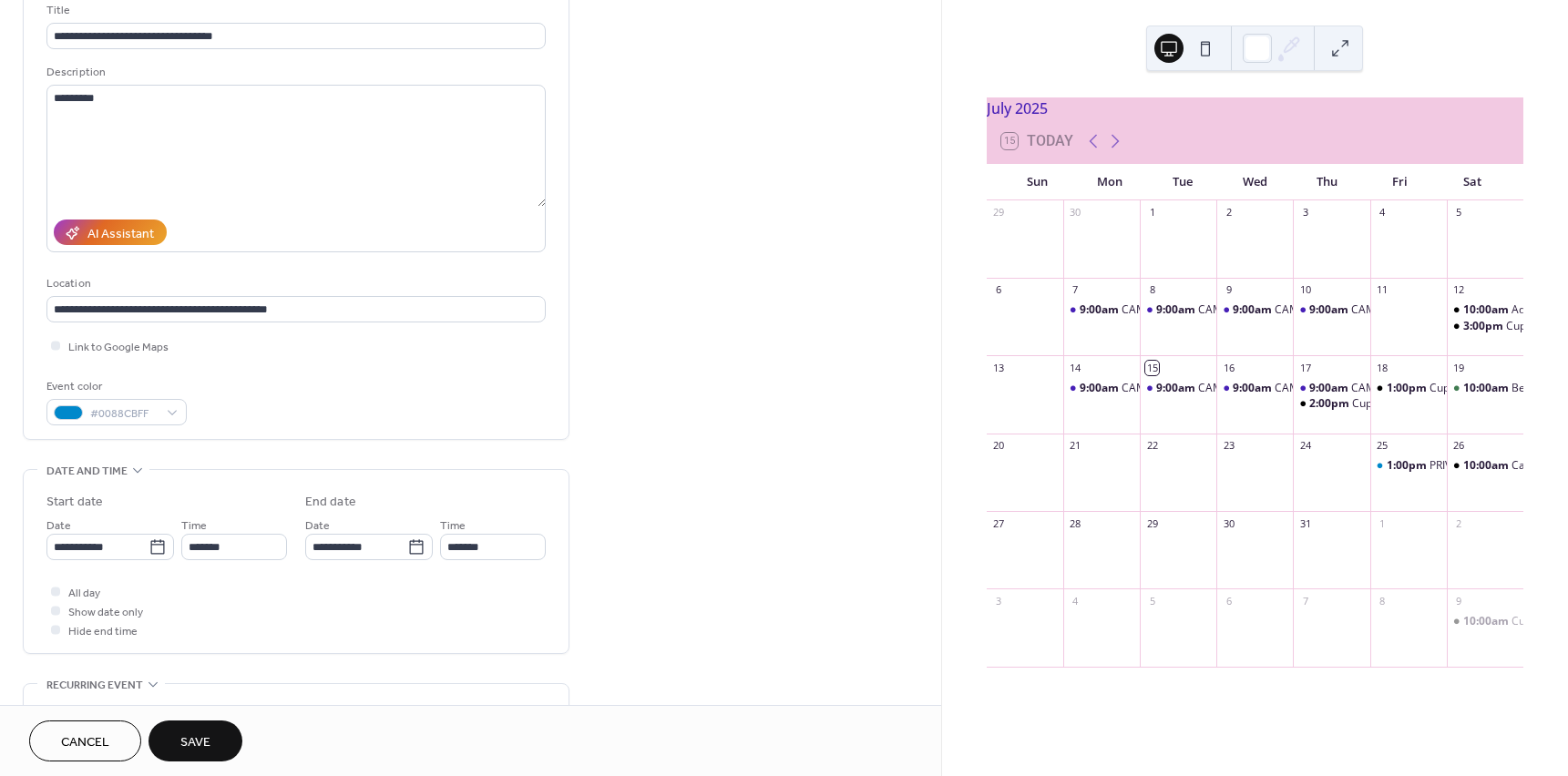 click on "Save" at bounding box center (195, 742) 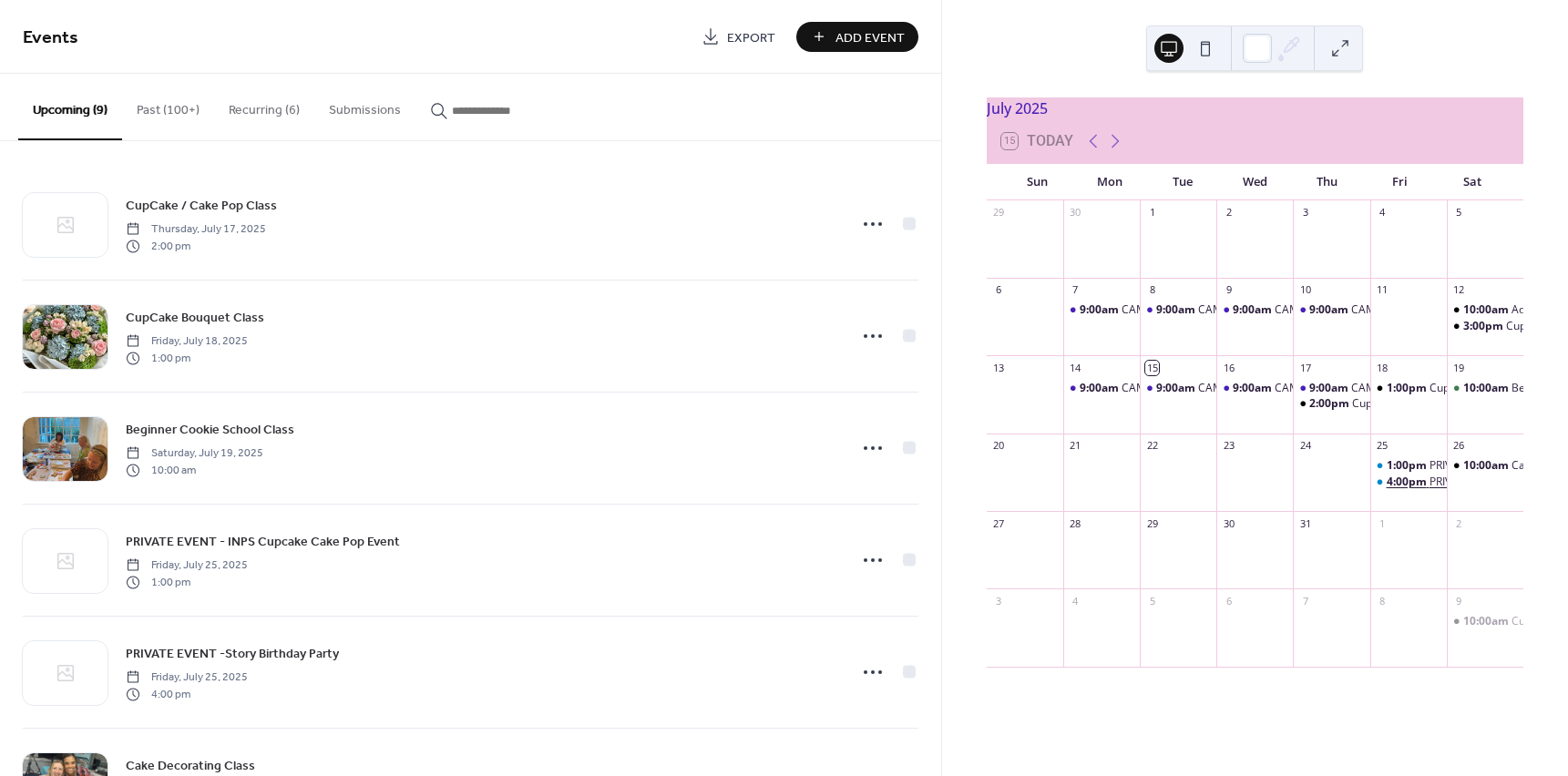 click on "4:00pm" at bounding box center [1408, 482] 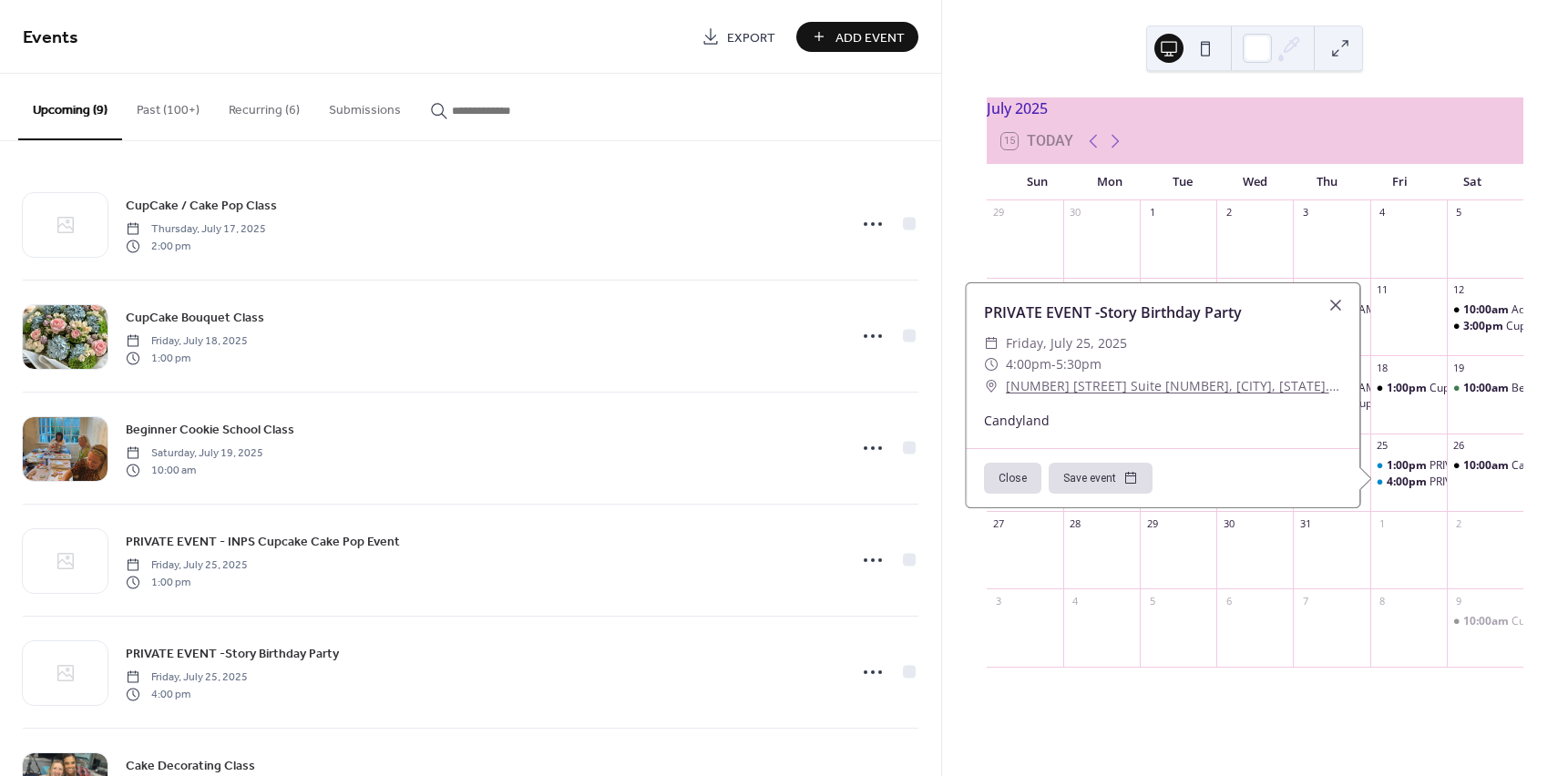 click on "Close" at bounding box center (1012, 478) 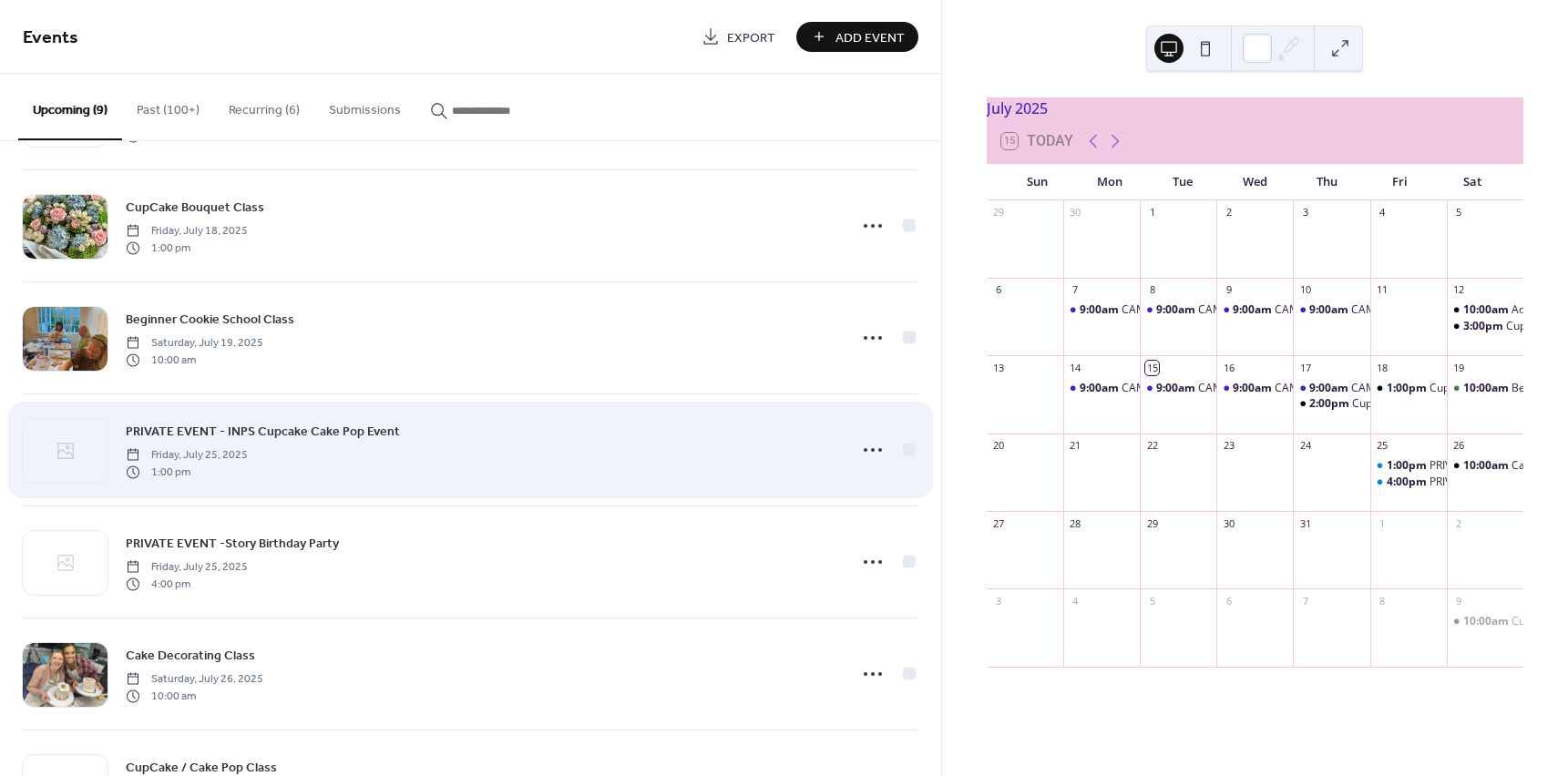 scroll, scrollTop: 111, scrollLeft: 0, axis: vertical 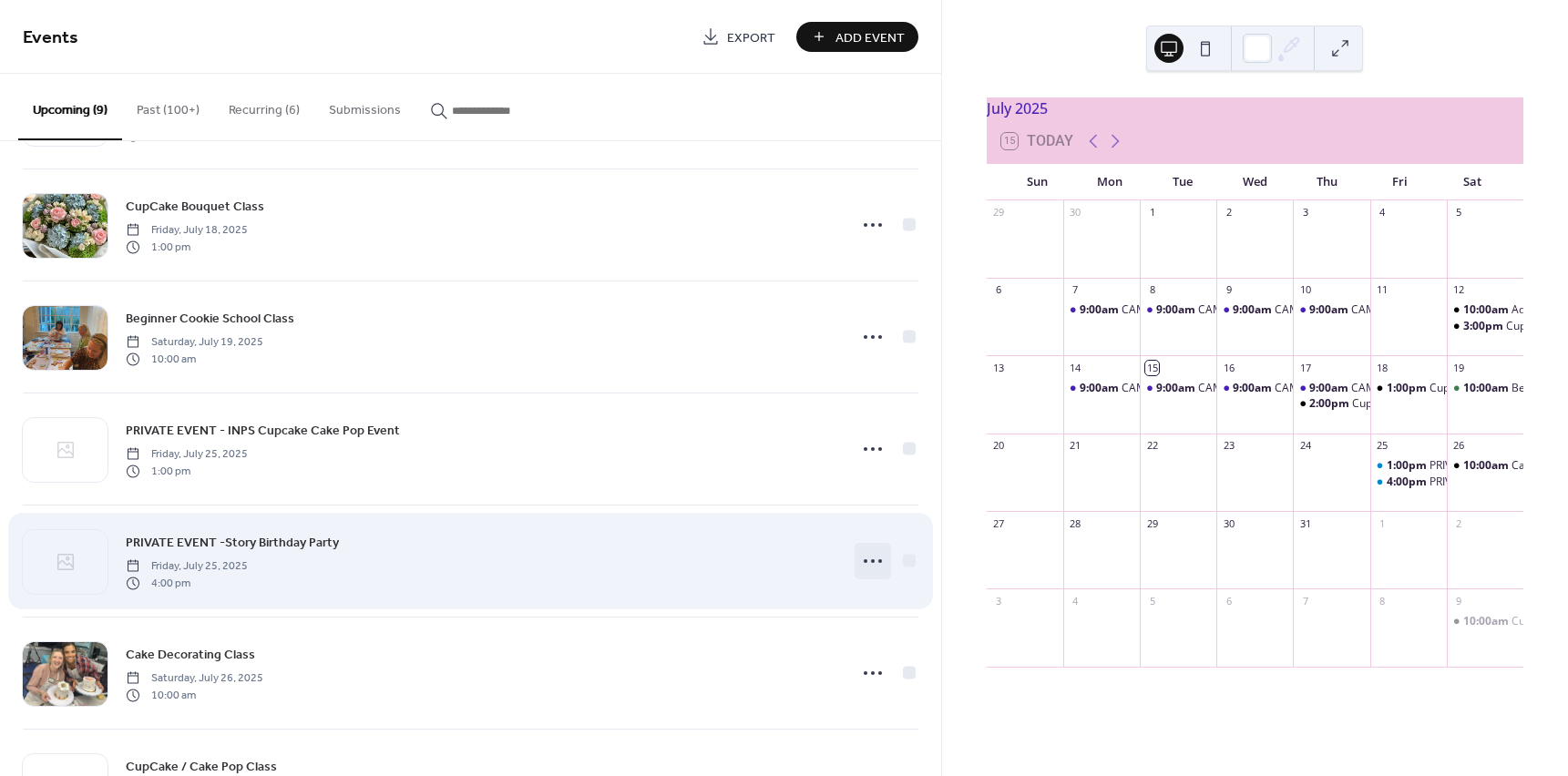 click 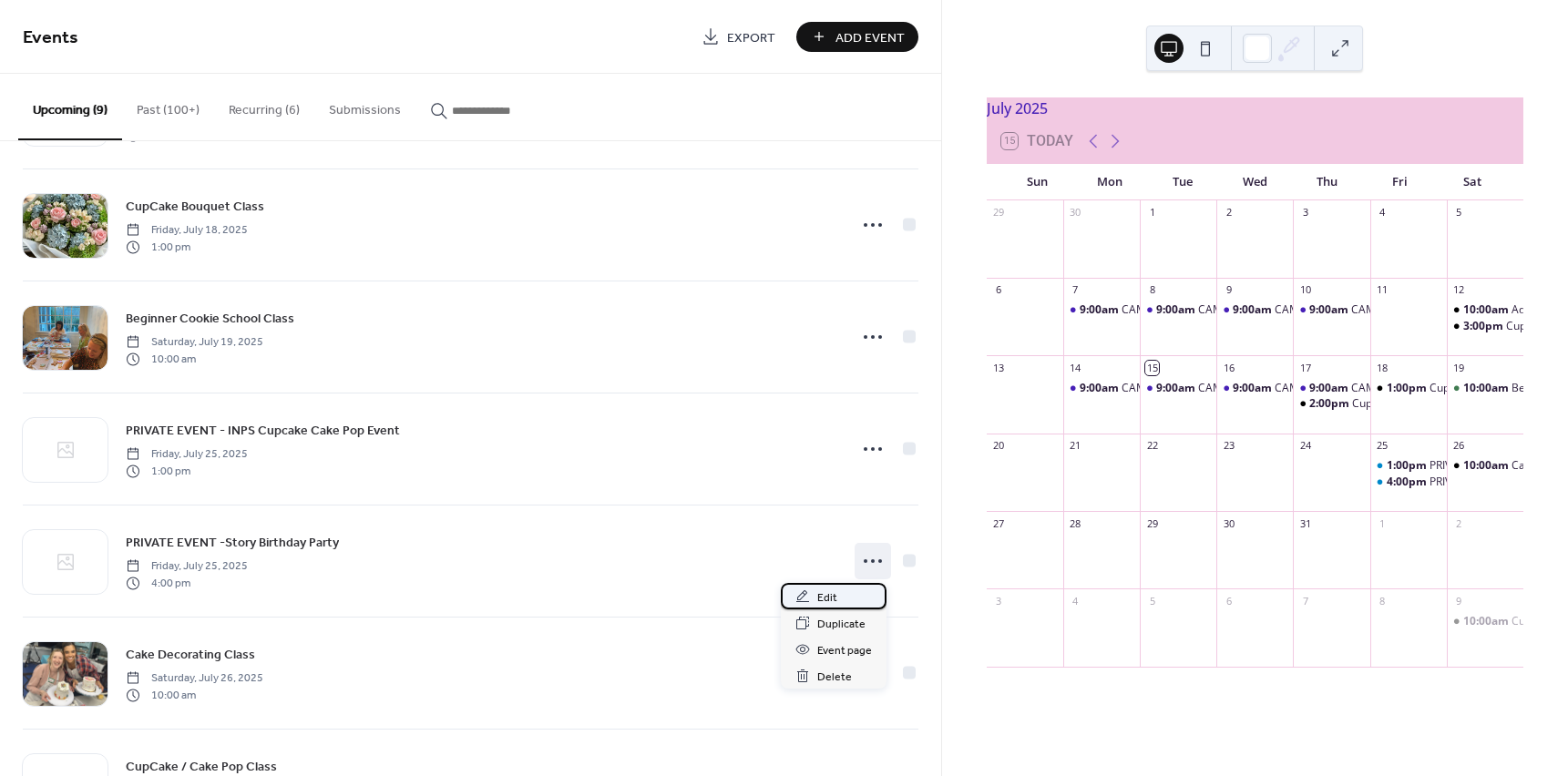 click on "Edit" at bounding box center [834, 596] 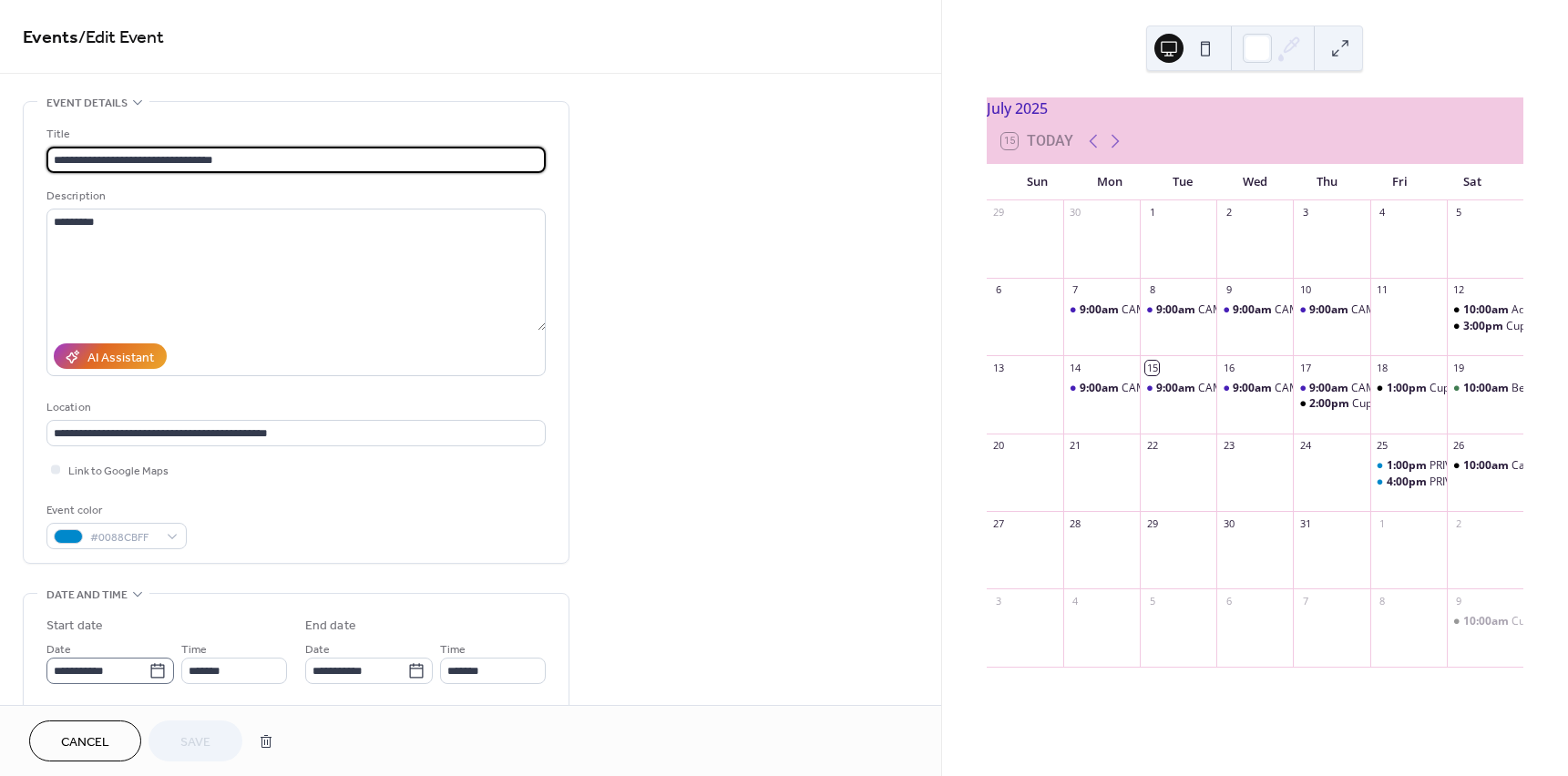 click 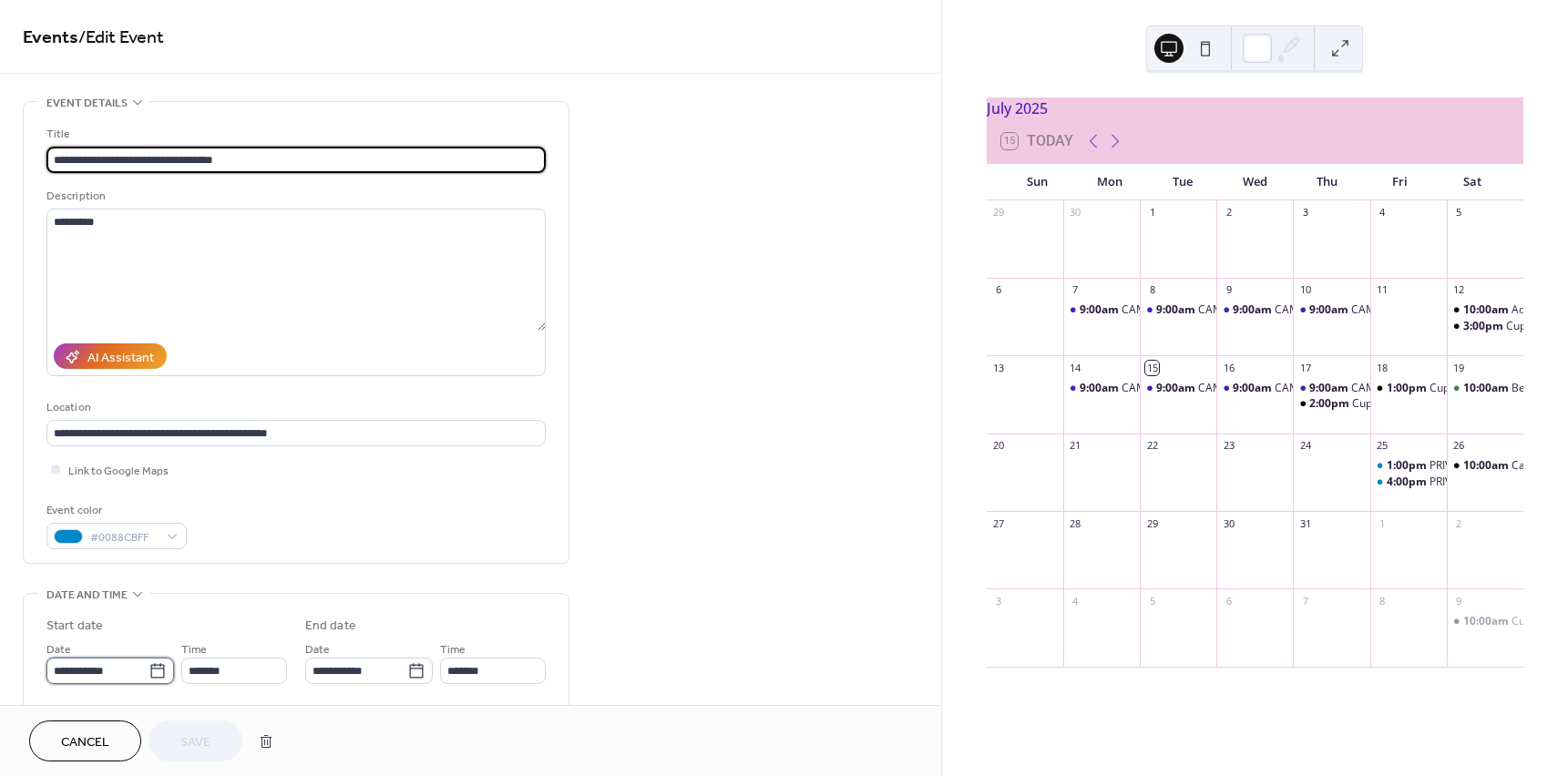 click on "**********" at bounding box center [97, 670] 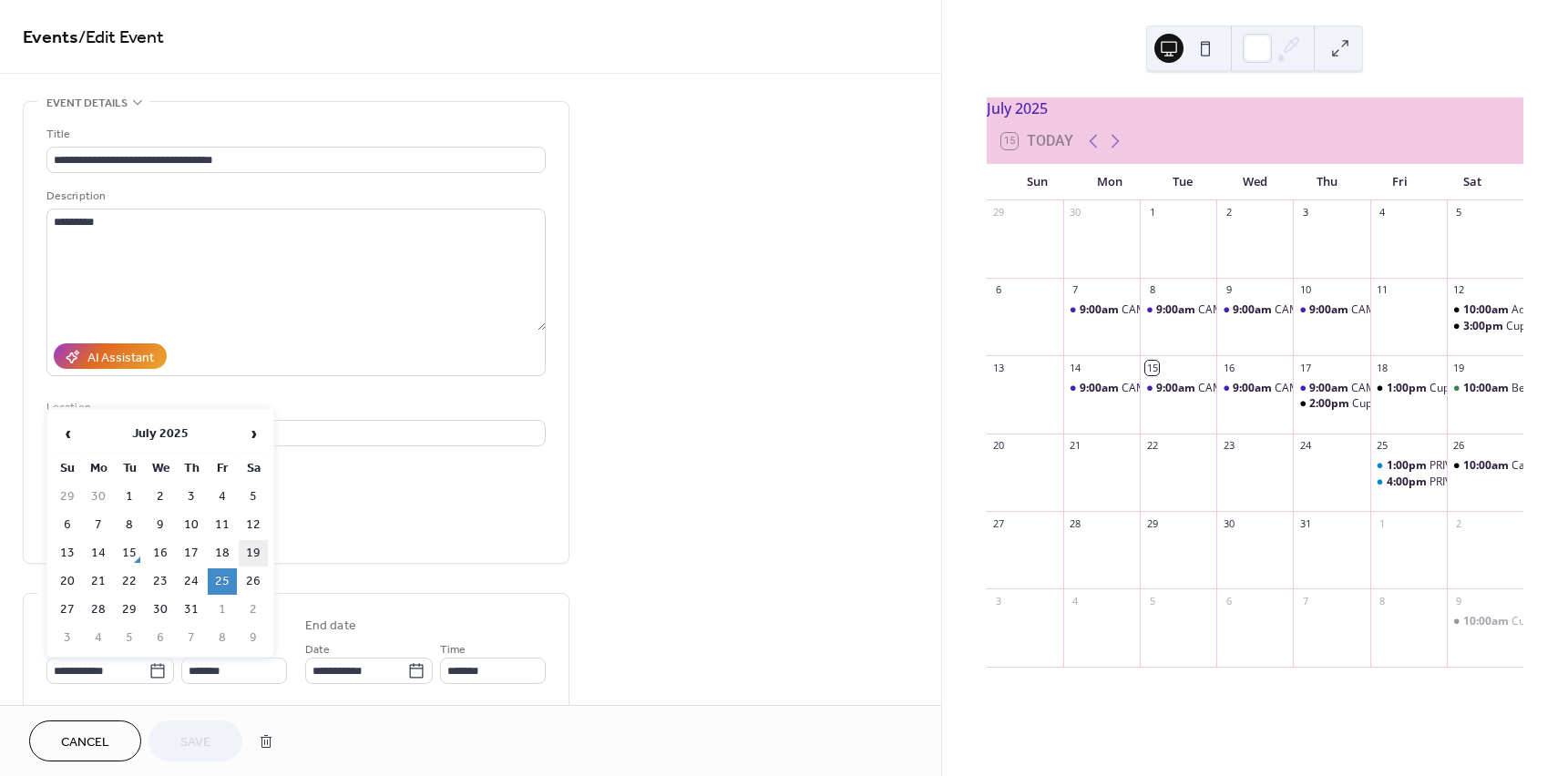 click on "19" at bounding box center [253, 553] 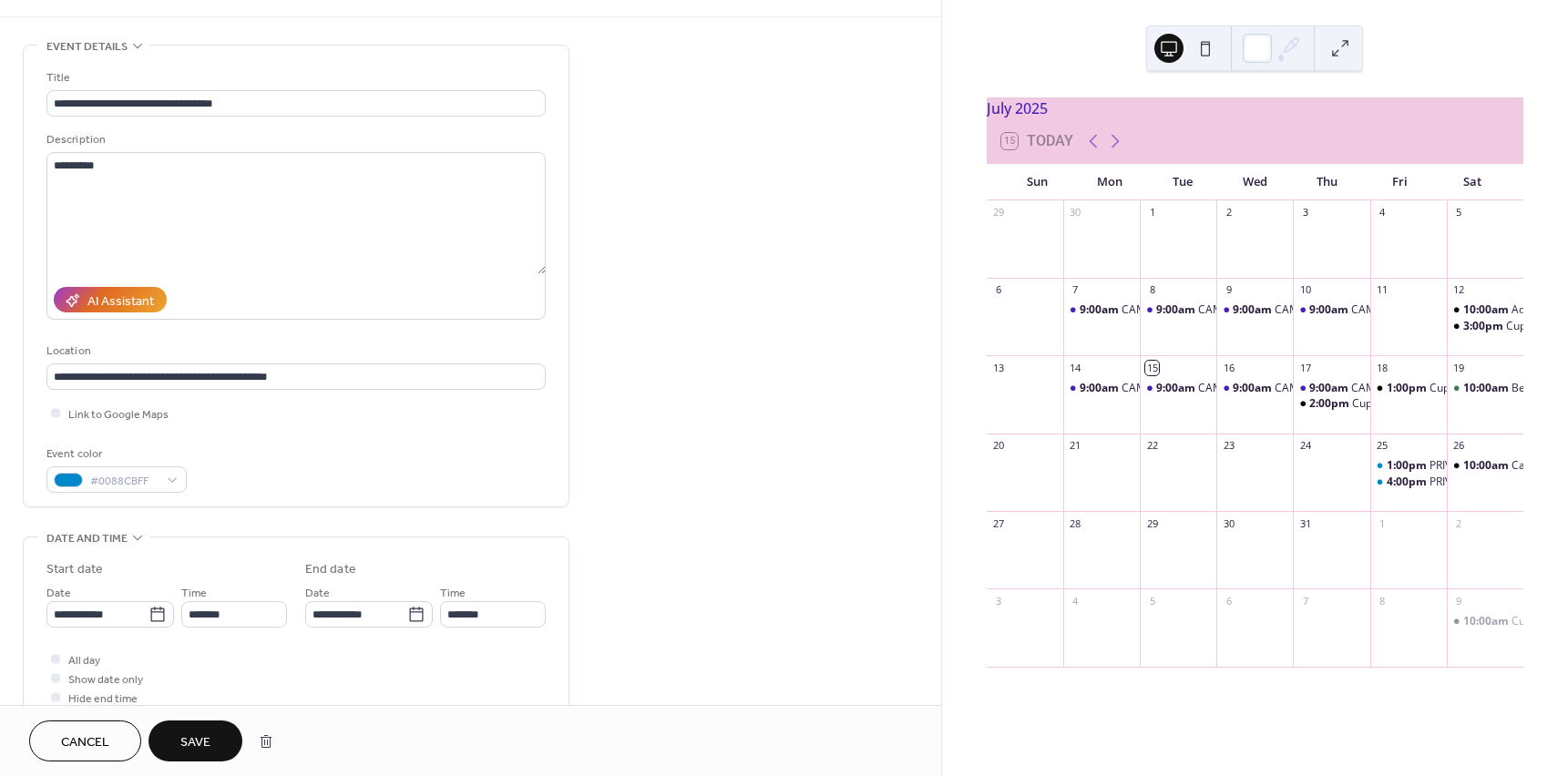 scroll, scrollTop: 57, scrollLeft: 0, axis: vertical 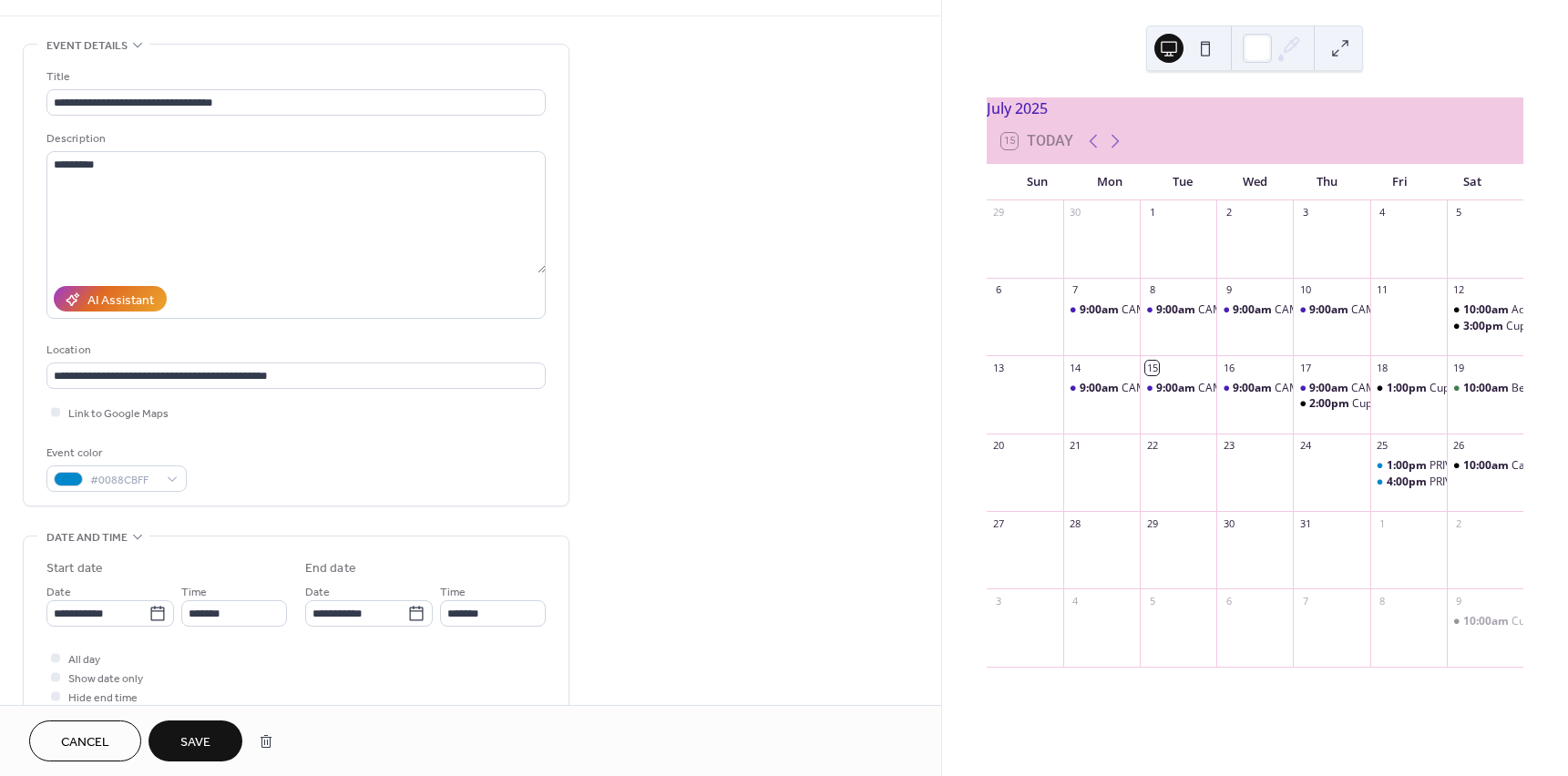 click on "Save" at bounding box center (195, 742) 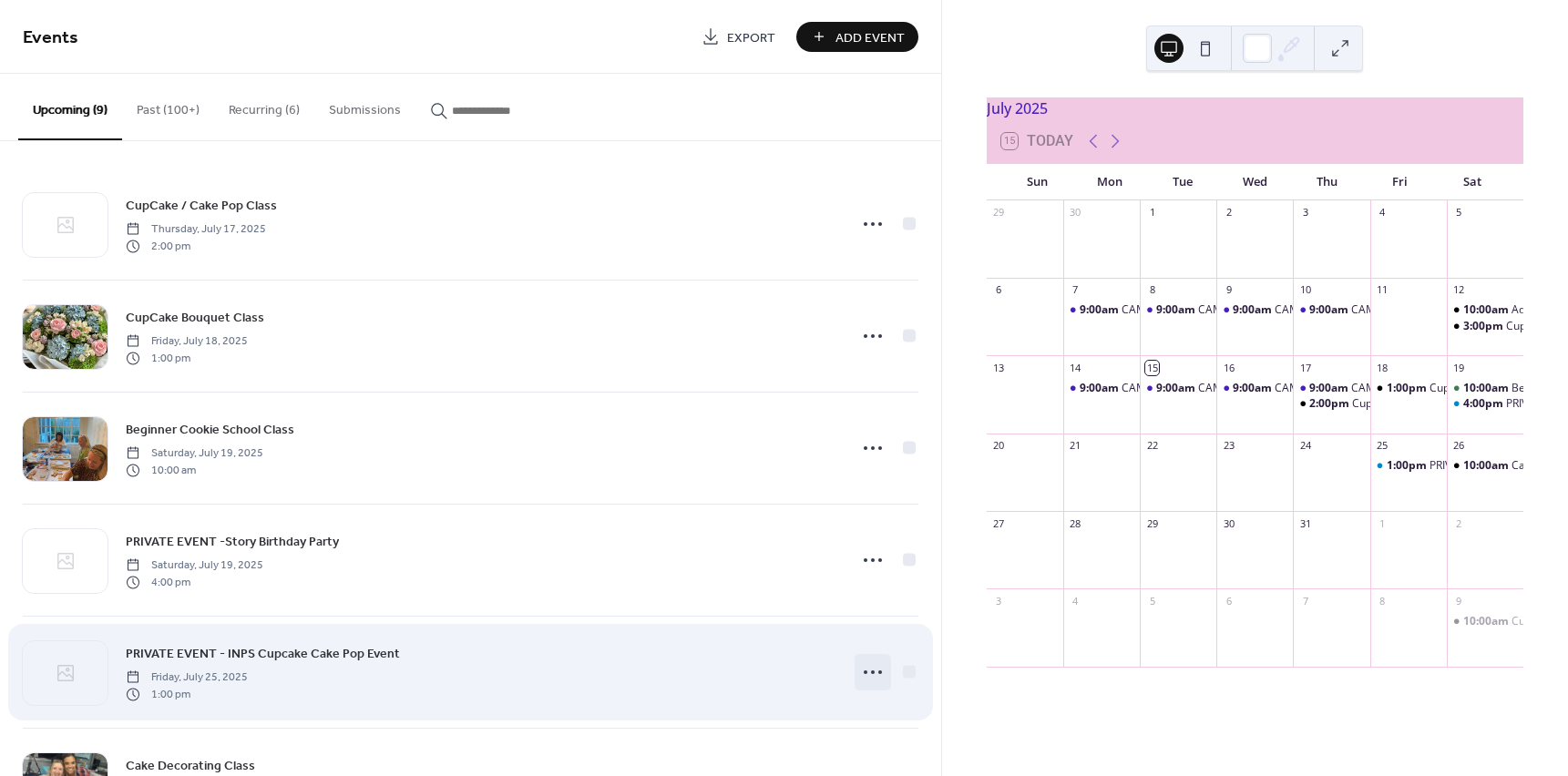 click 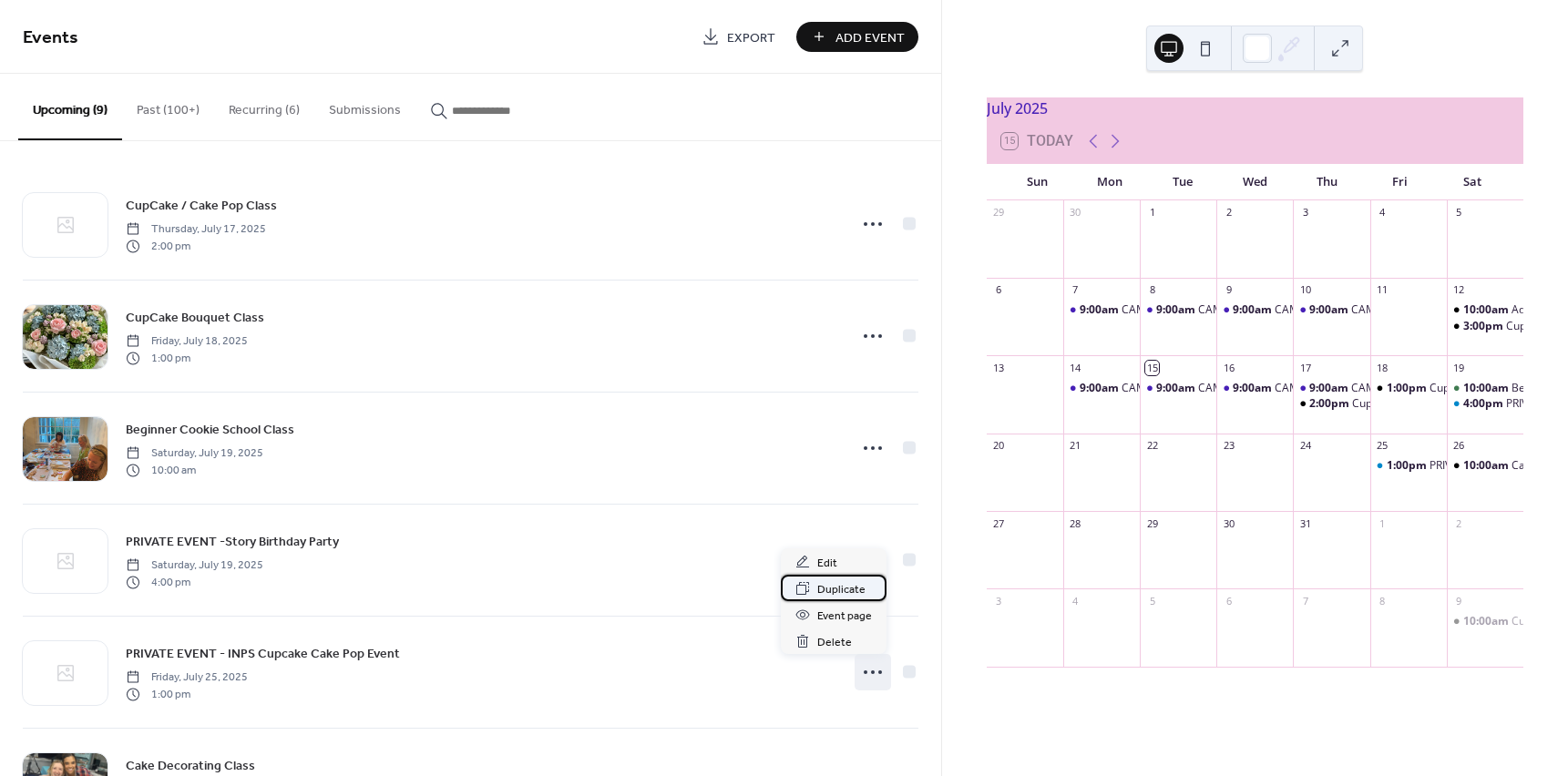 click on "Duplicate" at bounding box center (834, 587) 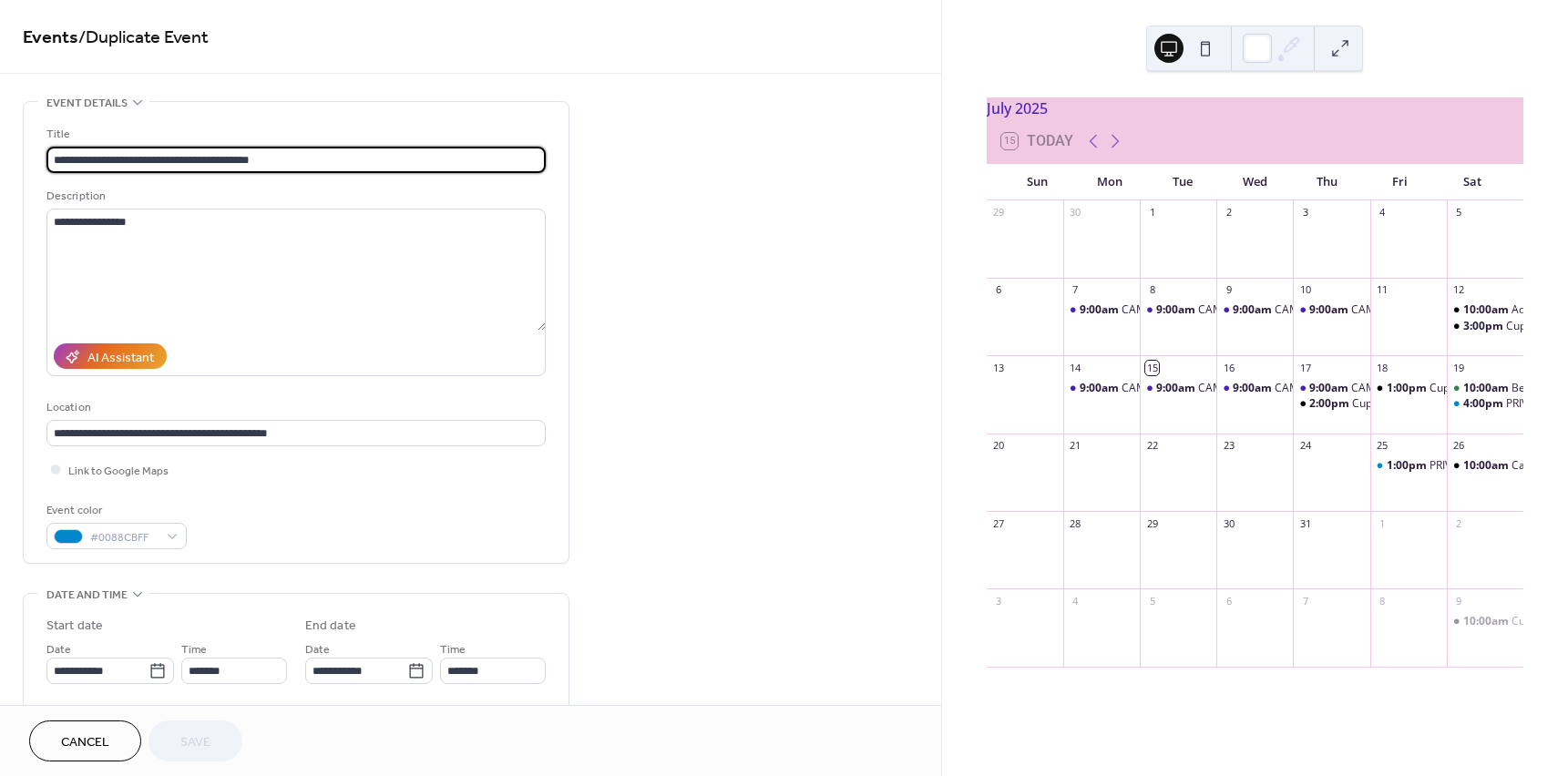 drag, startPoint x: 139, startPoint y: 154, endPoint x: 380, endPoint y: 119, distance: 243.52823 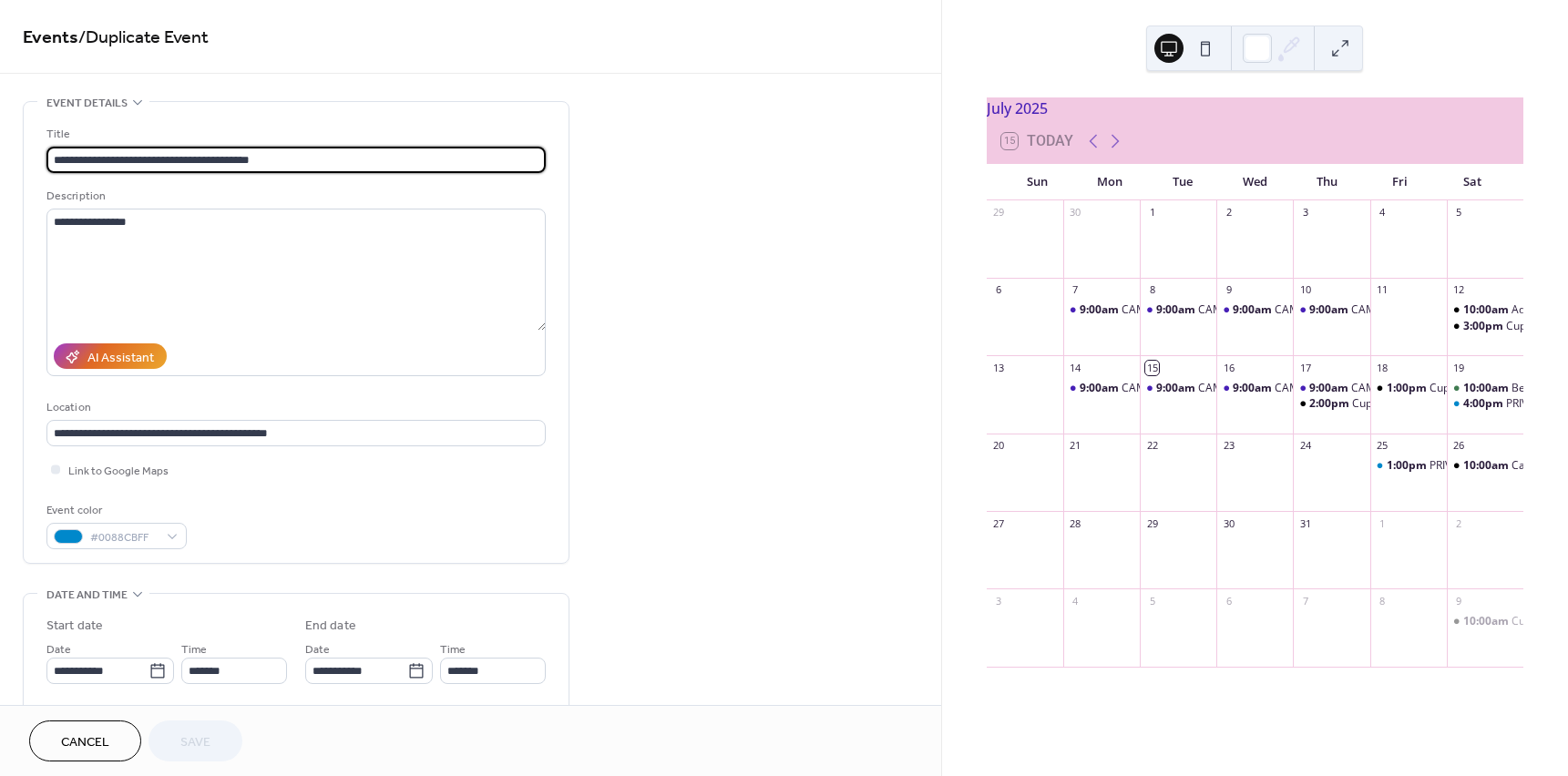 click on "**********" at bounding box center (296, 332) 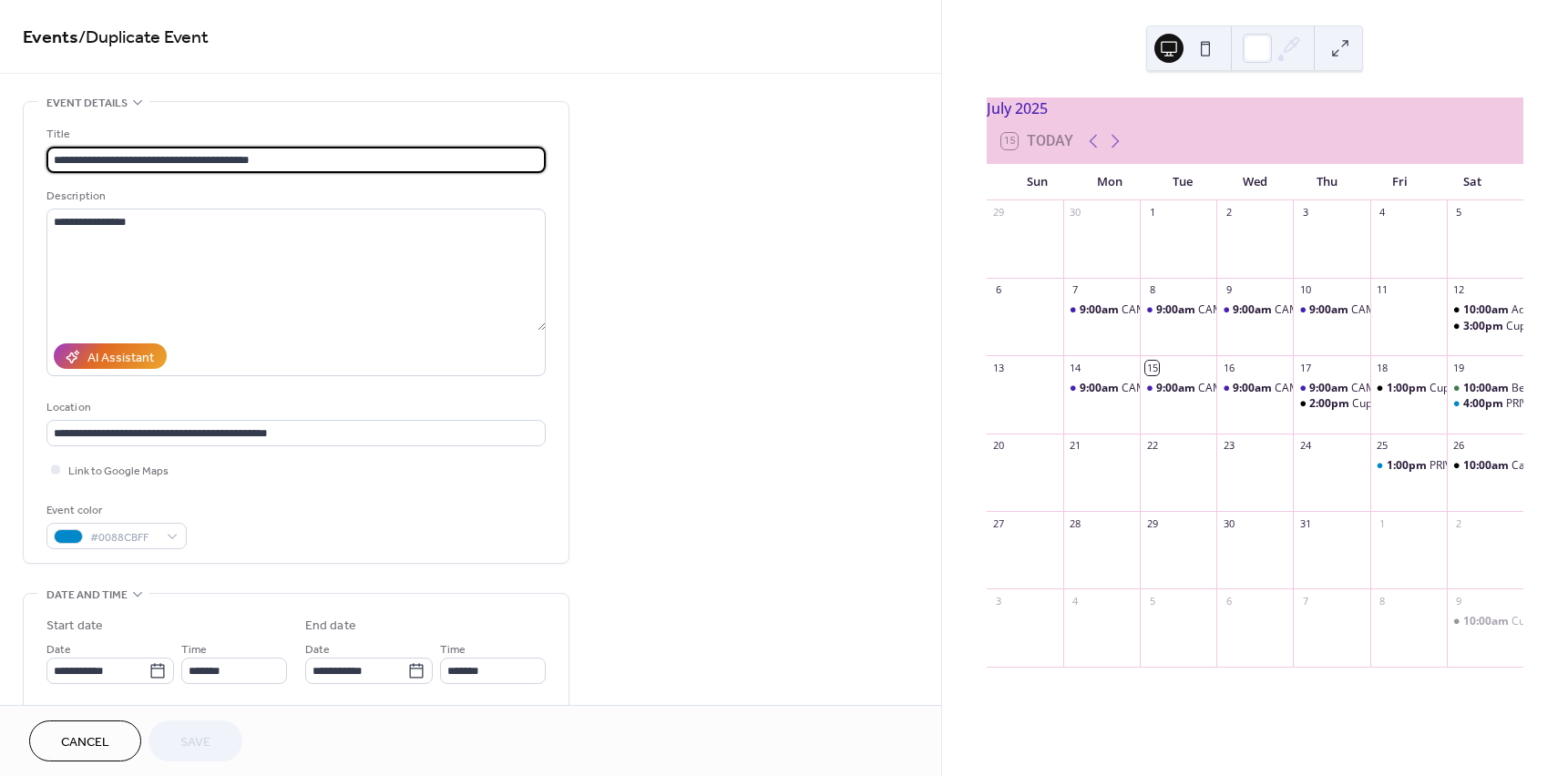 drag, startPoint x: 290, startPoint y: 148, endPoint x: 141, endPoint y: 164, distance: 149.8566 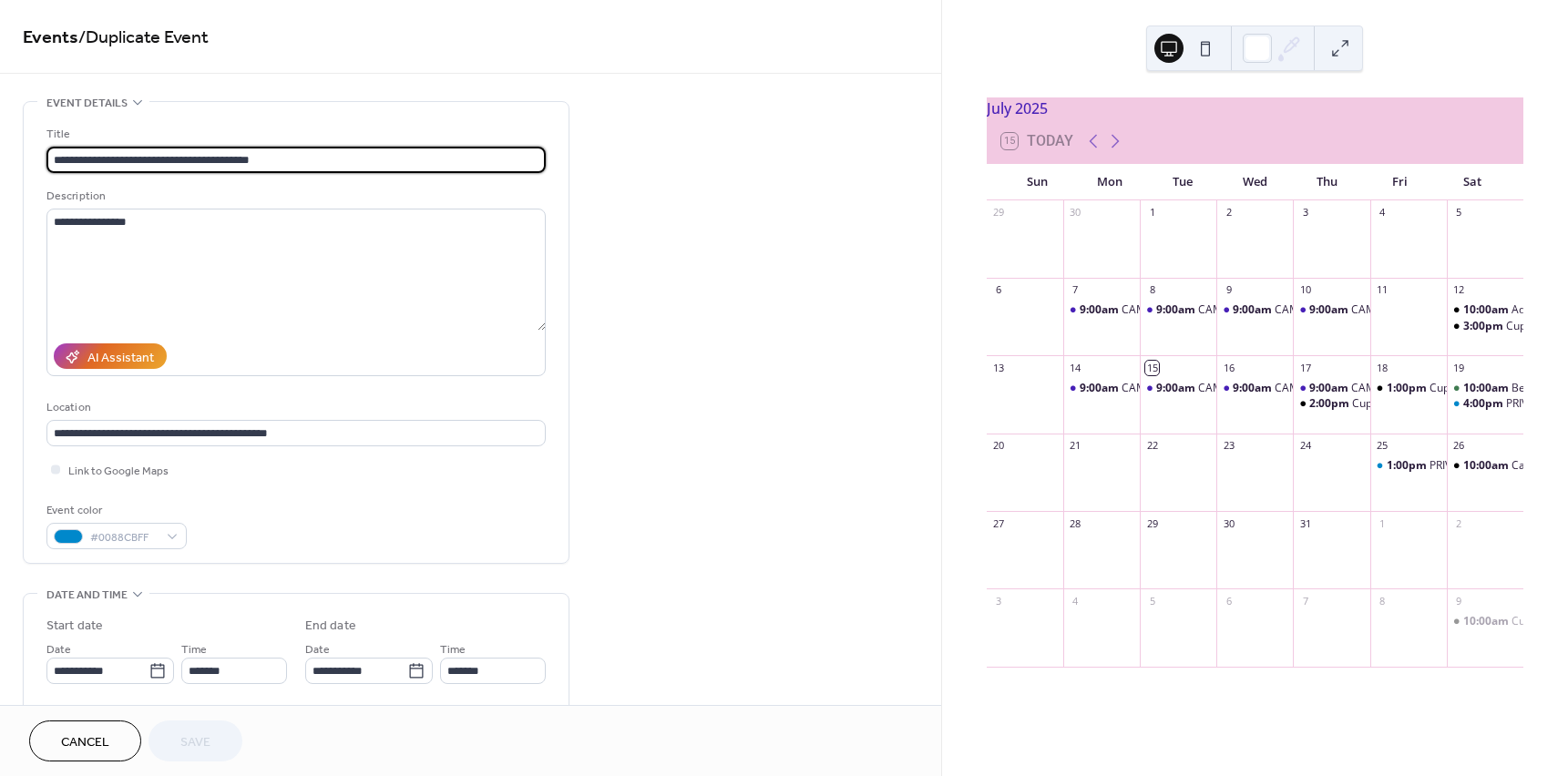click on "**********" at bounding box center [296, 159] 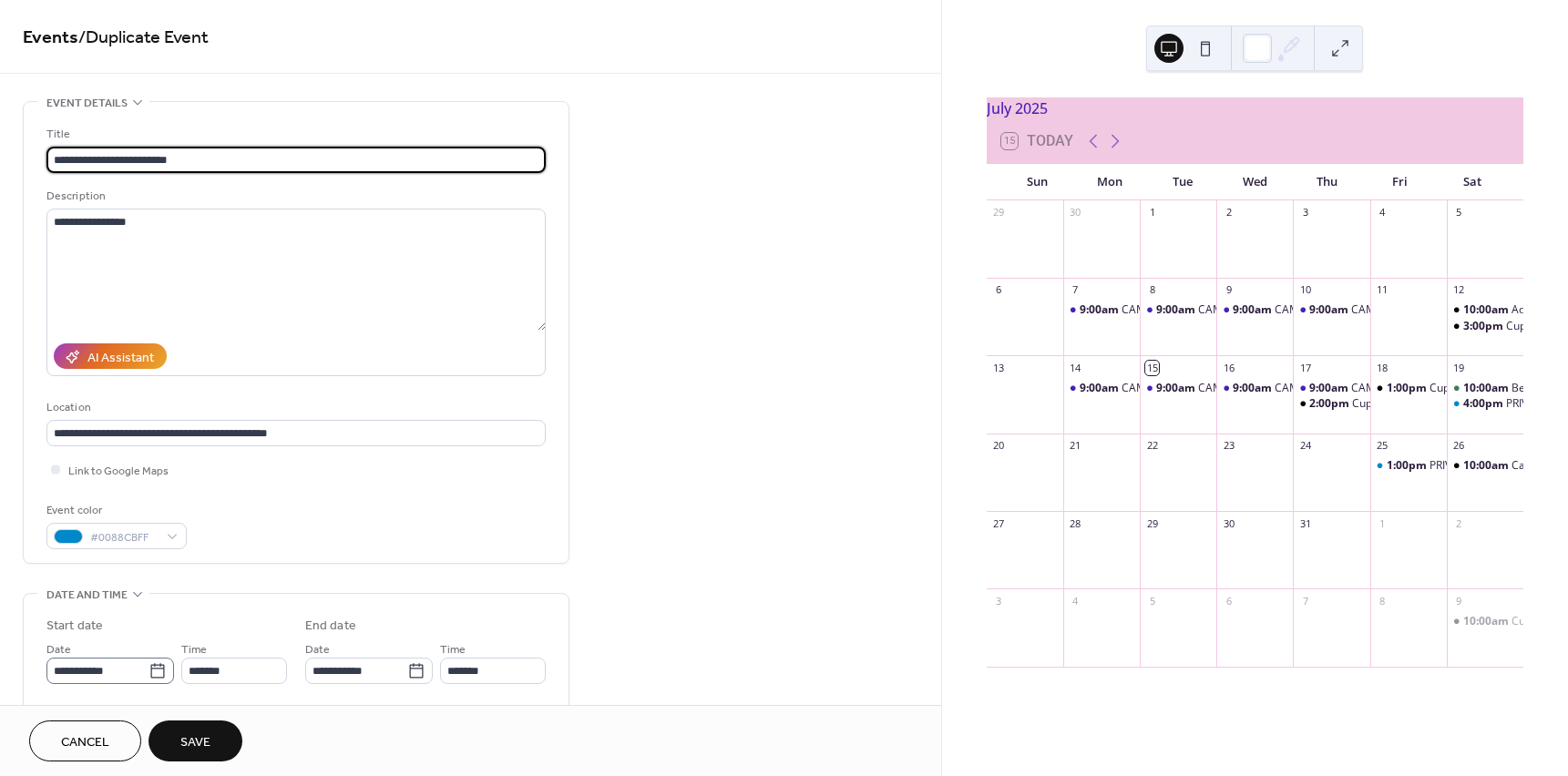type on "**********" 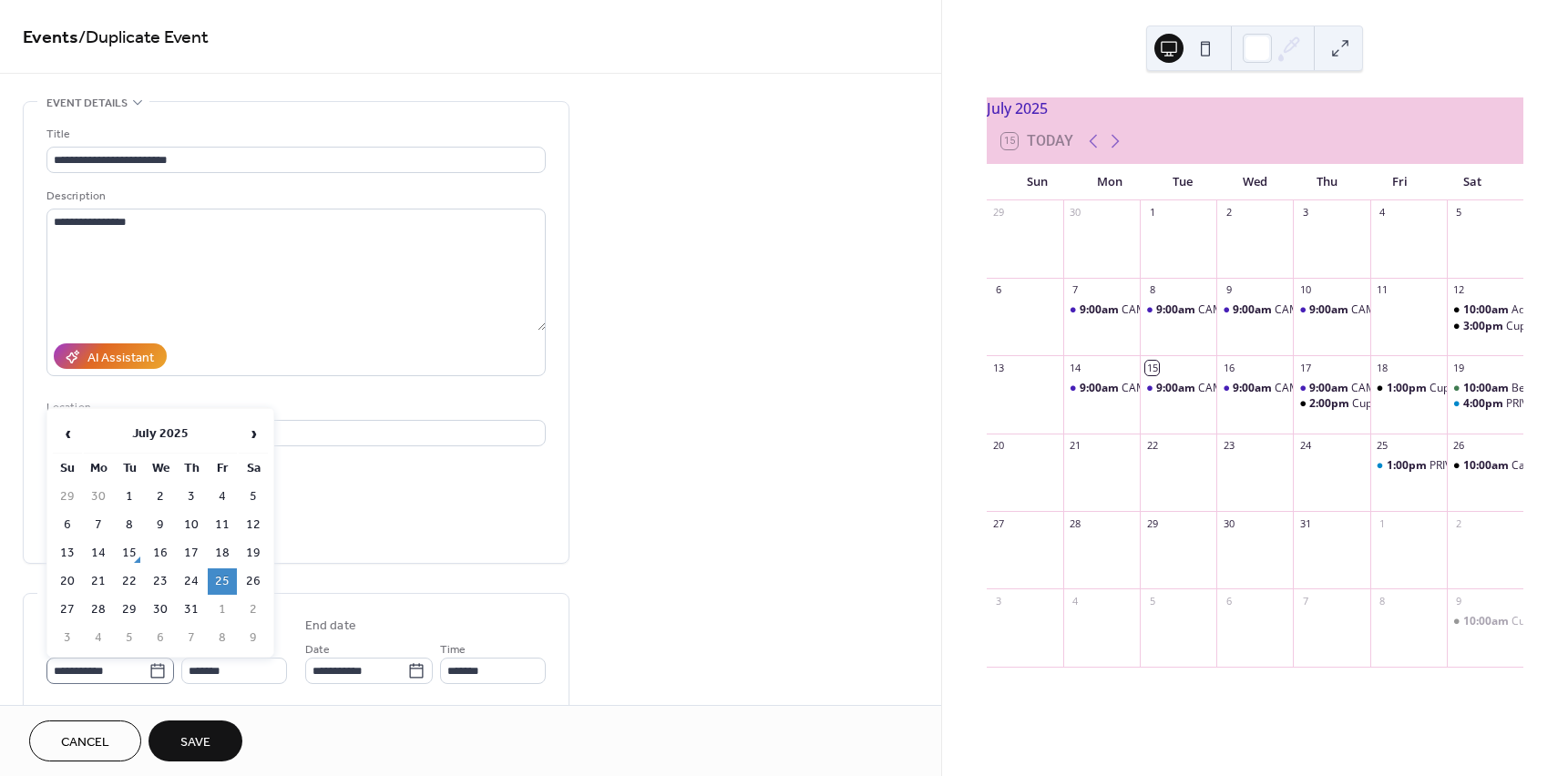 click 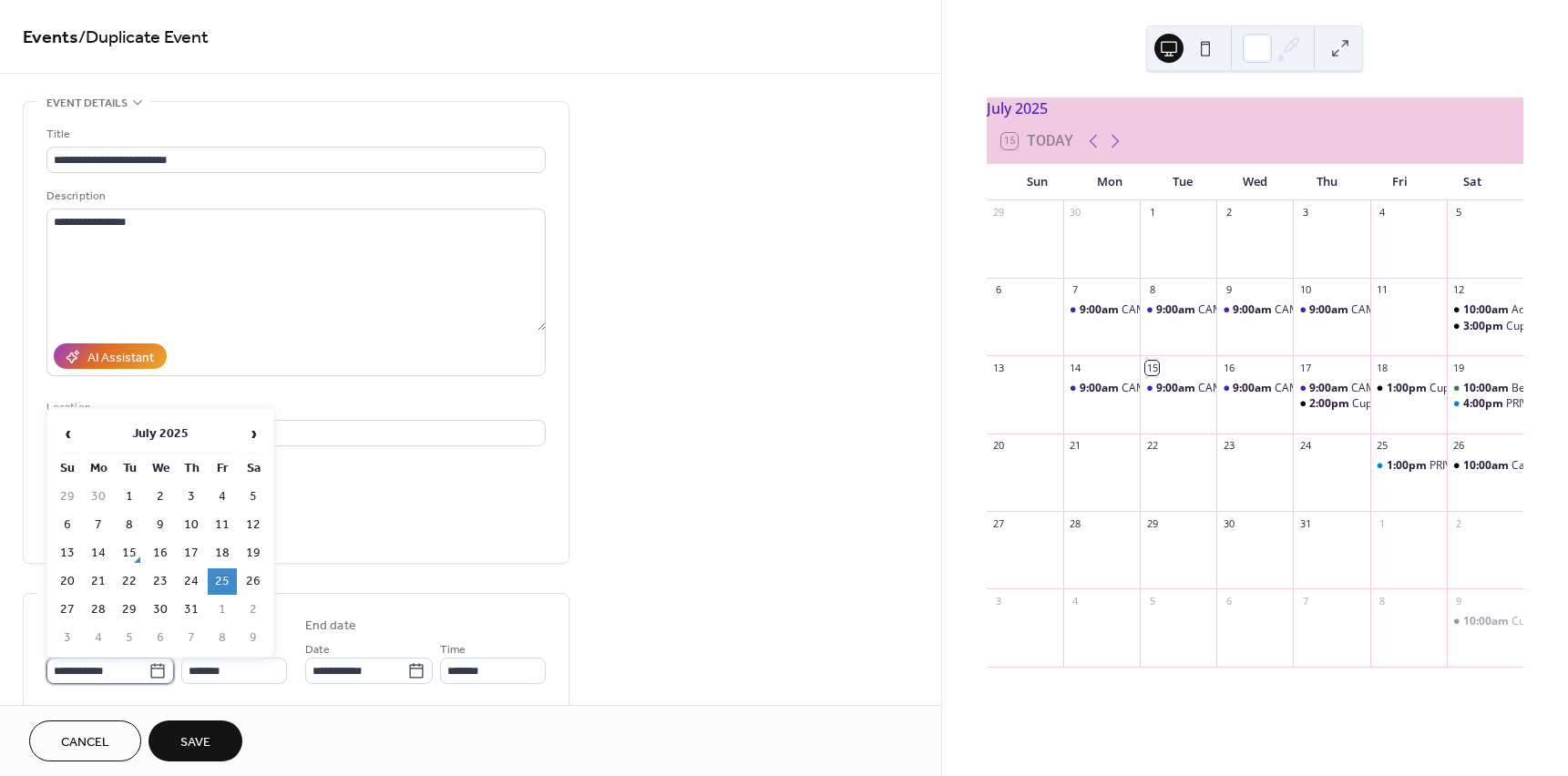 click on "**********" at bounding box center [97, 670] 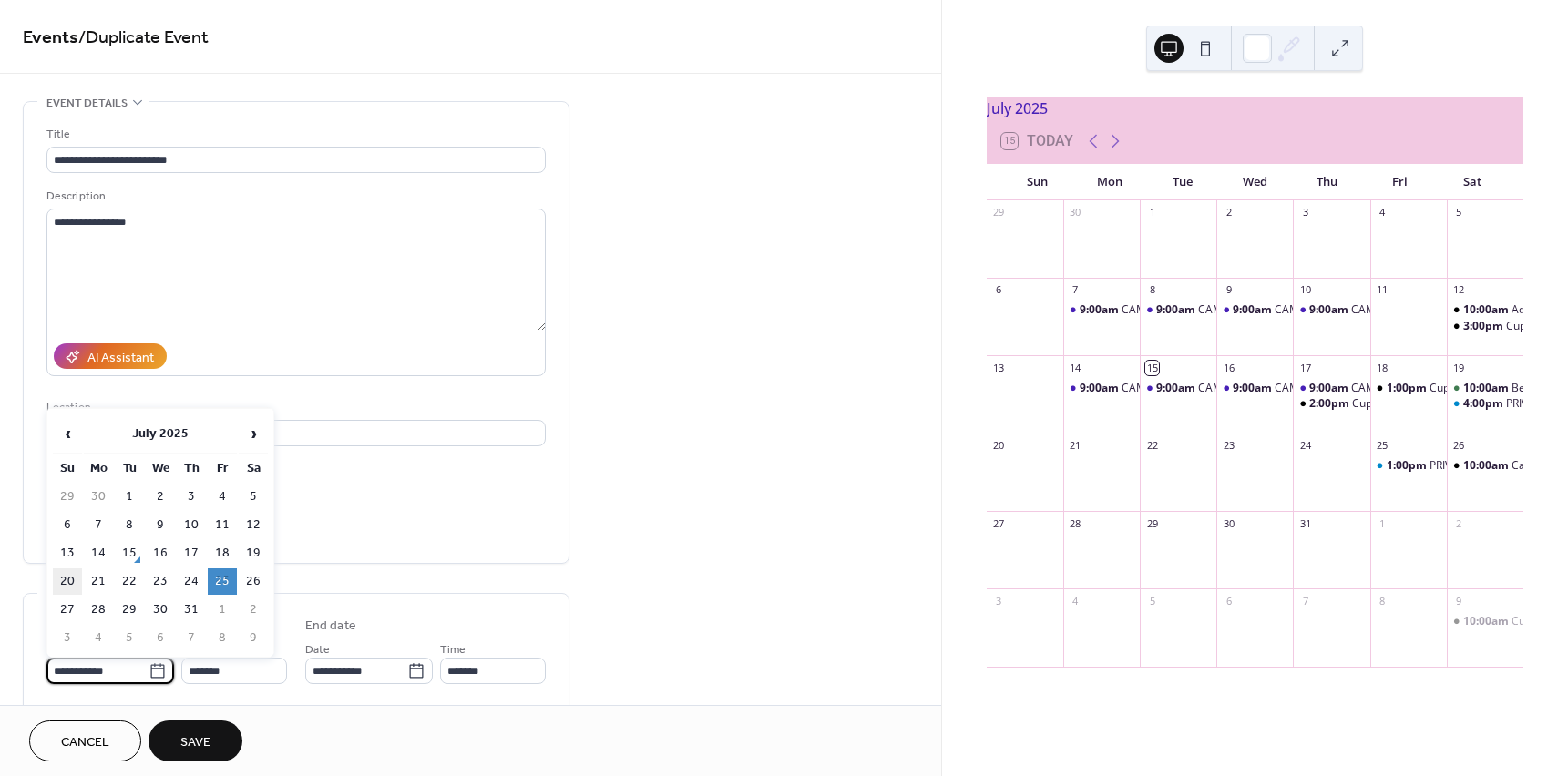click on "20" at bounding box center (67, 581) 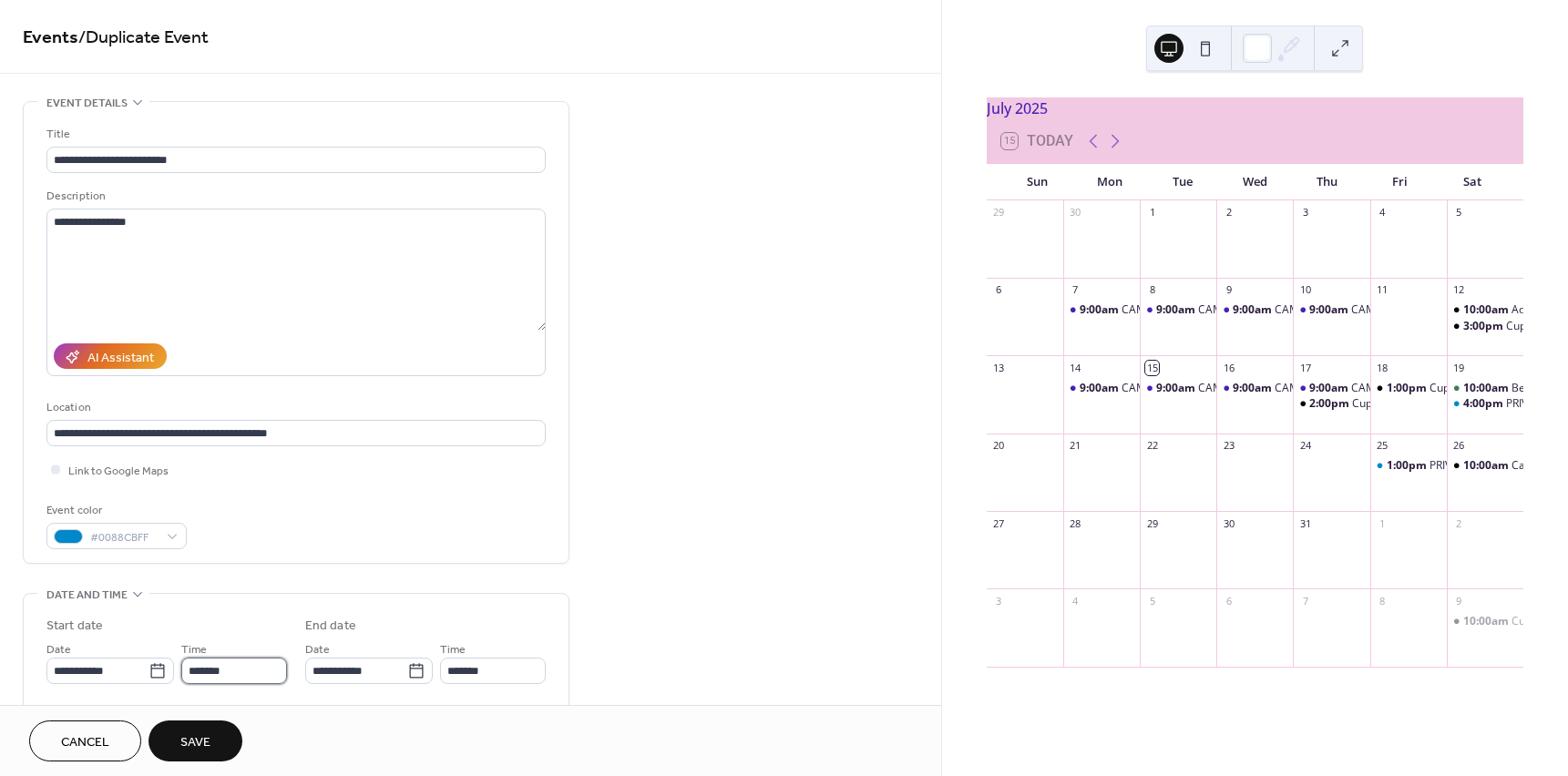 click on "*******" at bounding box center (234, 670) 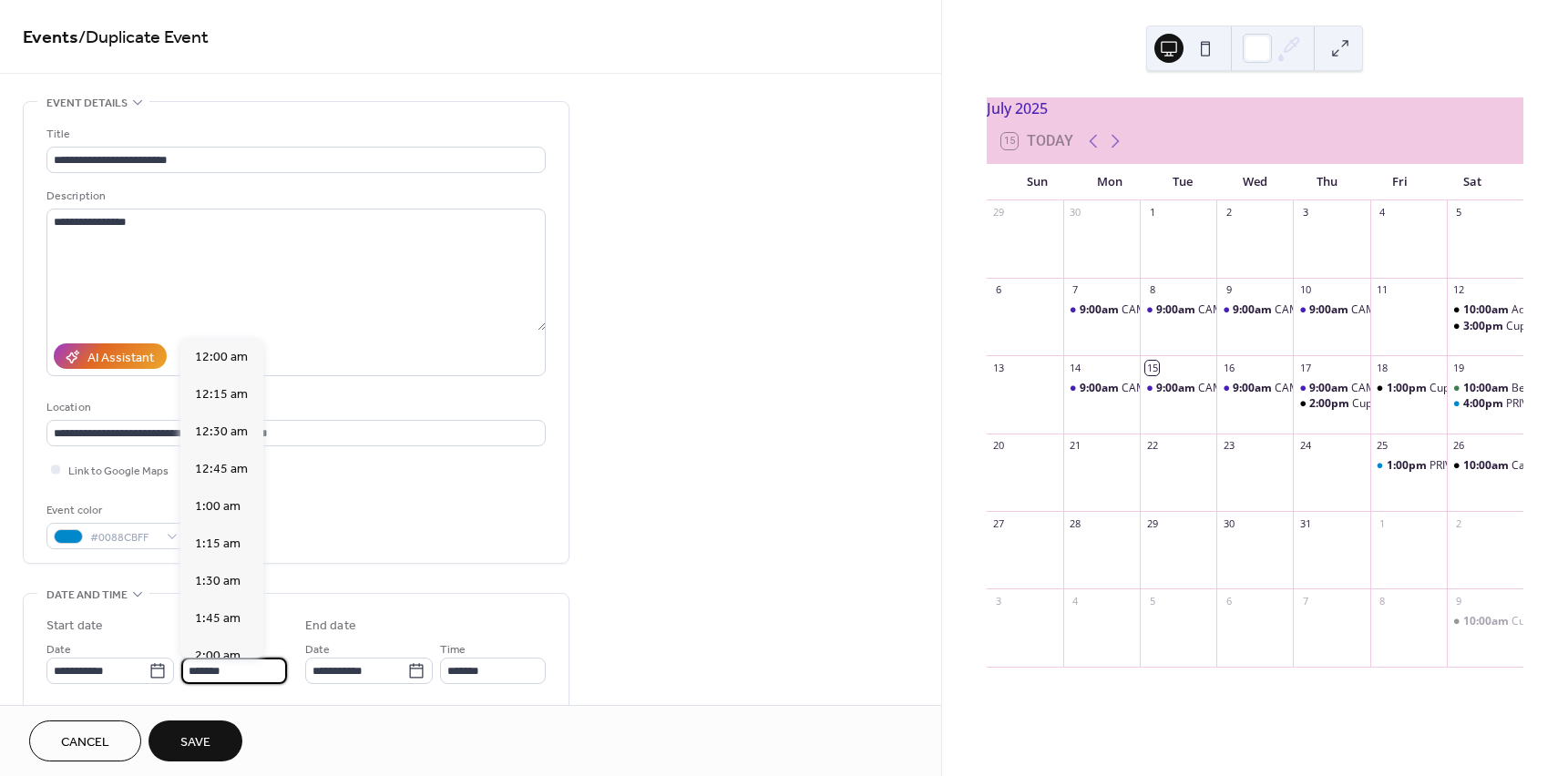 scroll, scrollTop: 1942, scrollLeft: 0, axis: vertical 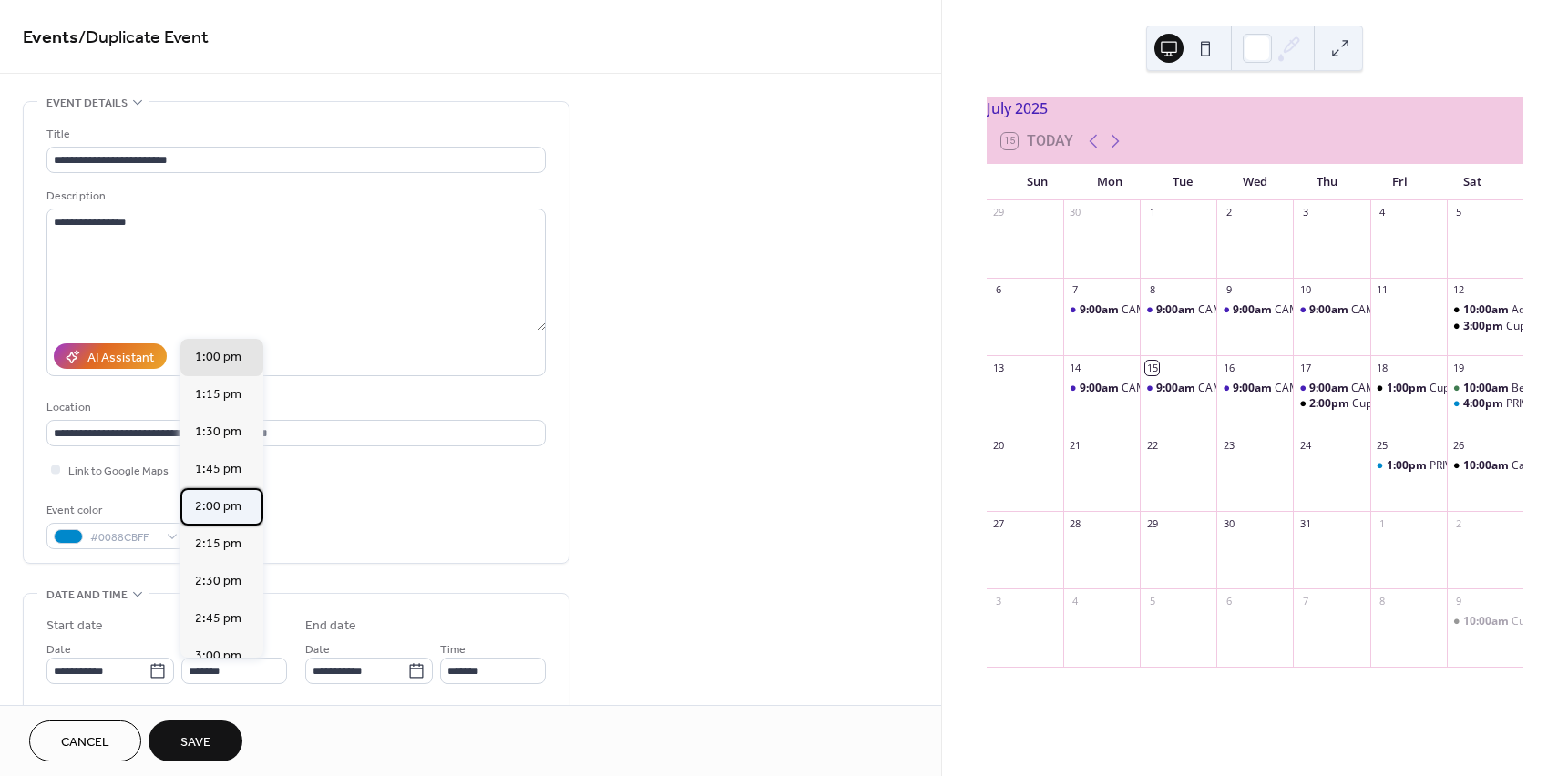 click on "2:00 pm" at bounding box center [221, 506] 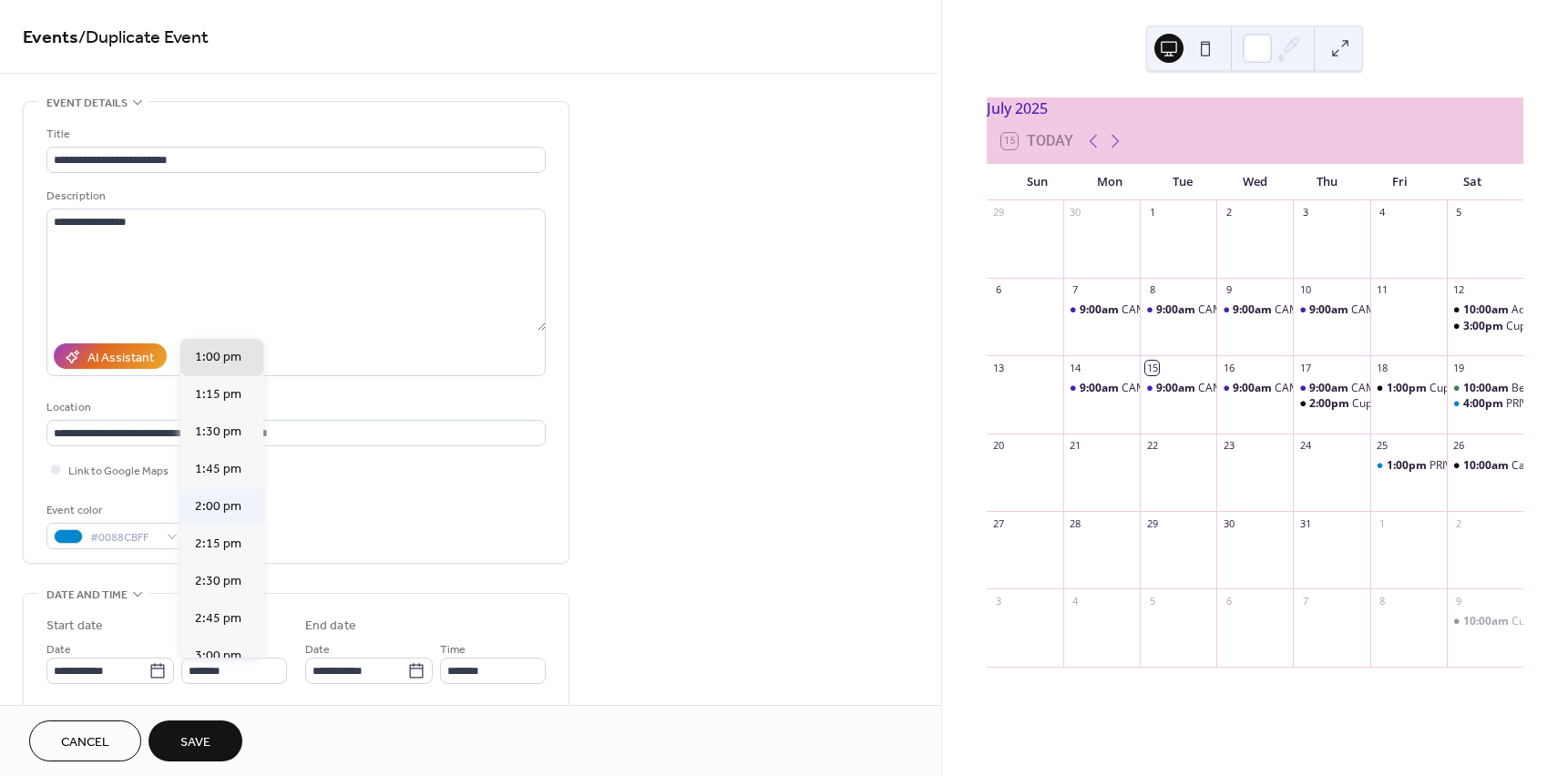 type on "*******" 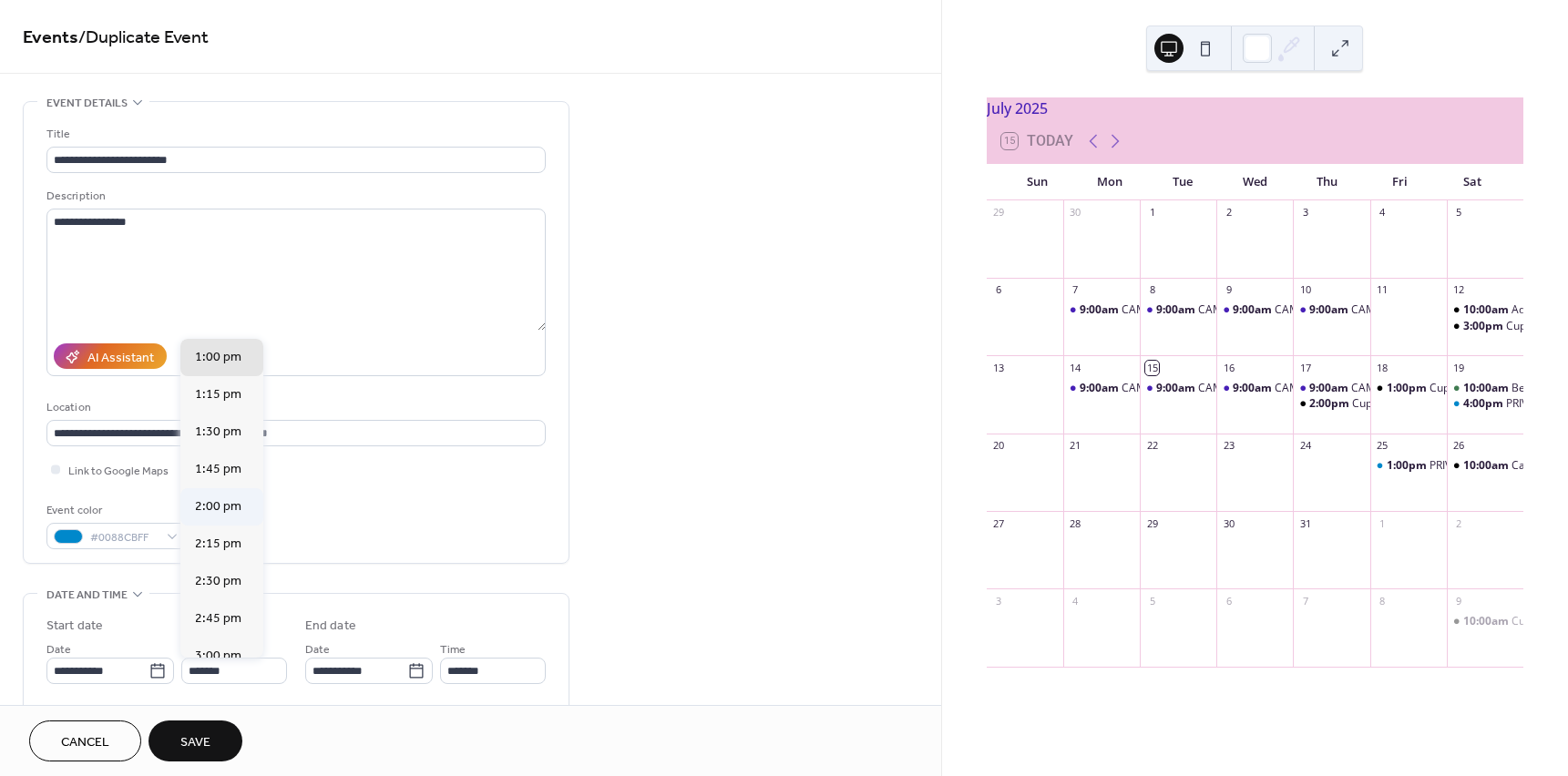 type on "*******" 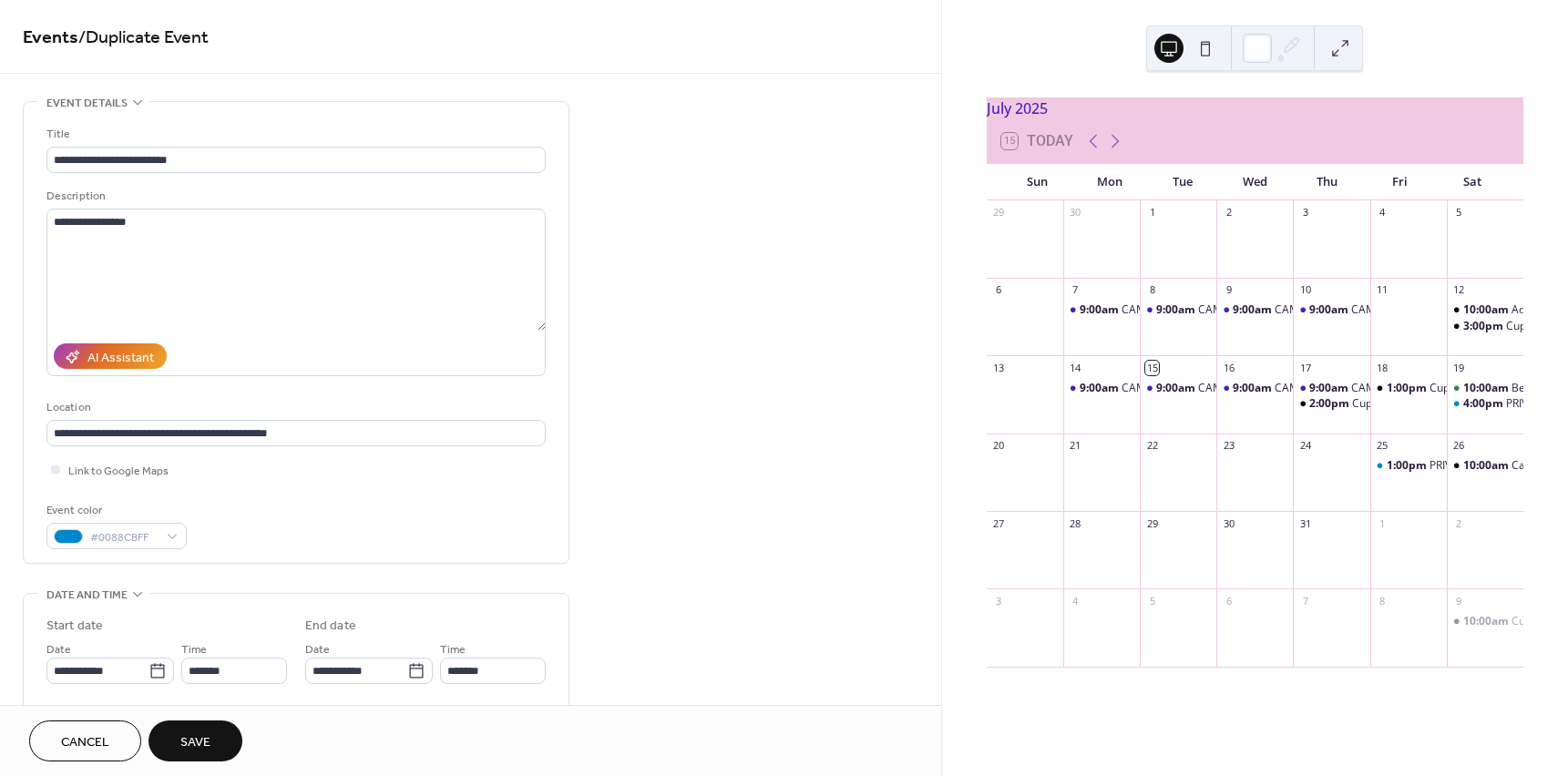 click on "Save" at bounding box center (195, 742) 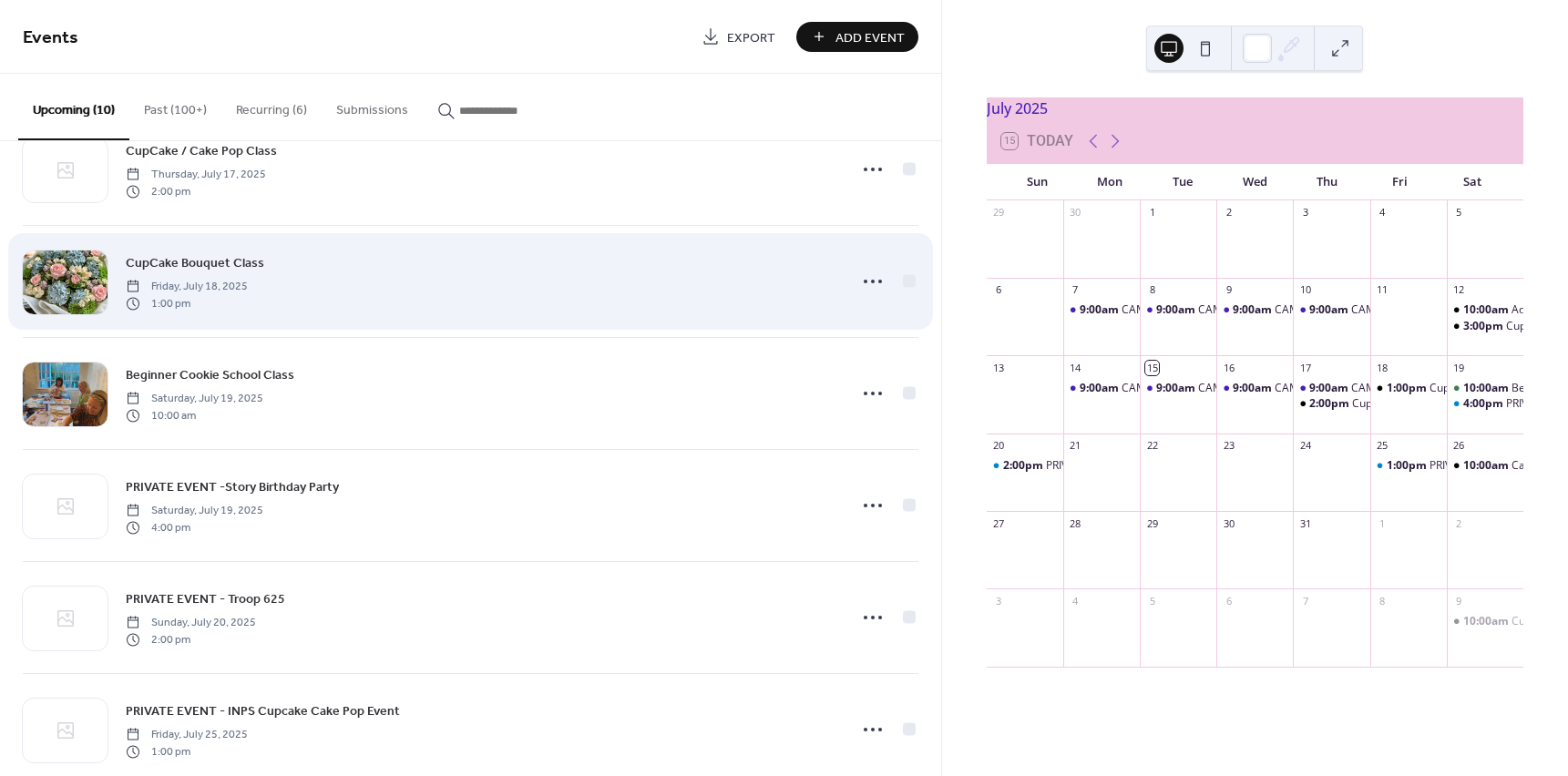 scroll, scrollTop: 0, scrollLeft: 0, axis: both 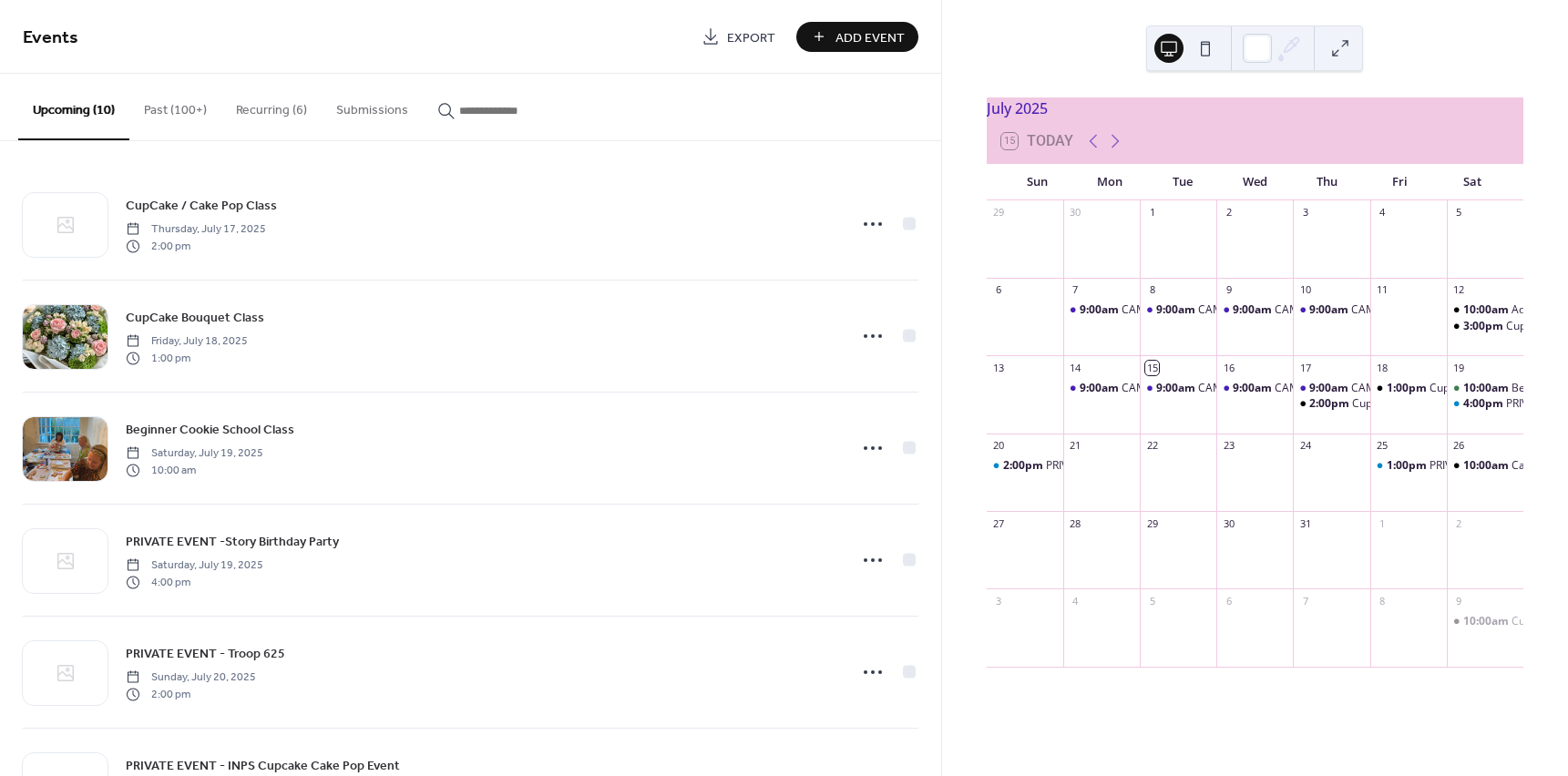 click at bounding box center (514, 110) 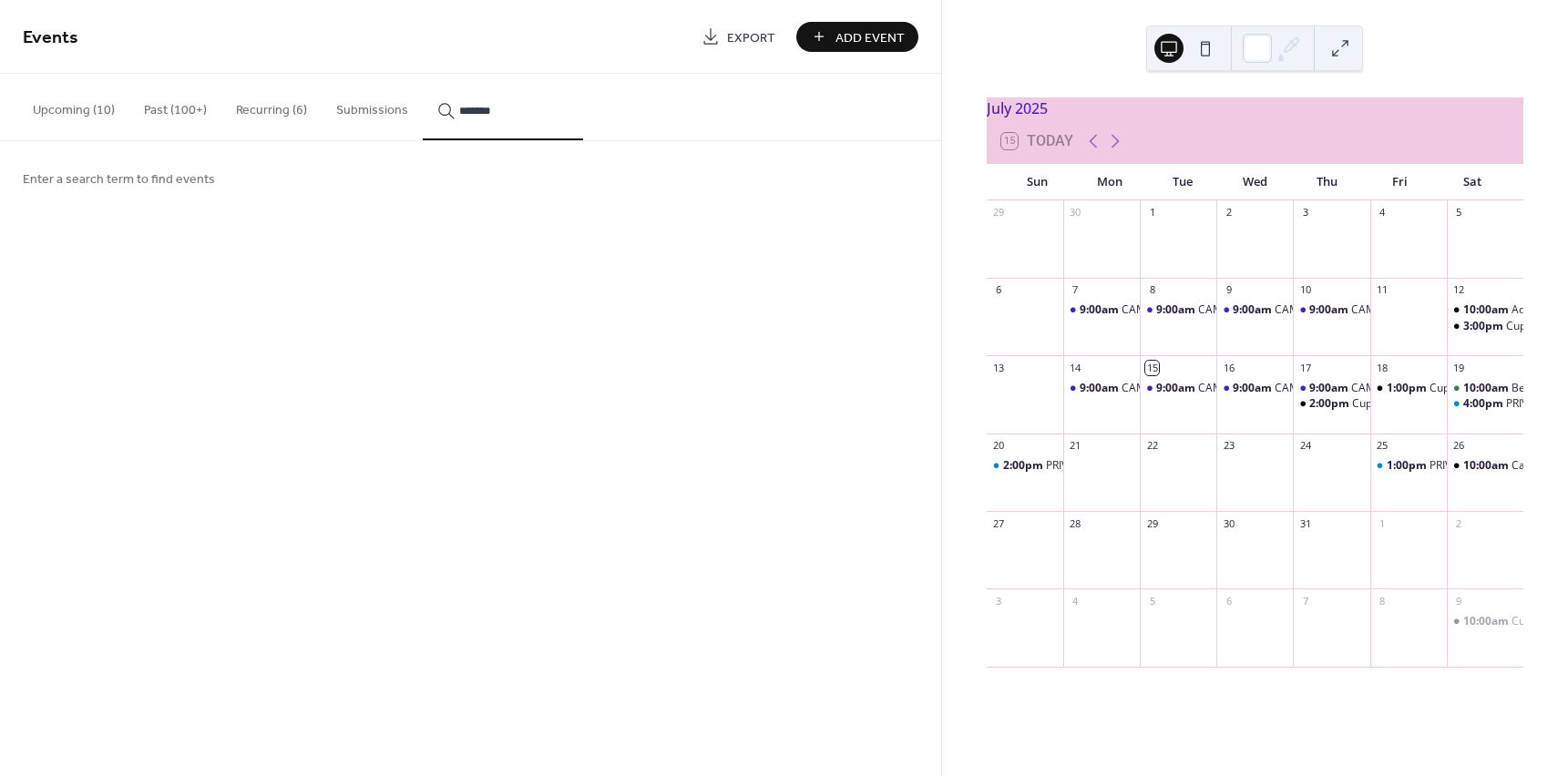 click on "******" at bounding box center [503, 107] 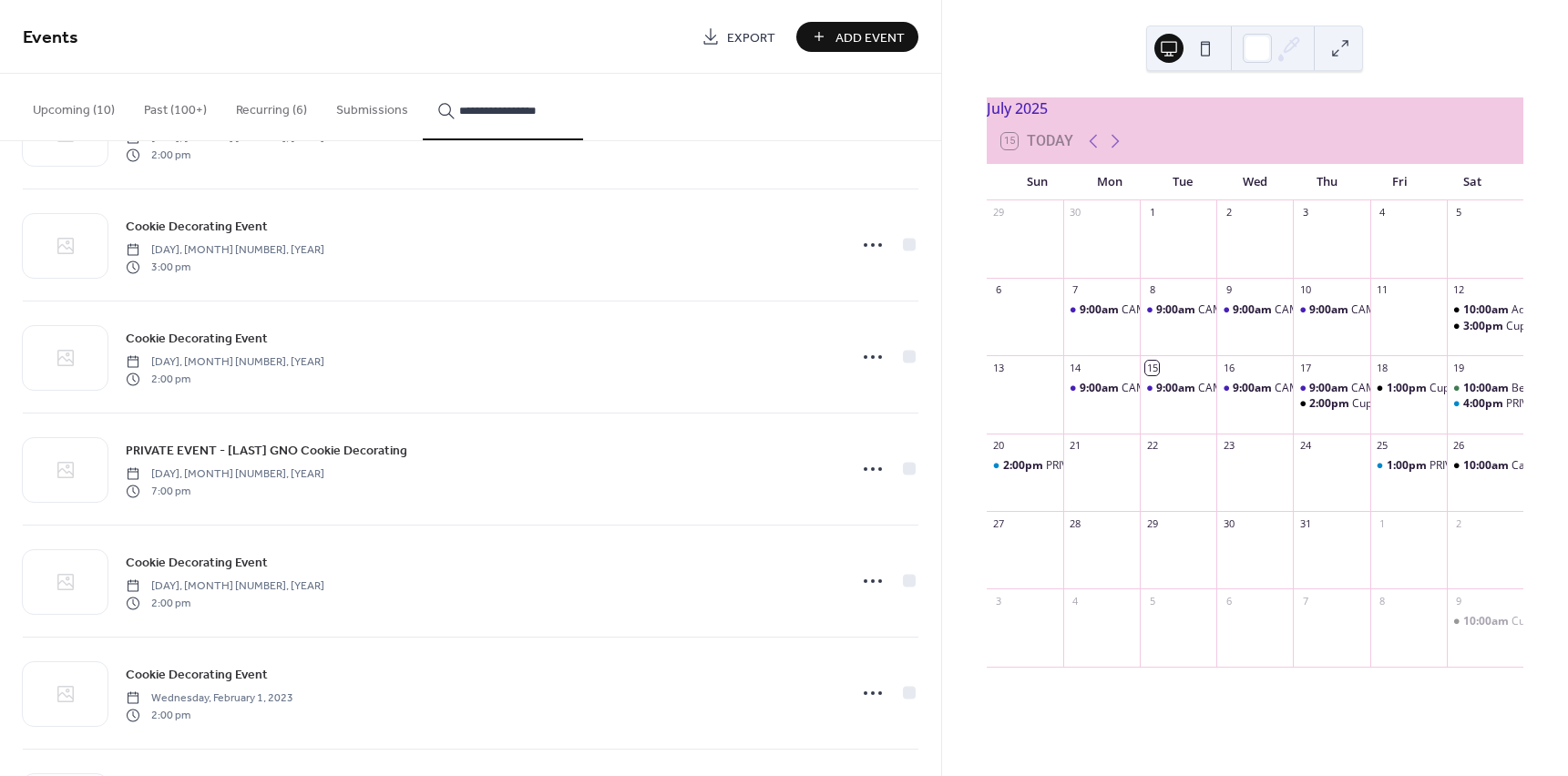 scroll, scrollTop: 3366, scrollLeft: 0, axis: vertical 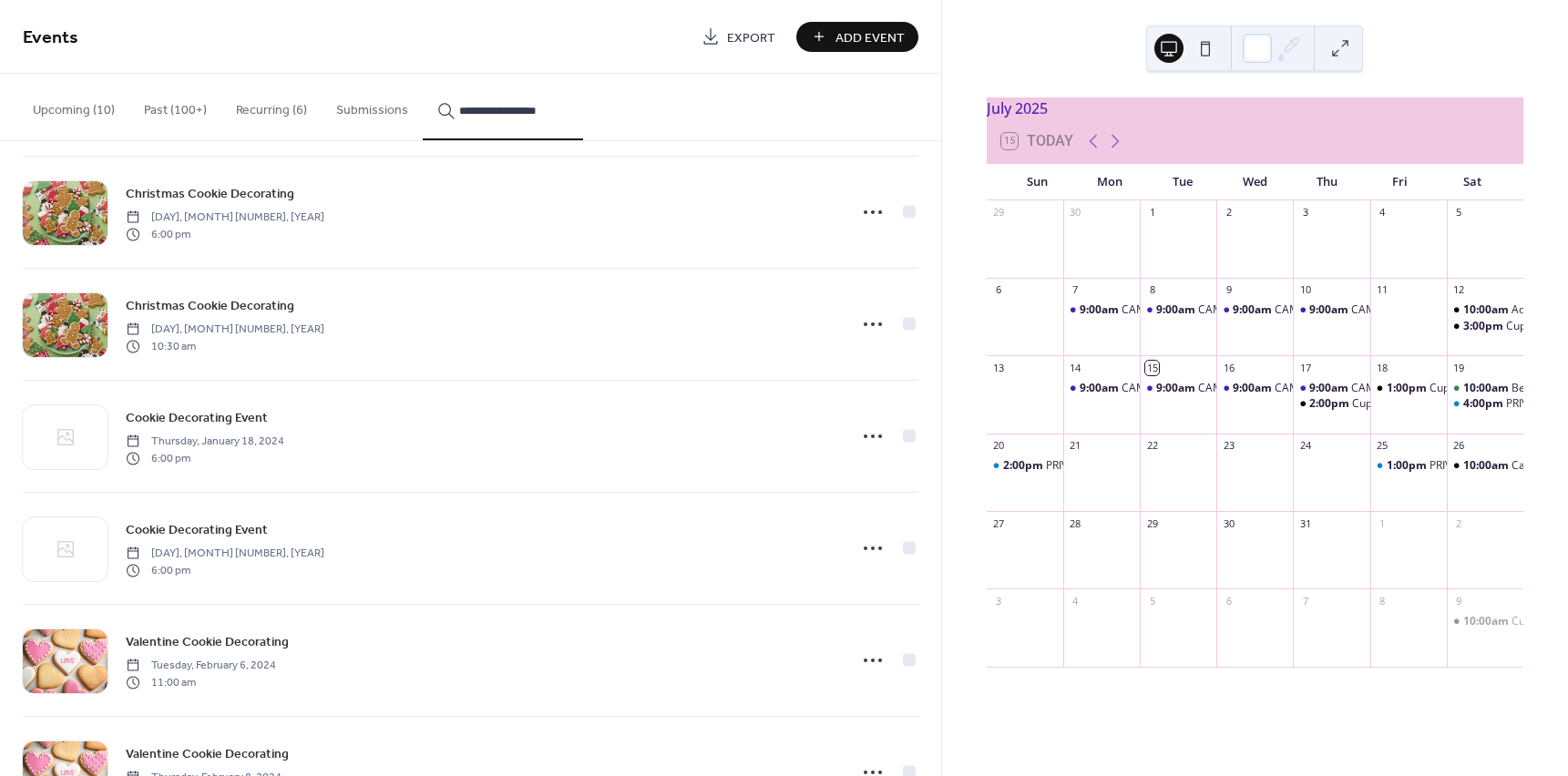 type on "**********" 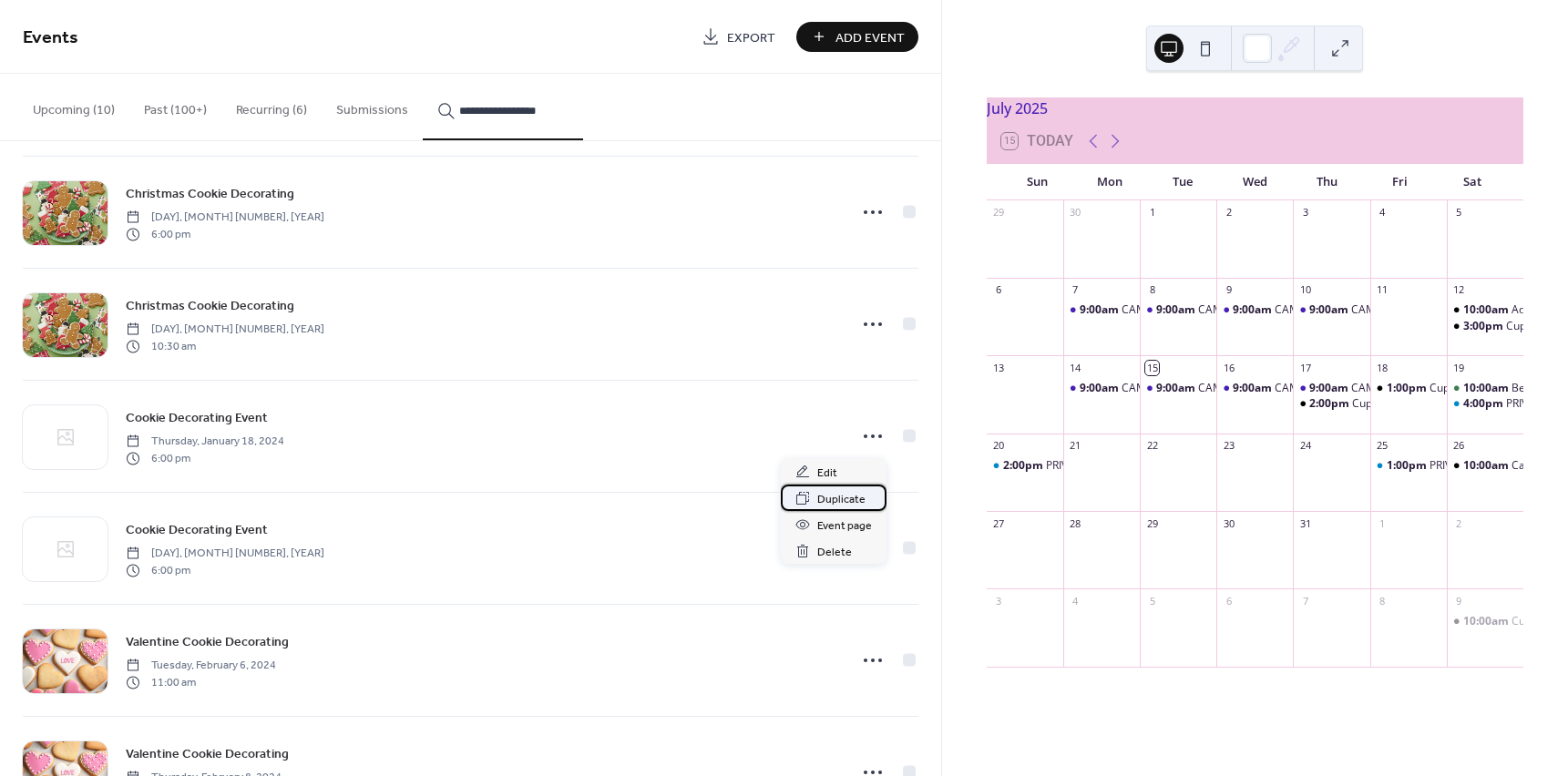 click on "Duplicate" at bounding box center (841, 499) 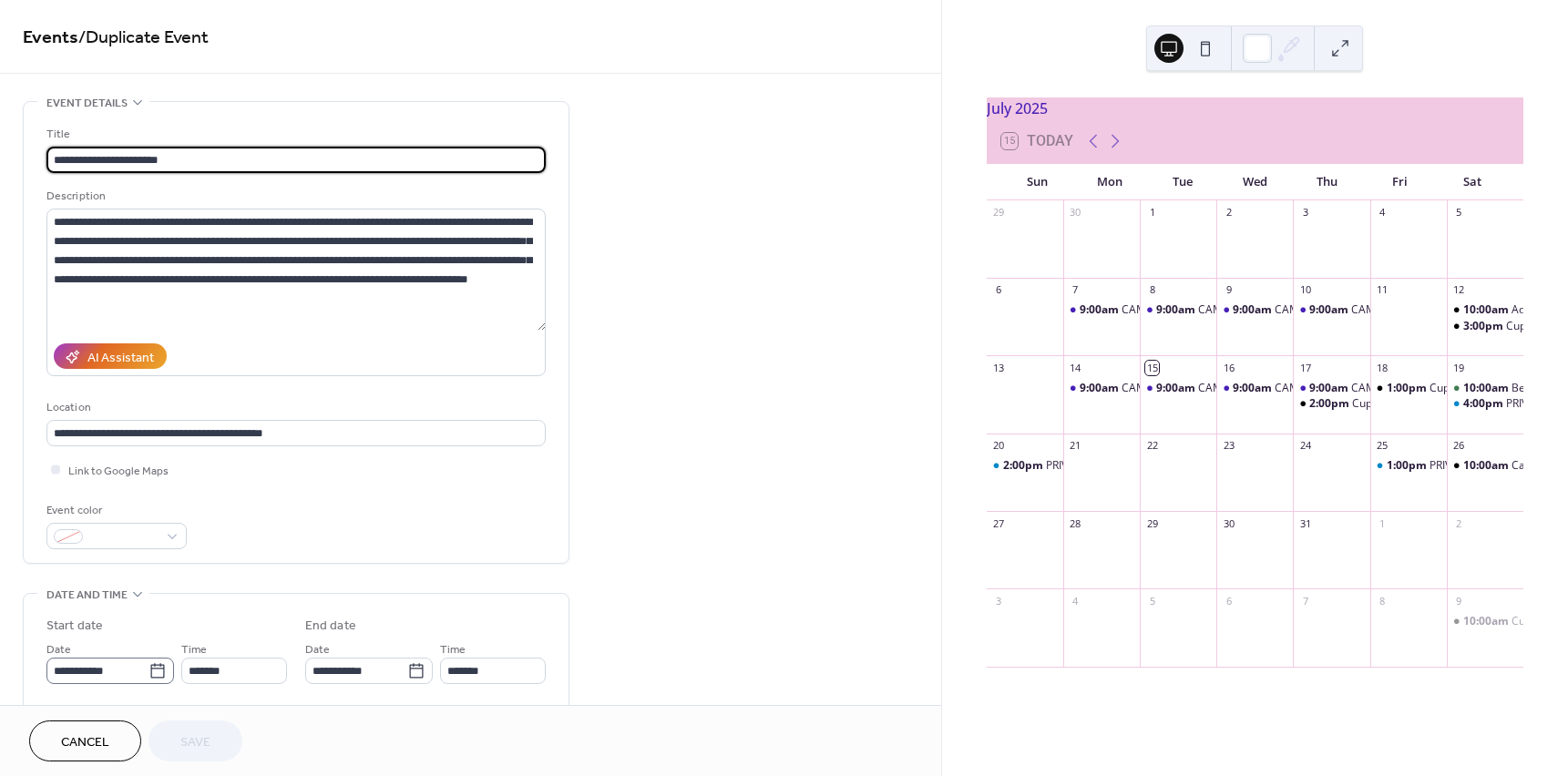 click 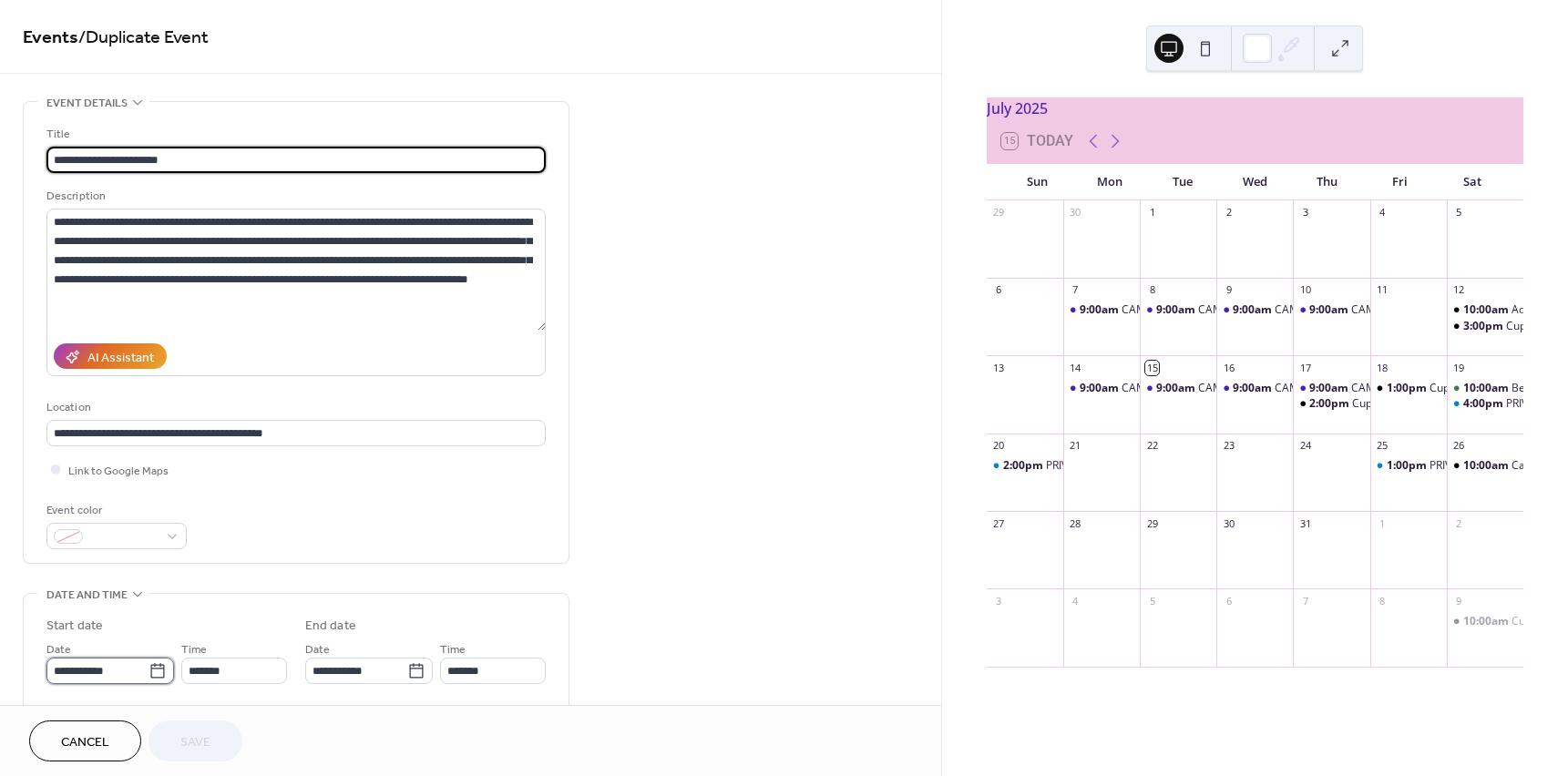 click on "**********" at bounding box center (97, 670) 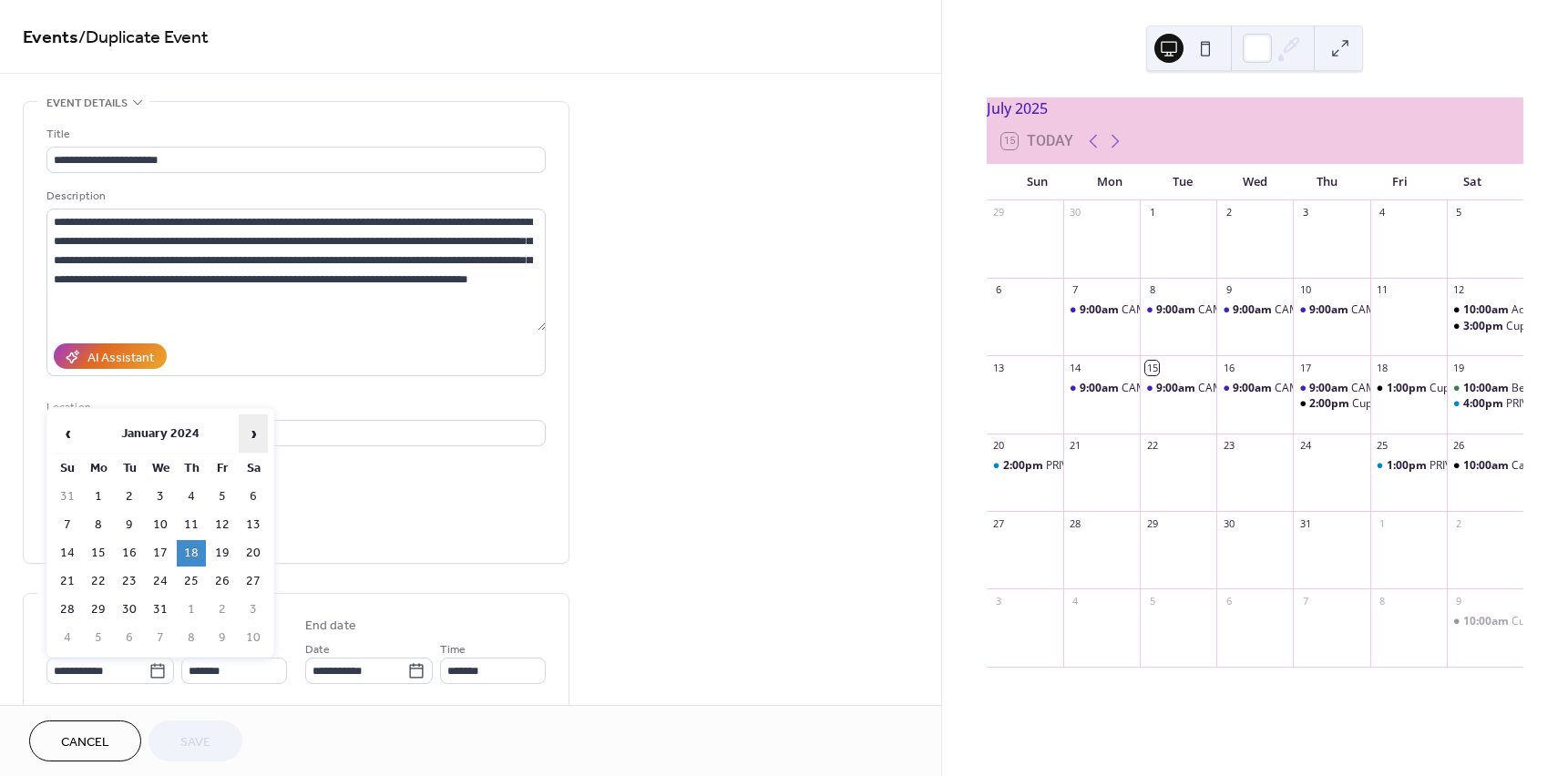 click on "›" at bounding box center [253, 434] 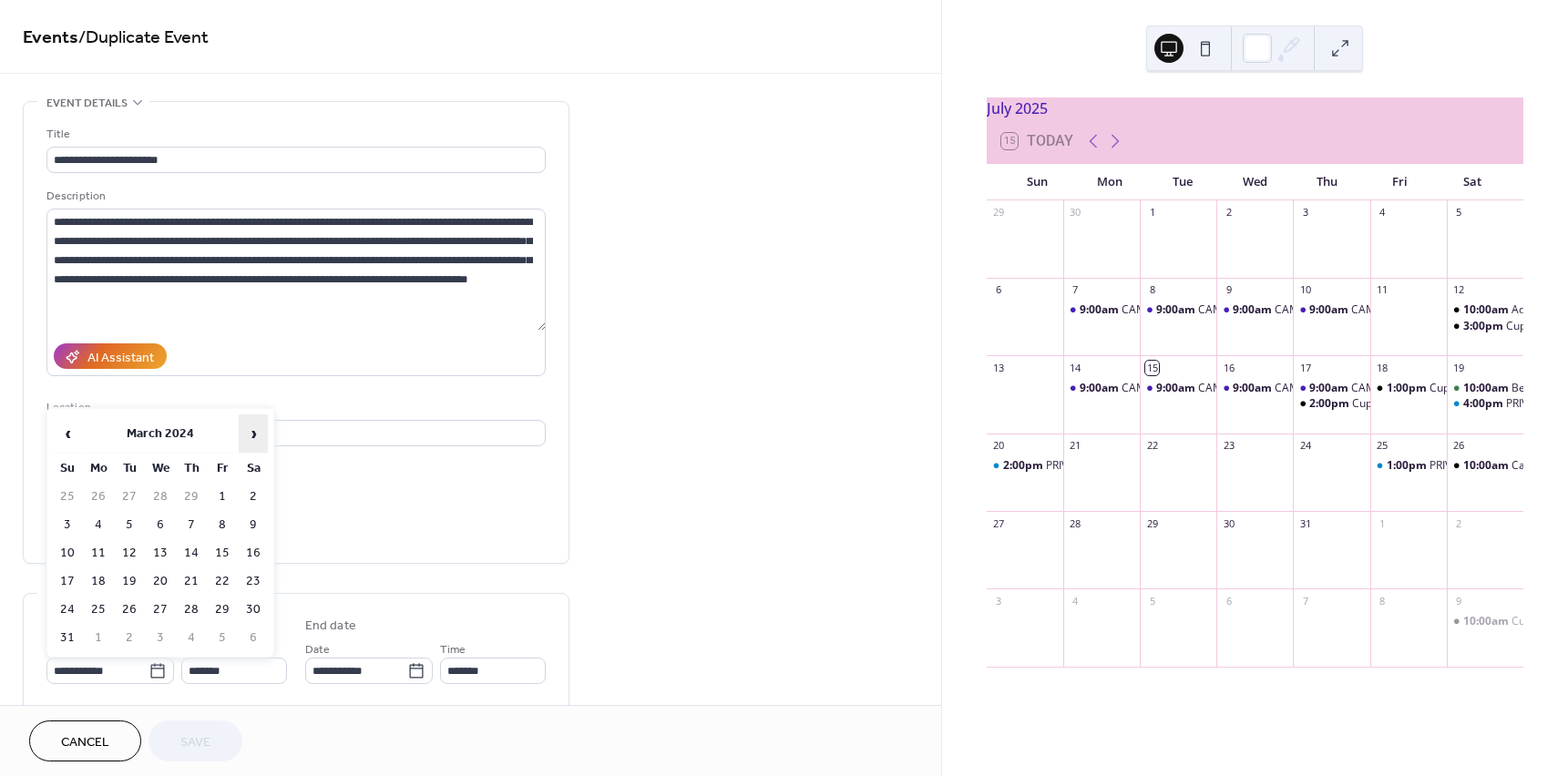 click on "›" at bounding box center (253, 434) 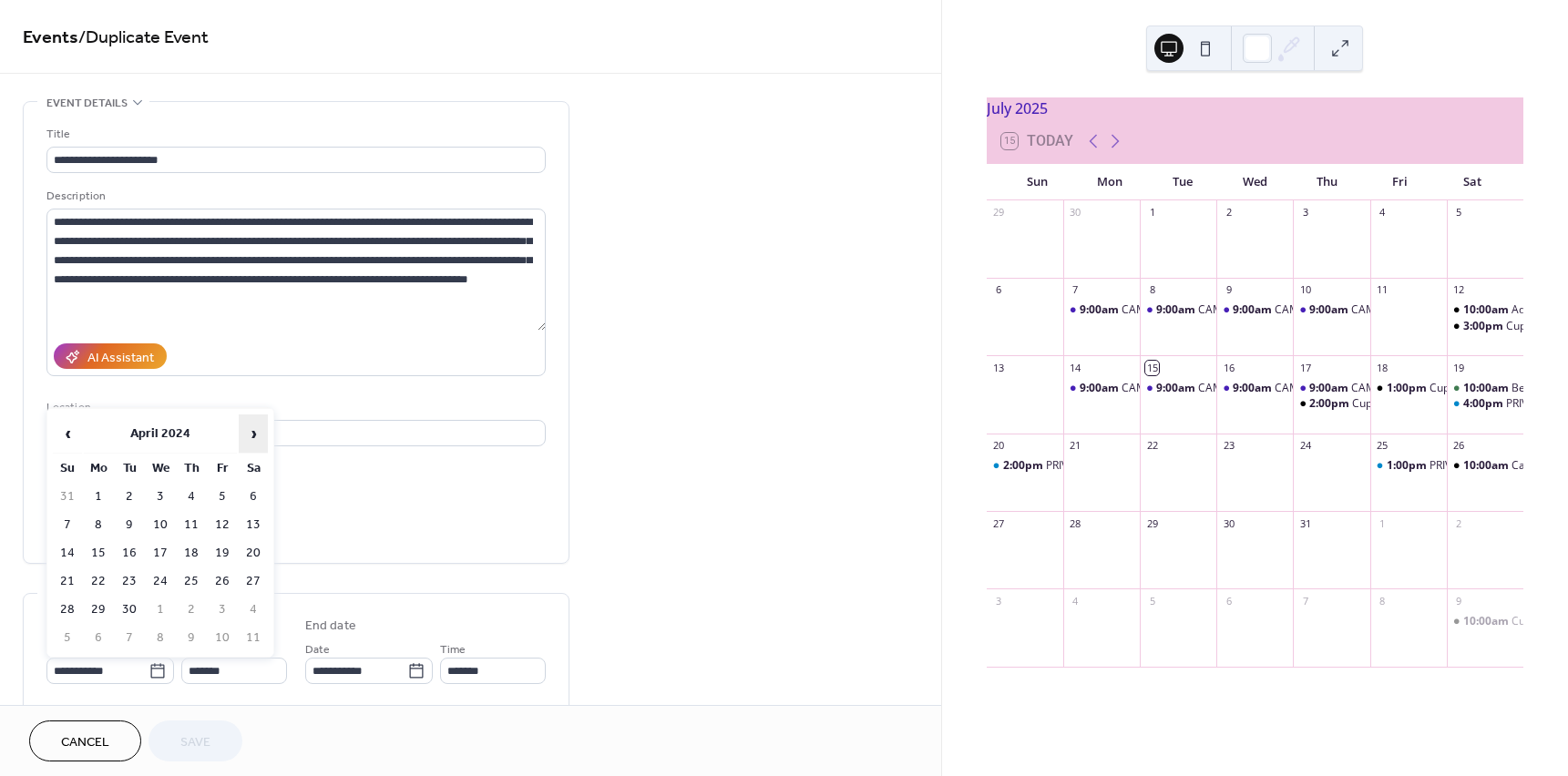 click on "›" at bounding box center (253, 434) 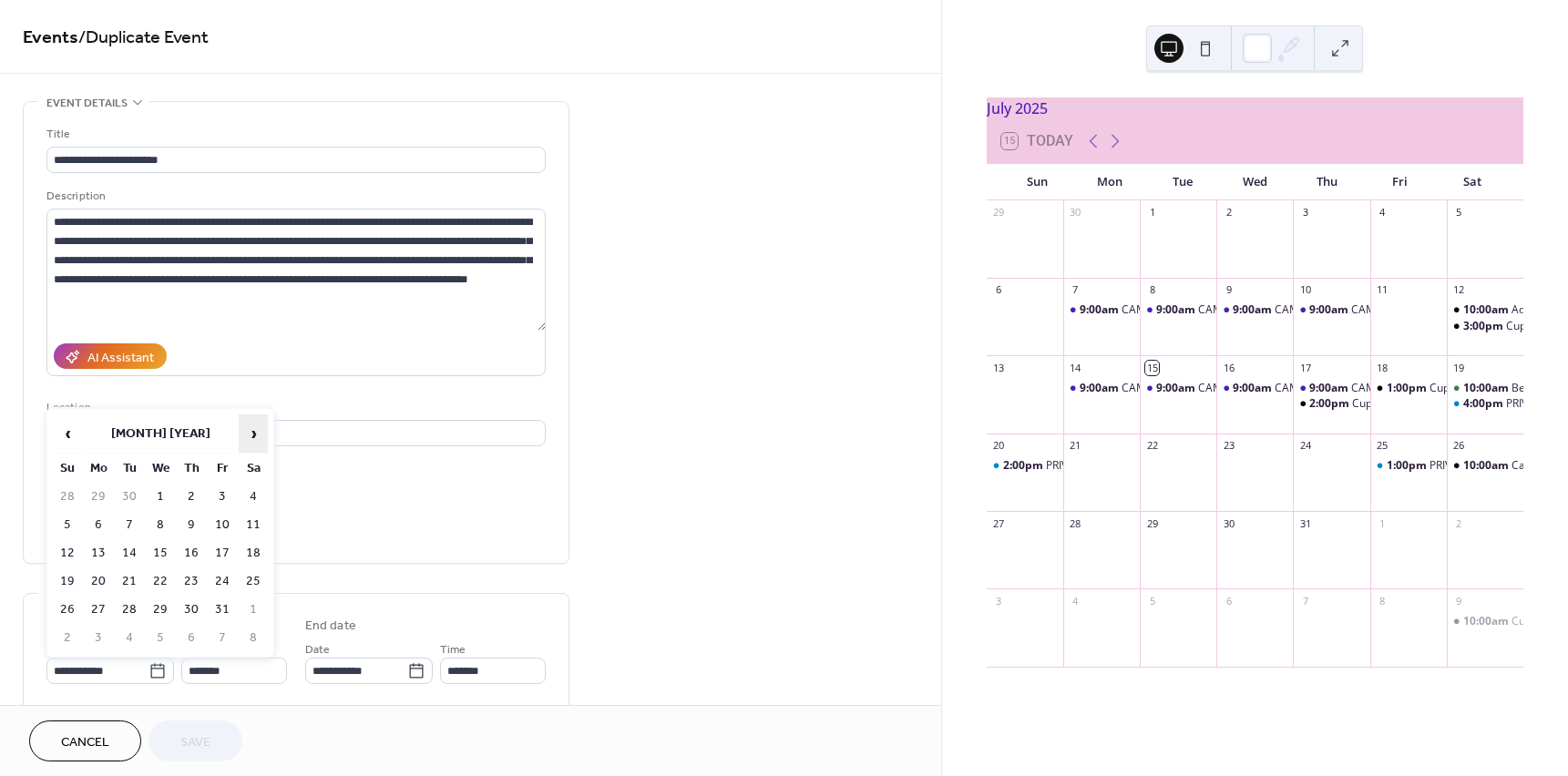 click on "›" at bounding box center [253, 434] 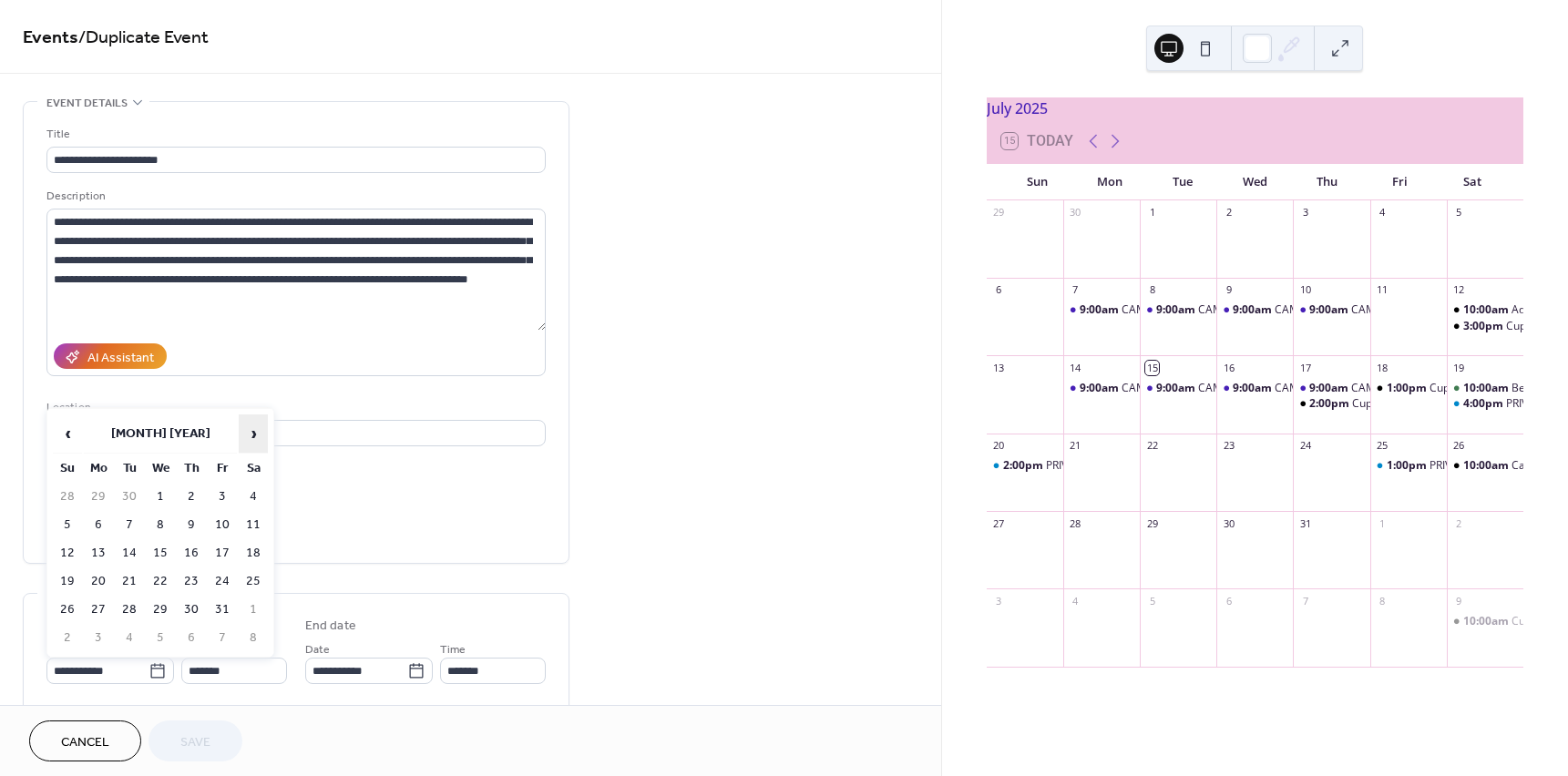 click on "›" at bounding box center (253, 434) 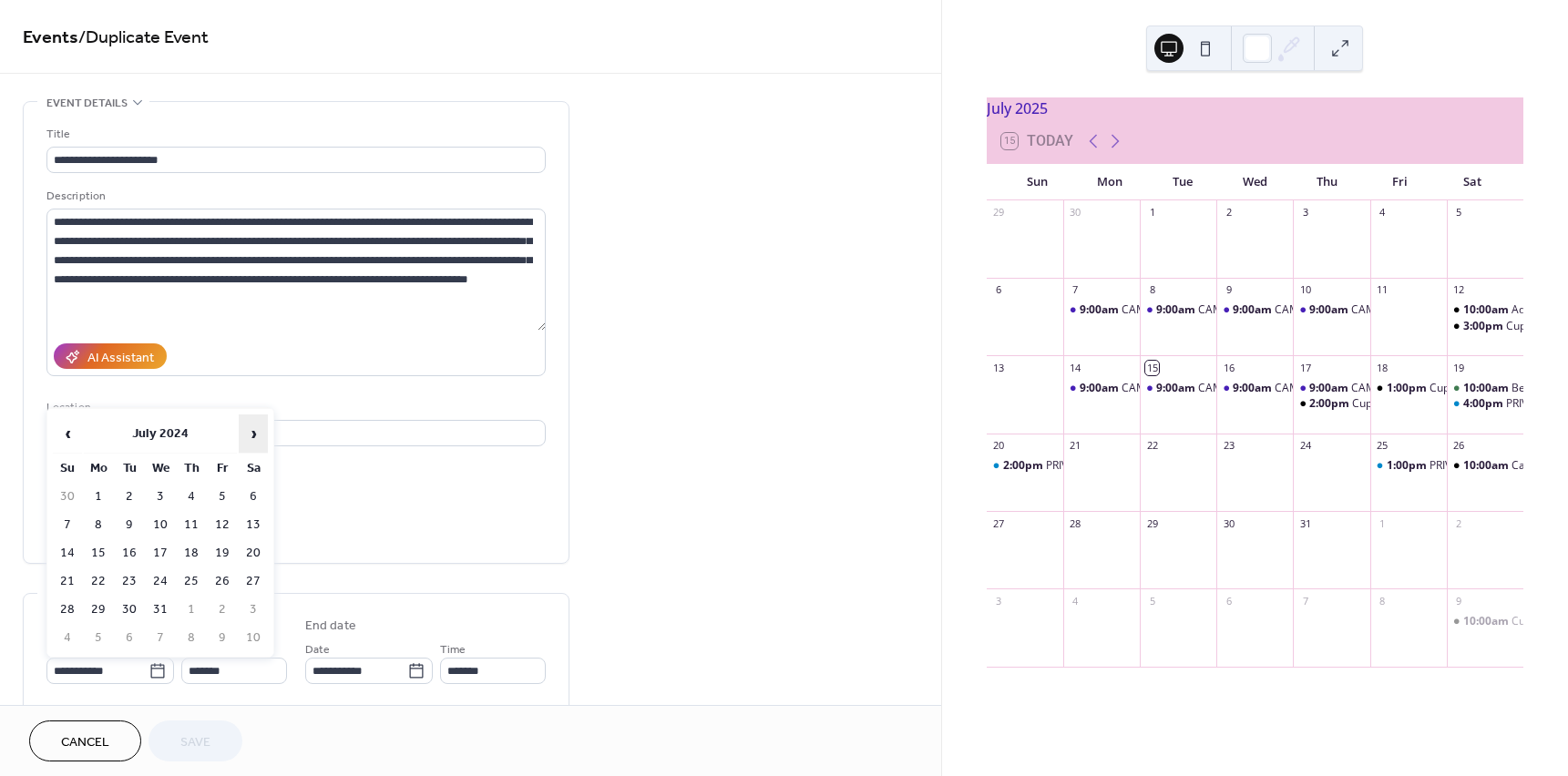 click on "›" at bounding box center (253, 434) 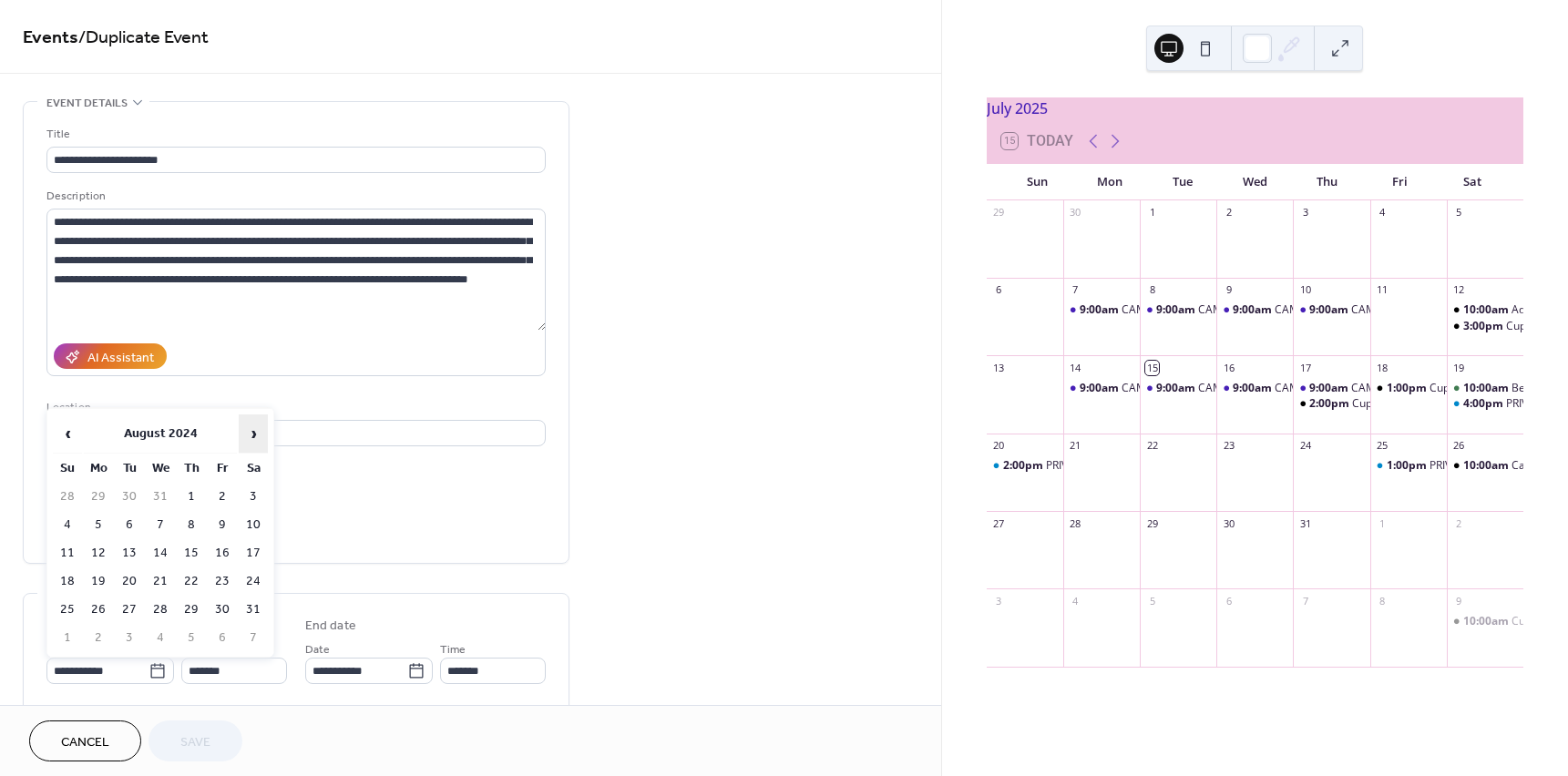 click on "›" at bounding box center [253, 434] 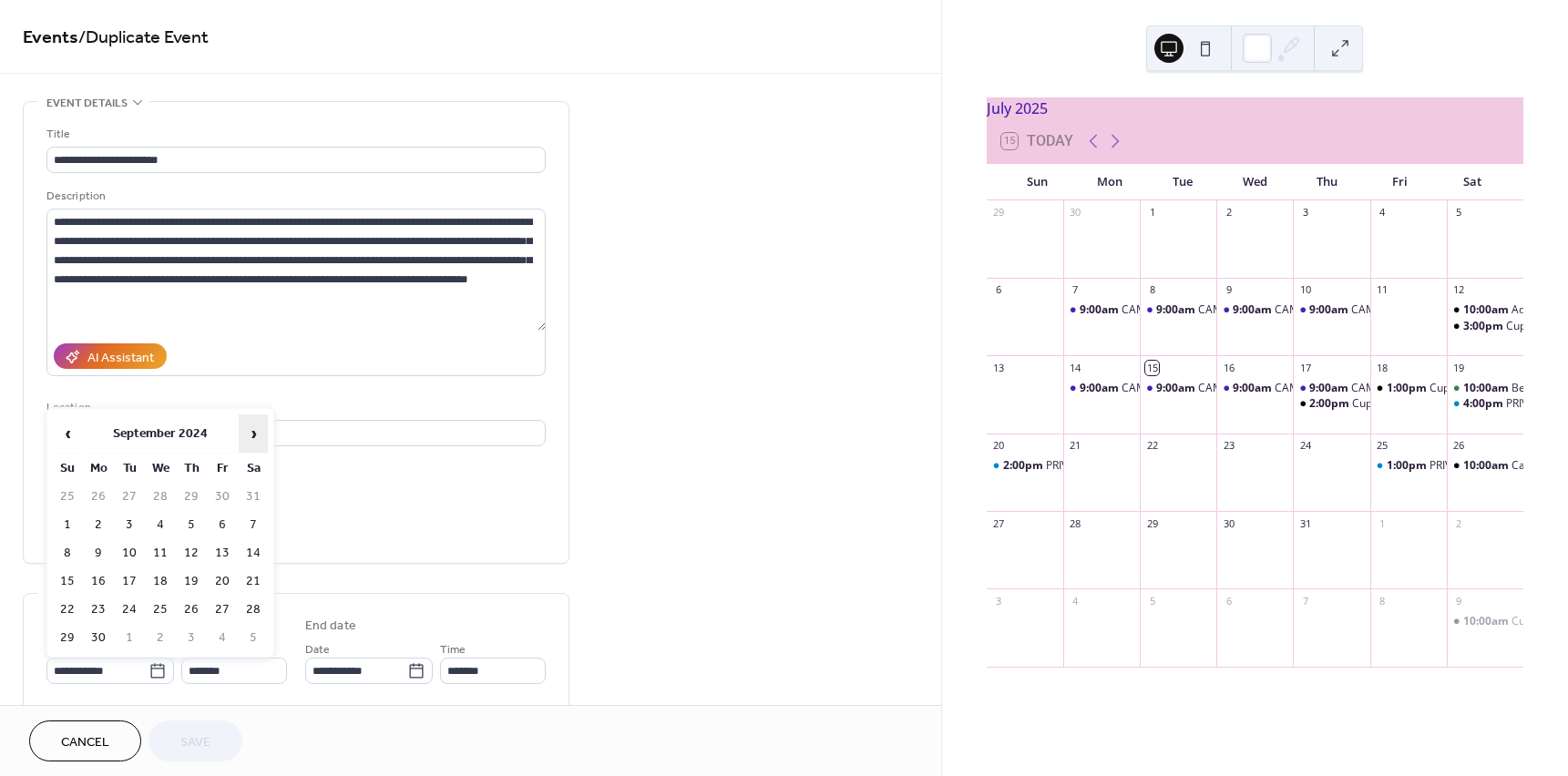 click on "›" at bounding box center [253, 434] 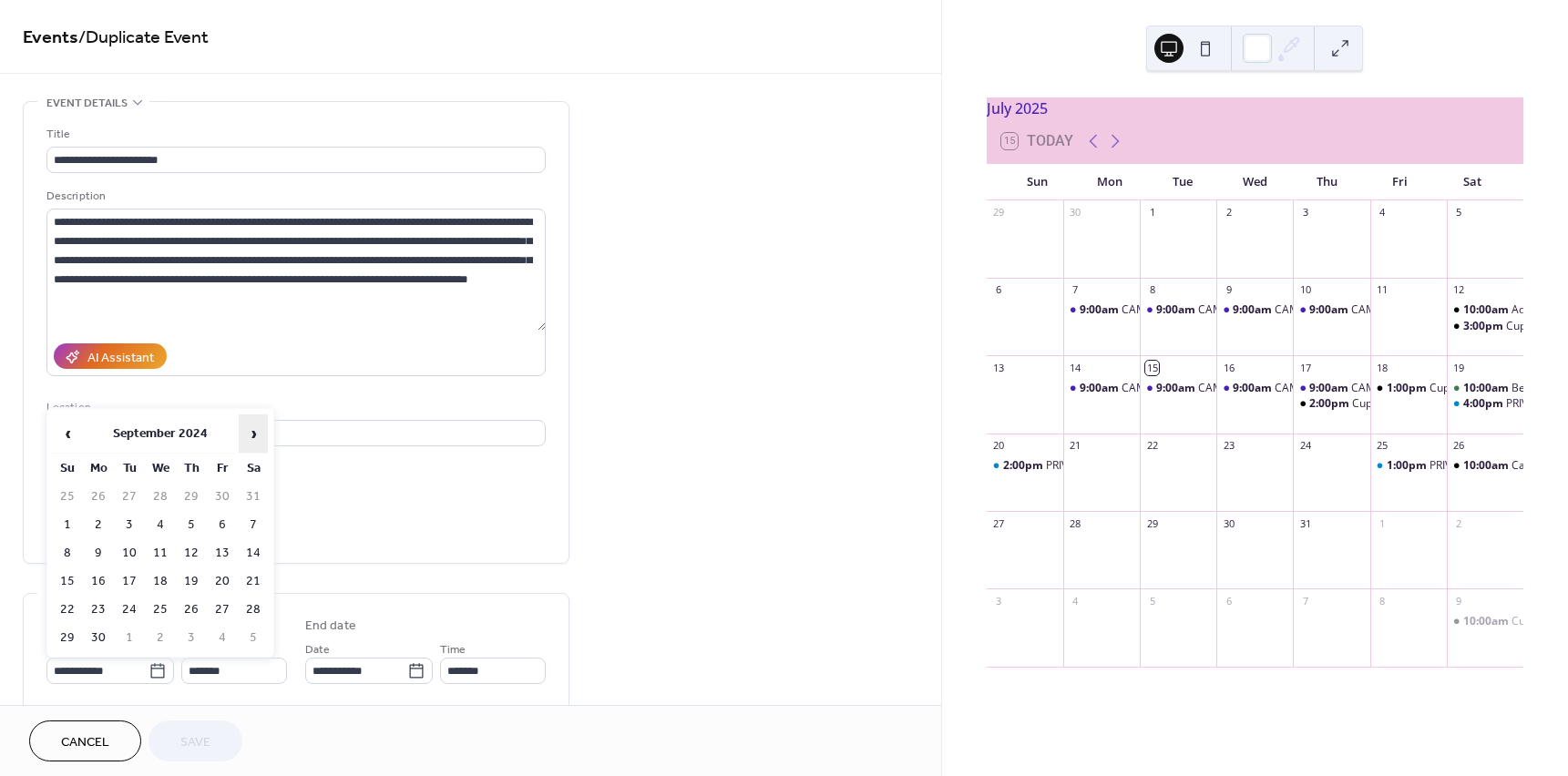 click on "›" at bounding box center (253, 434) 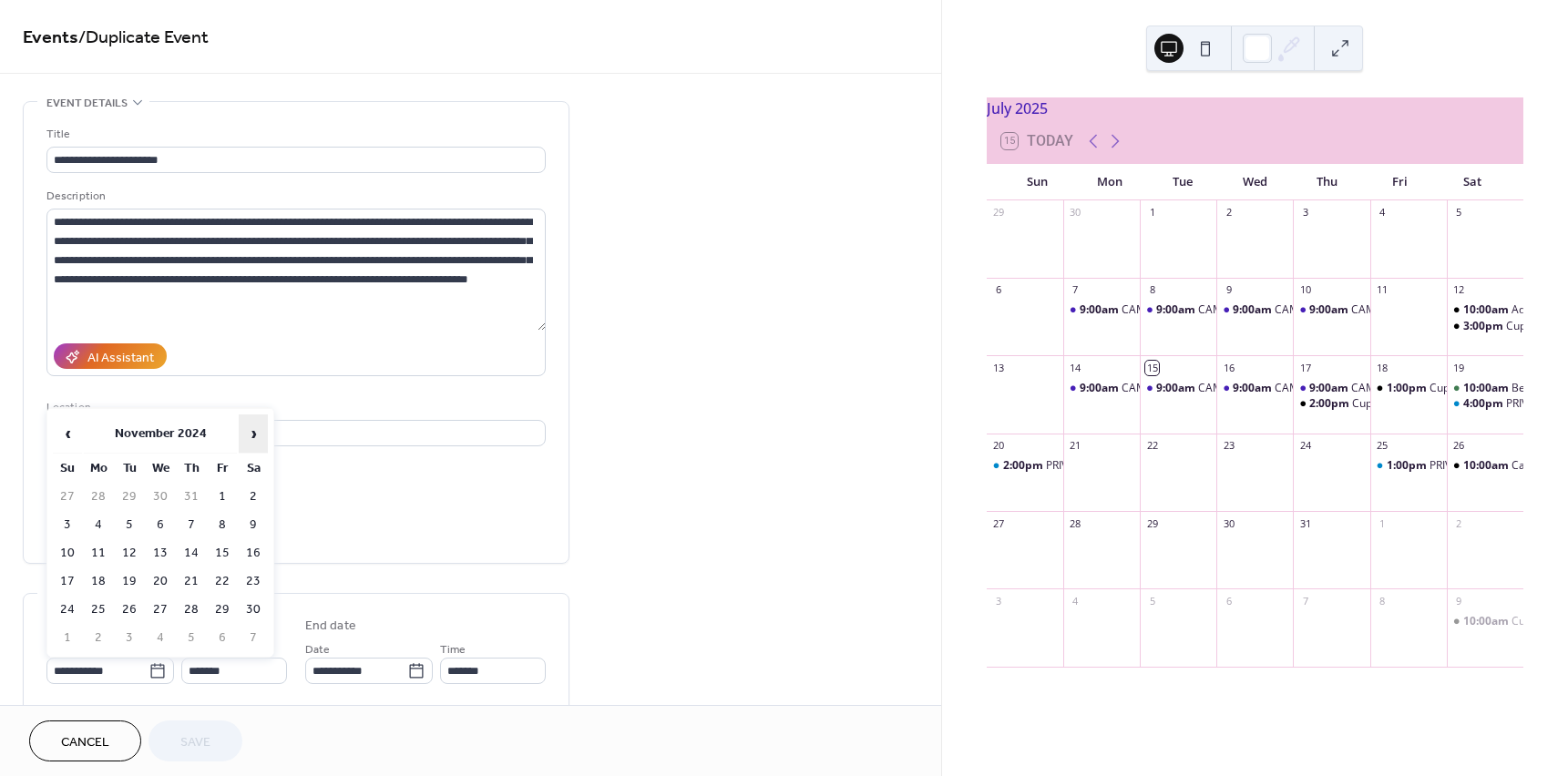 click on "›" at bounding box center (253, 434) 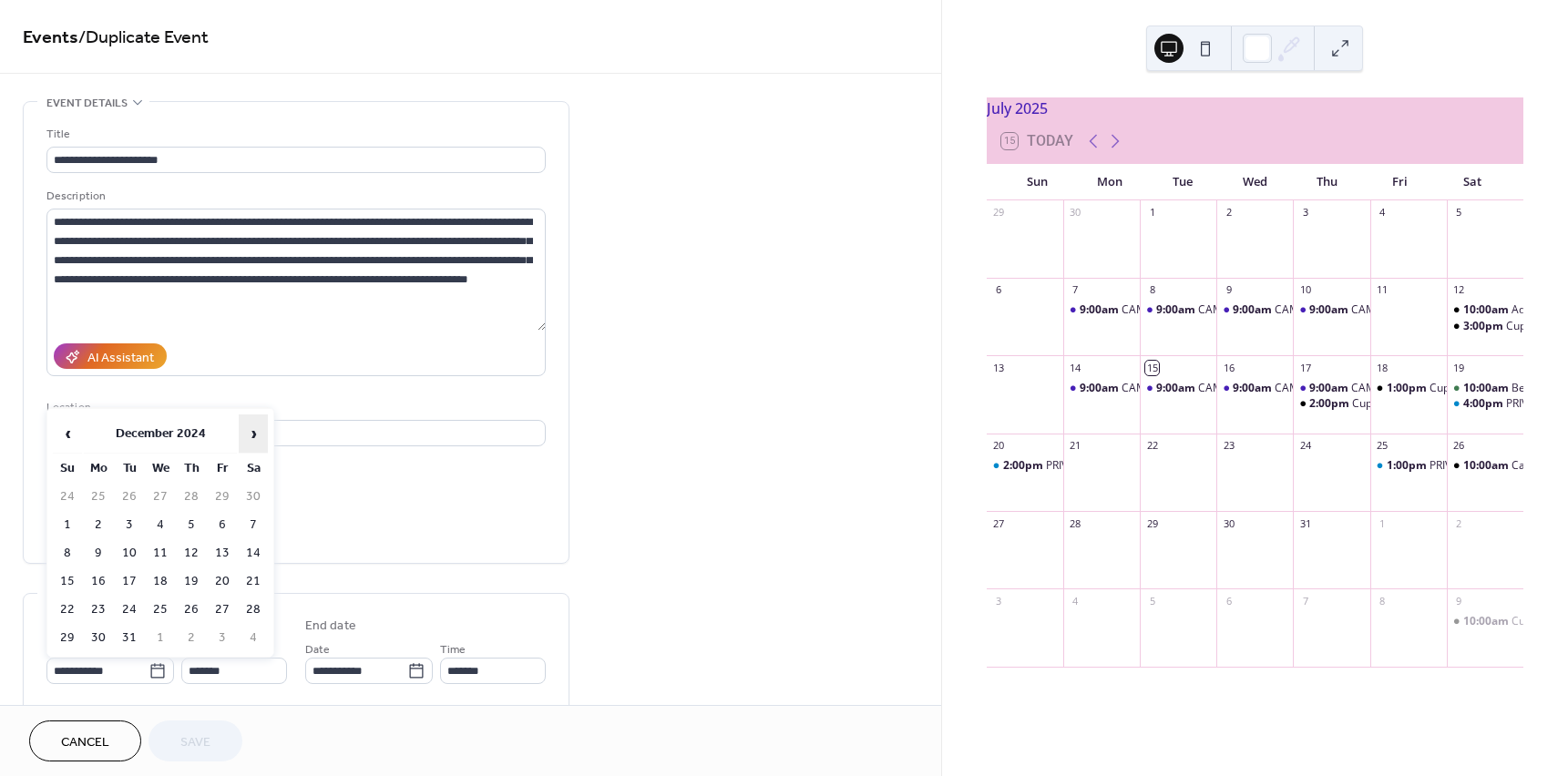 click on "›" at bounding box center (253, 434) 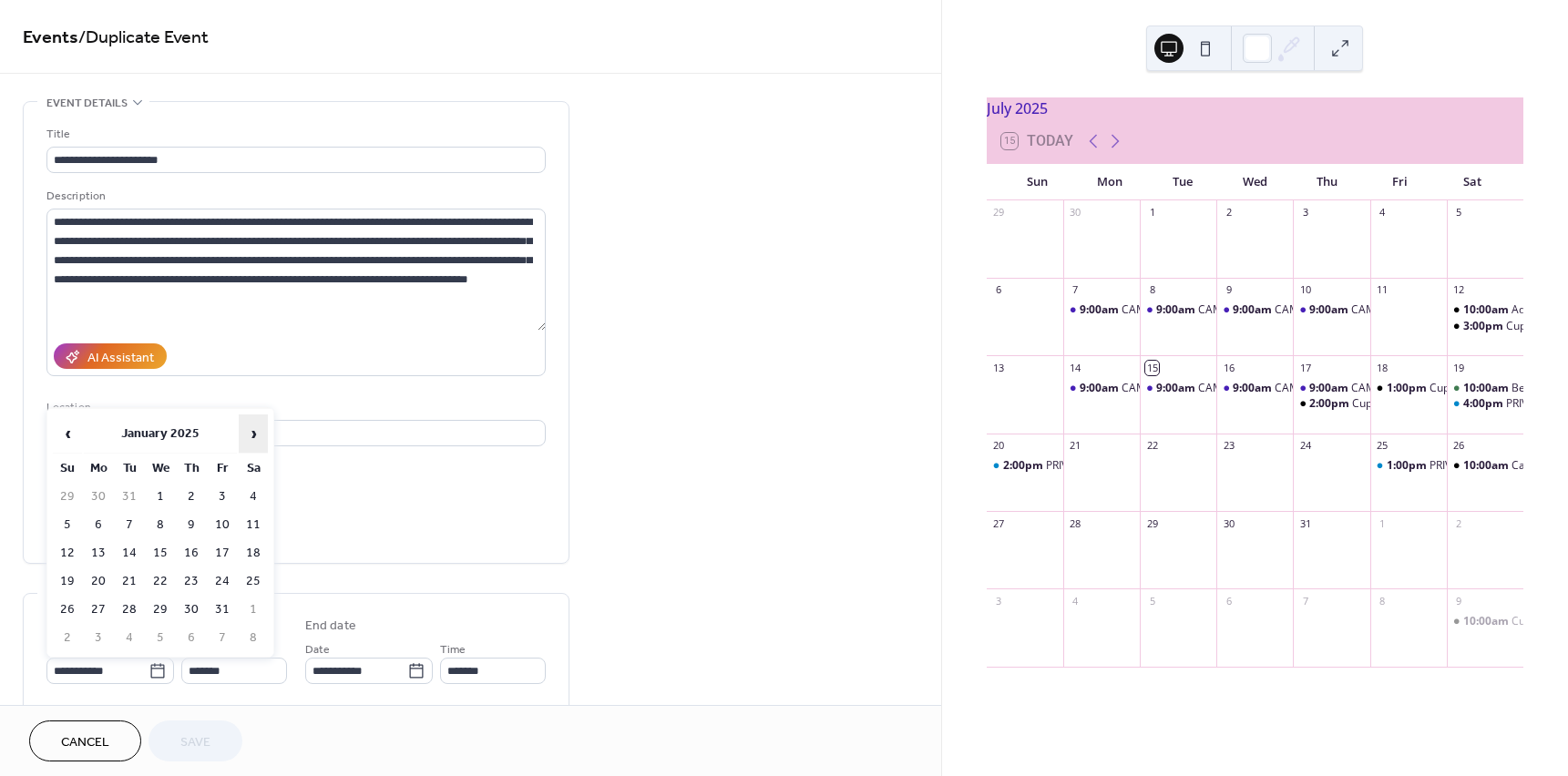 click on "›" at bounding box center [253, 434] 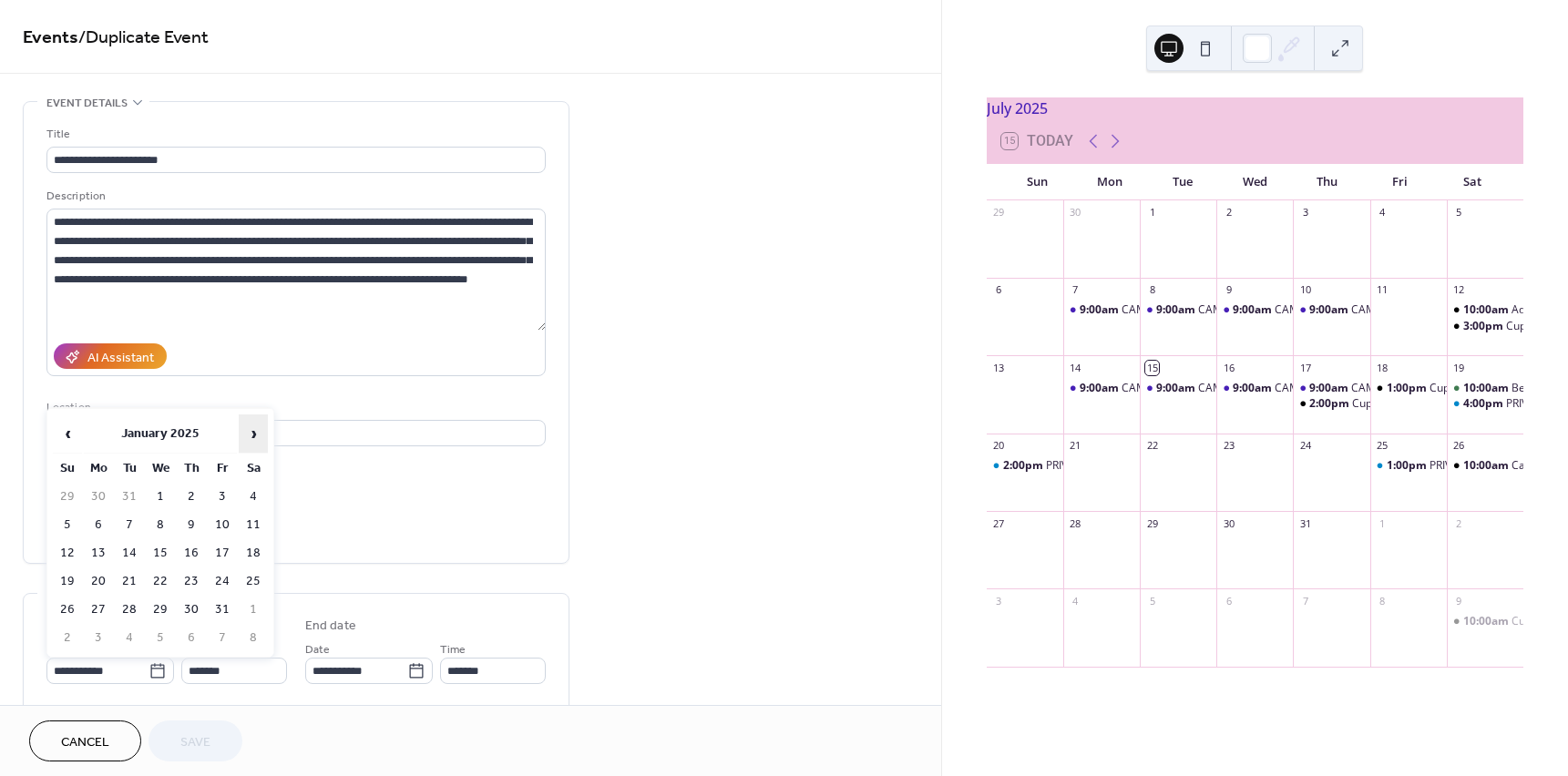 click on "›" at bounding box center [253, 434] 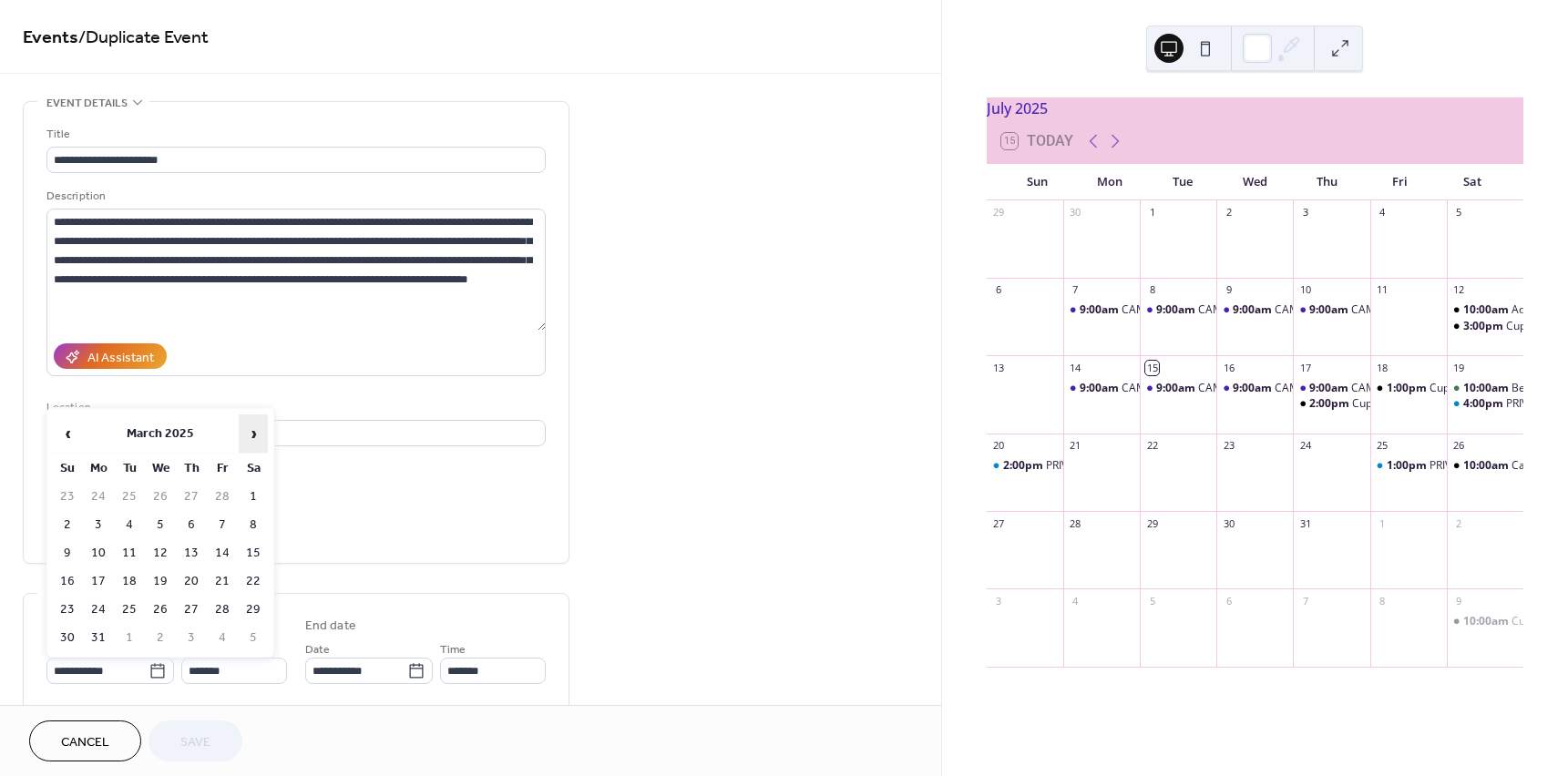 click on "›" at bounding box center [253, 434] 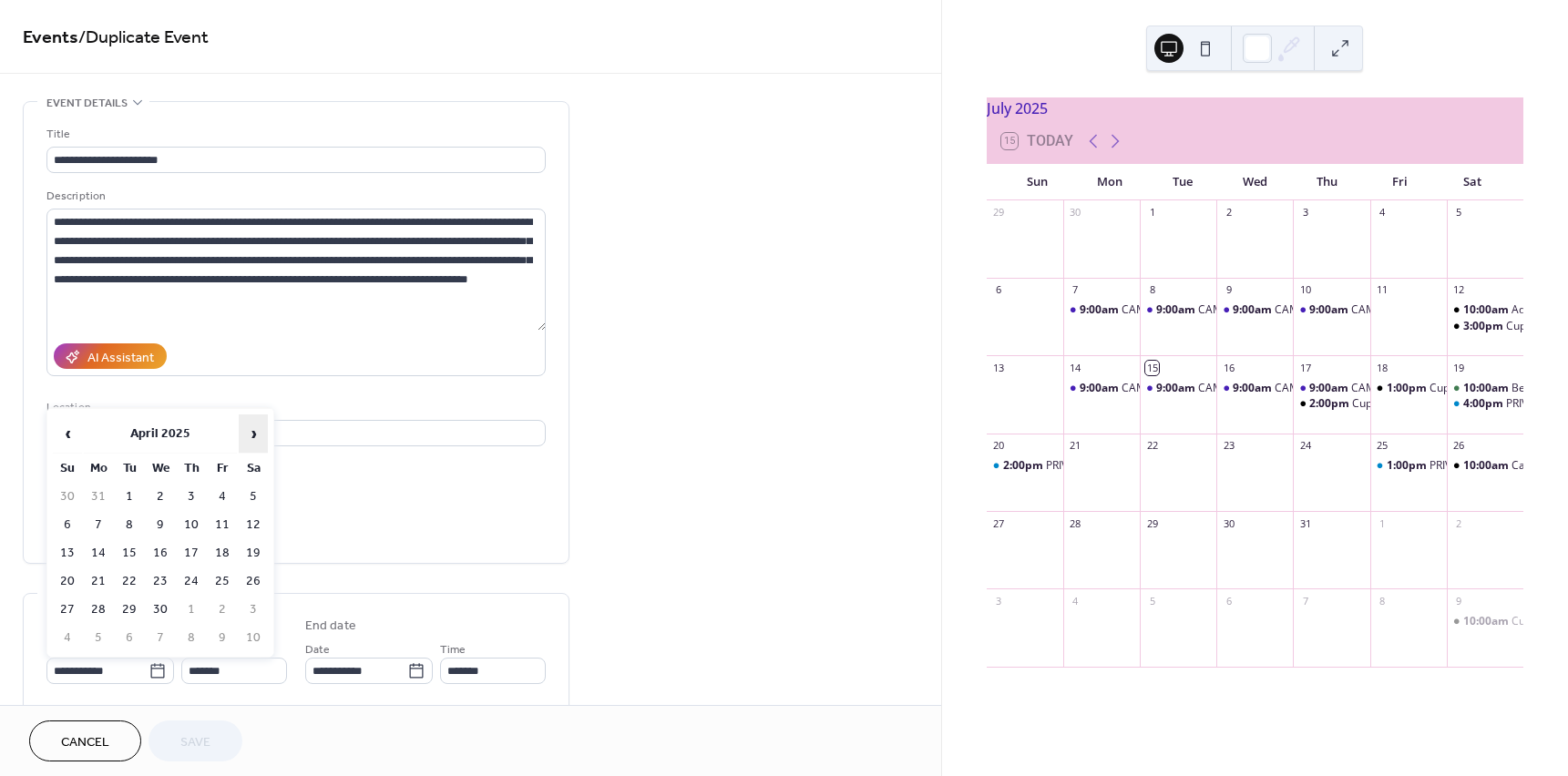 click on "›" at bounding box center (253, 434) 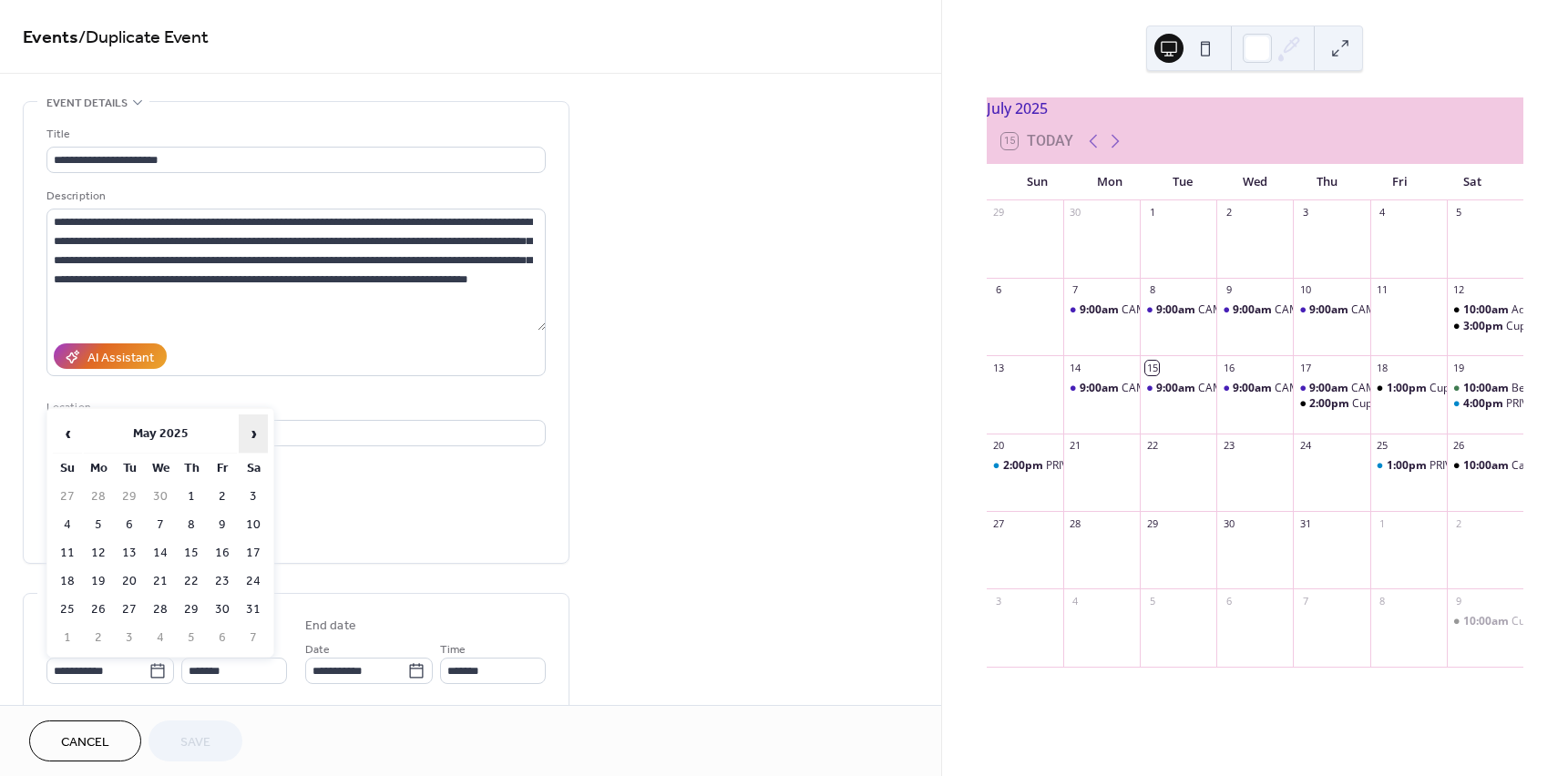 click on "›" at bounding box center (253, 434) 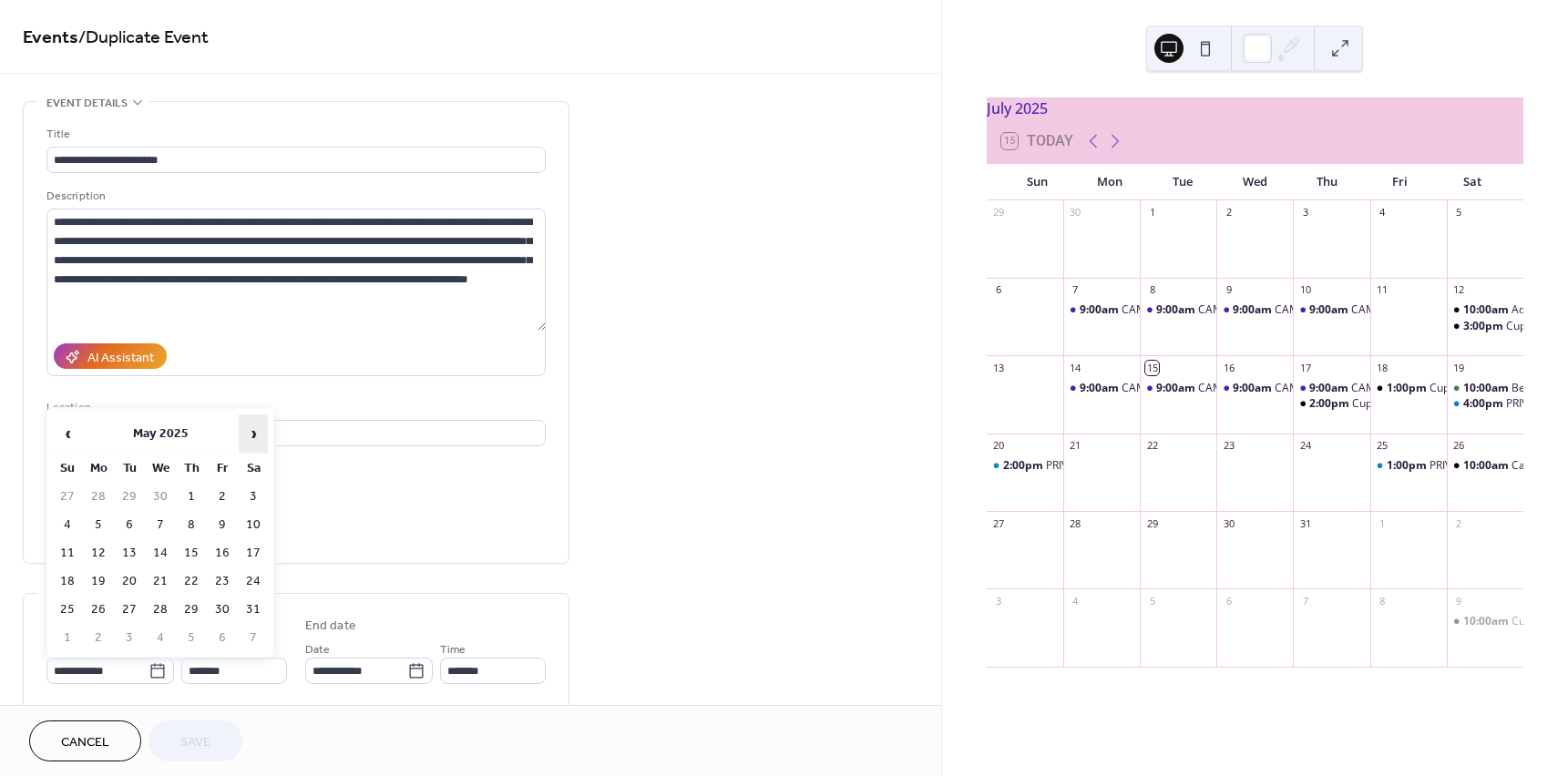 click on "›" at bounding box center (253, 434) 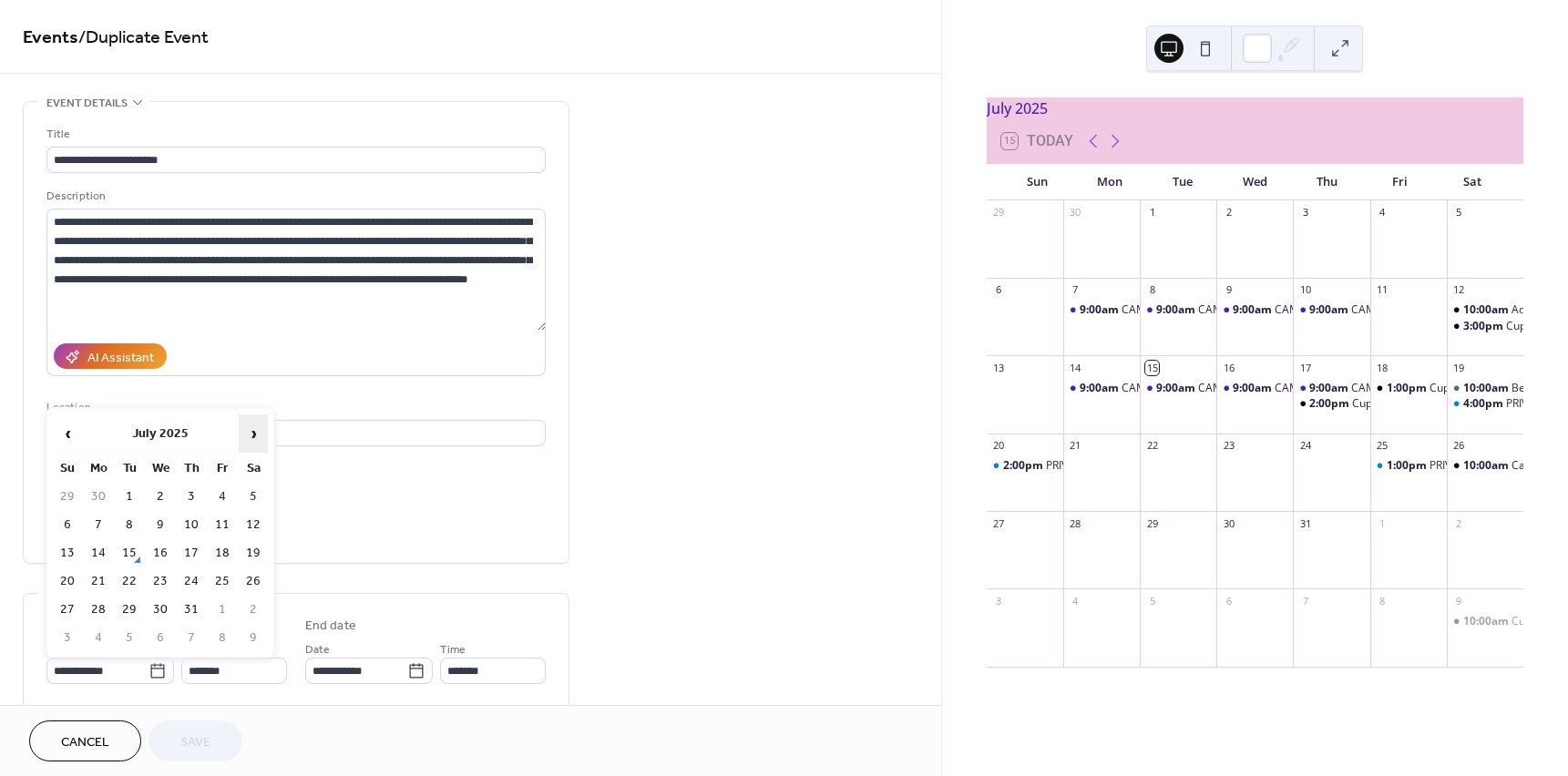 click on "›" at bounding box center [253, 434] 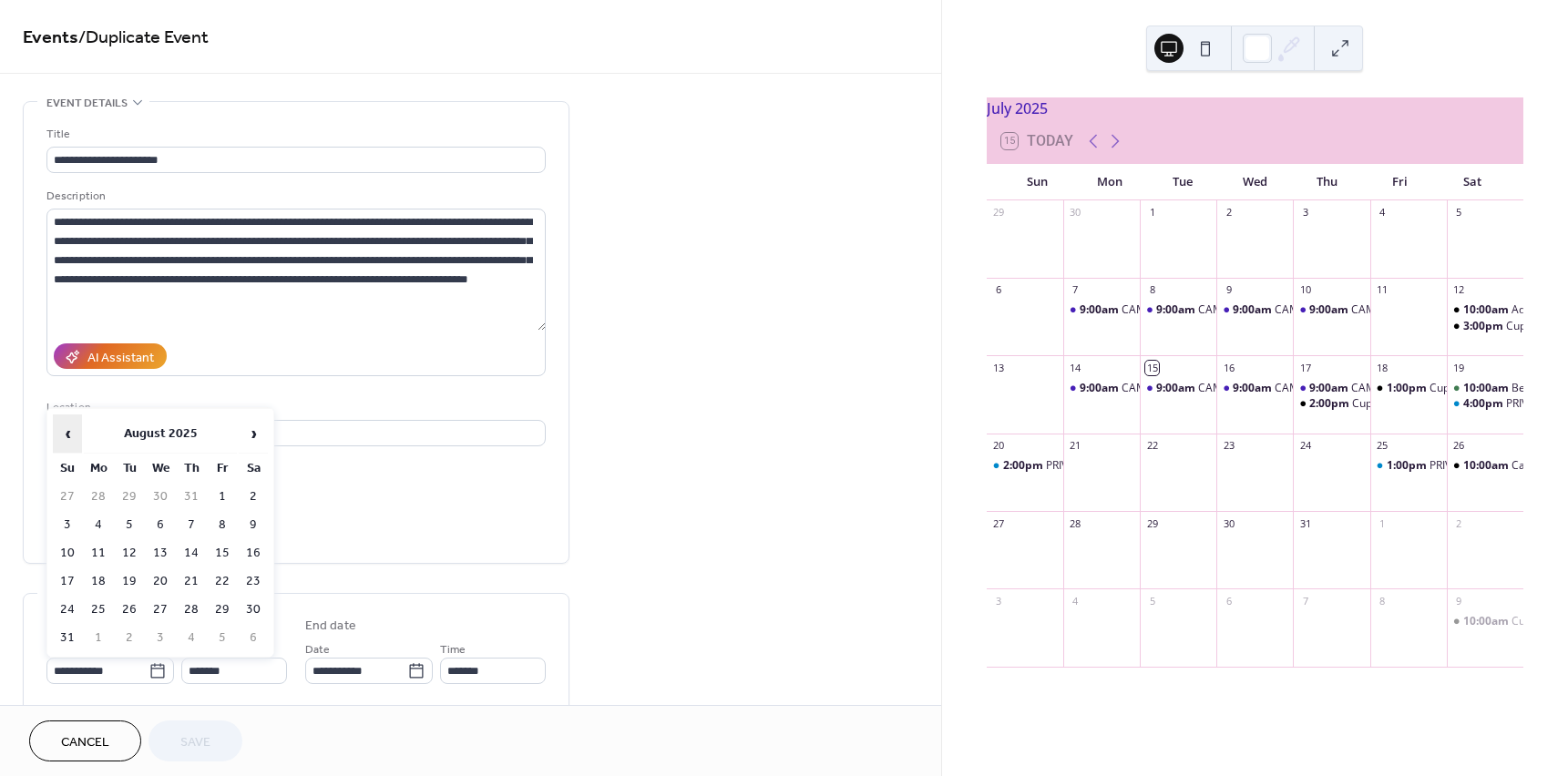 click on "‹" at bounding box center (67, 434) 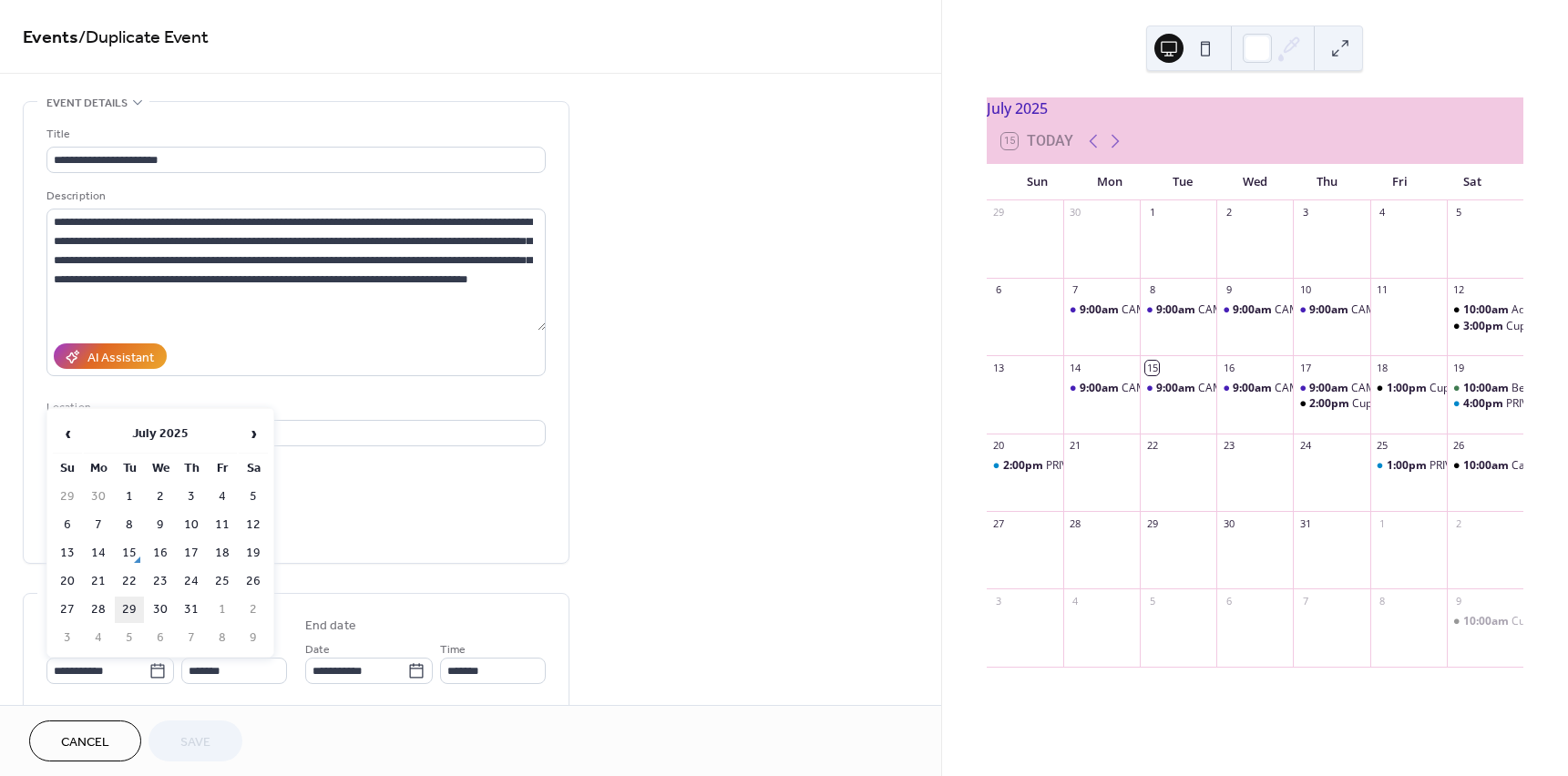 click on "29" at bounding box center [129, 609] 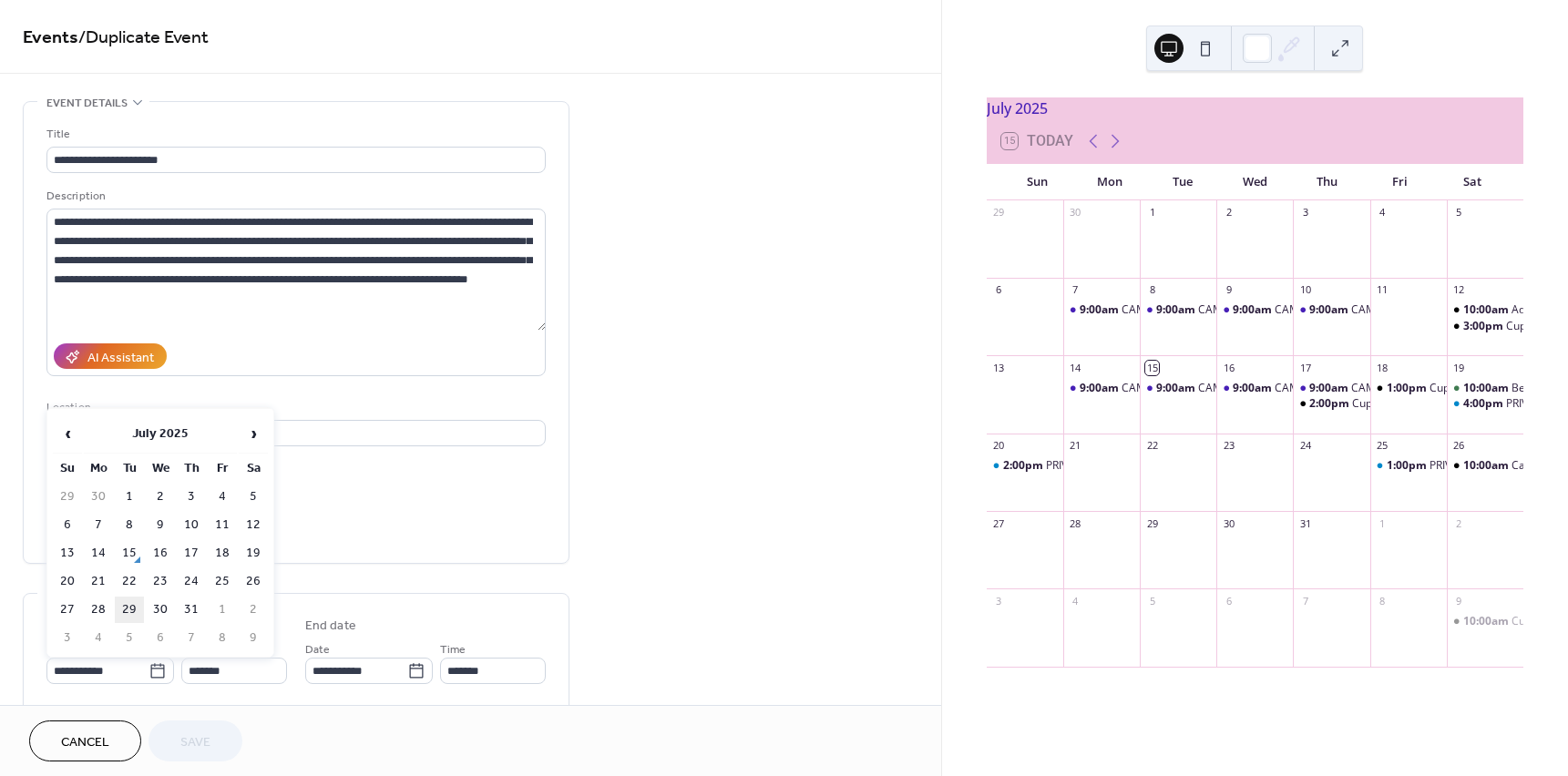 type on "**********" 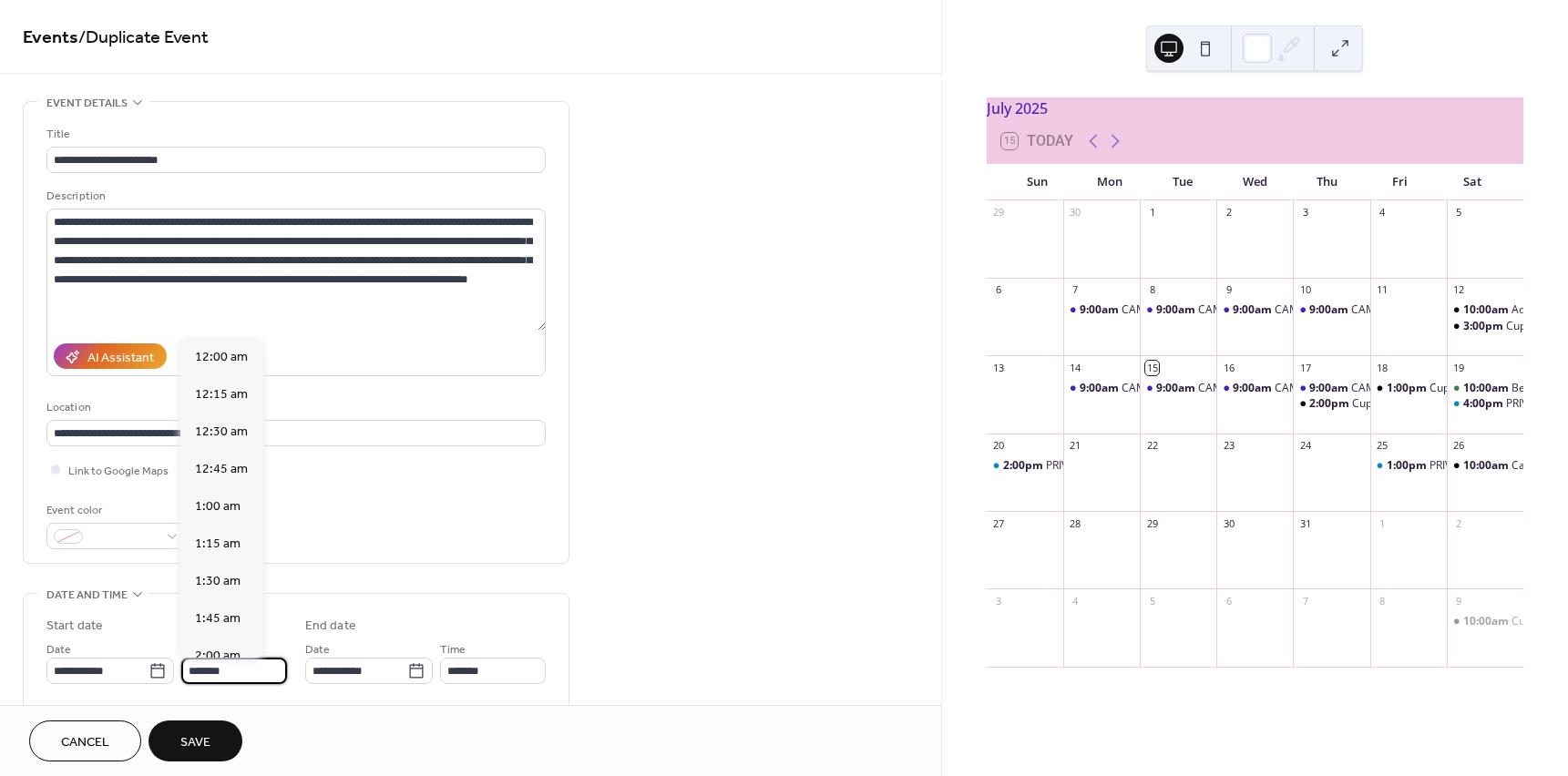 click on "*******" at bounding box center [234, 670] 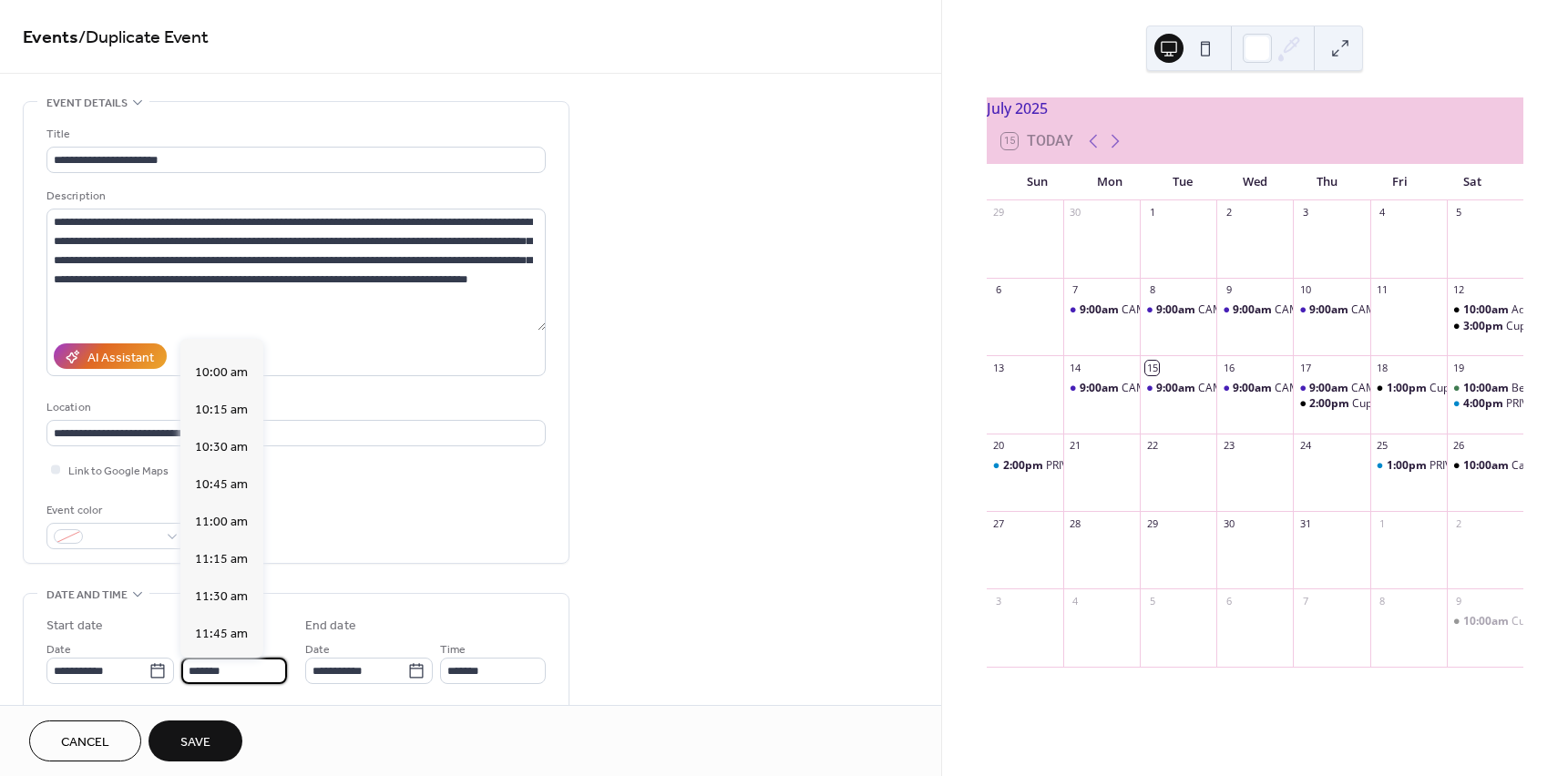 scroll, scrollTop: 1493, scrollLeft: 0, axis: vertical 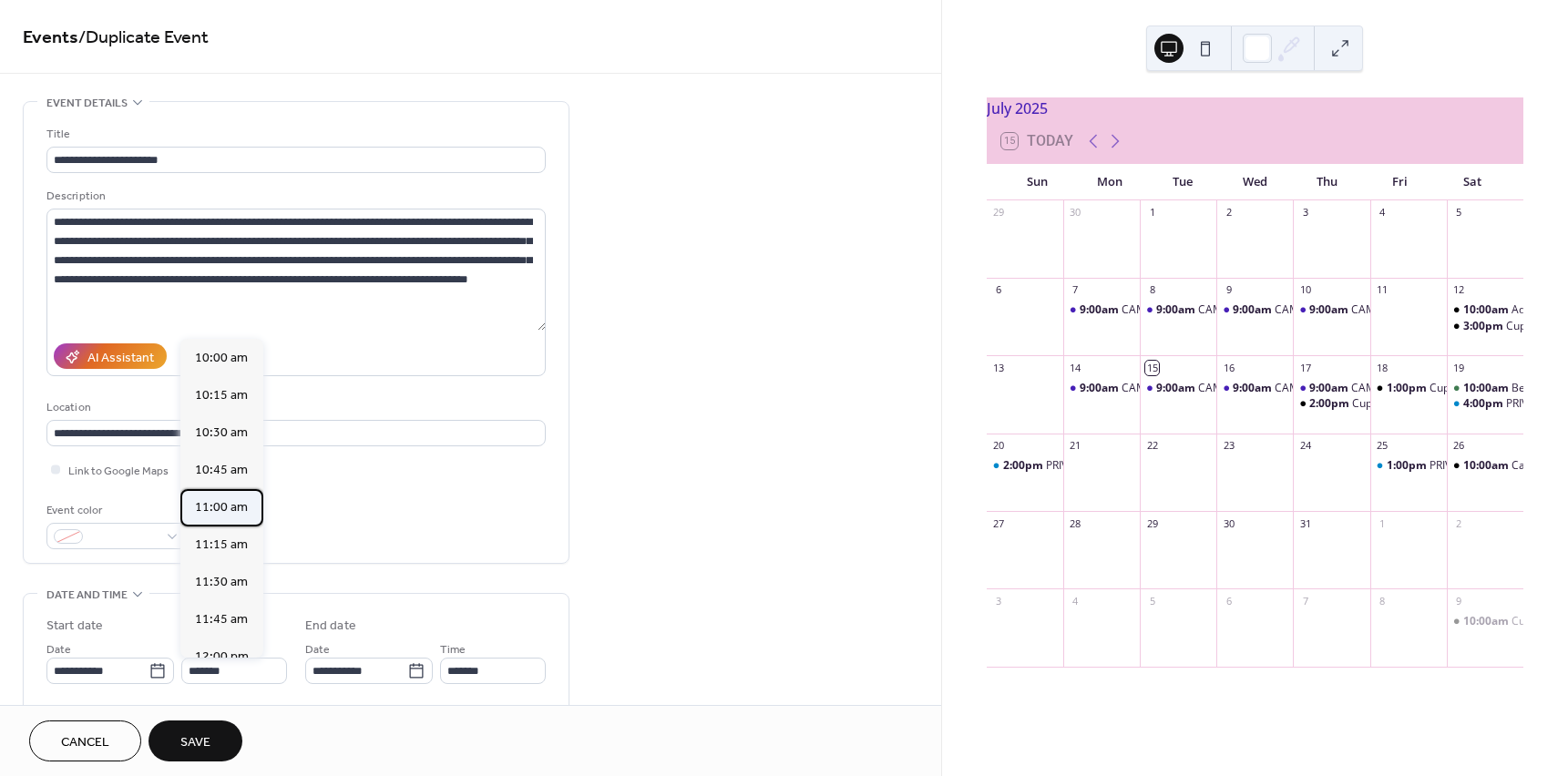 click on "11:00 am" at bounding box center (221, 507) 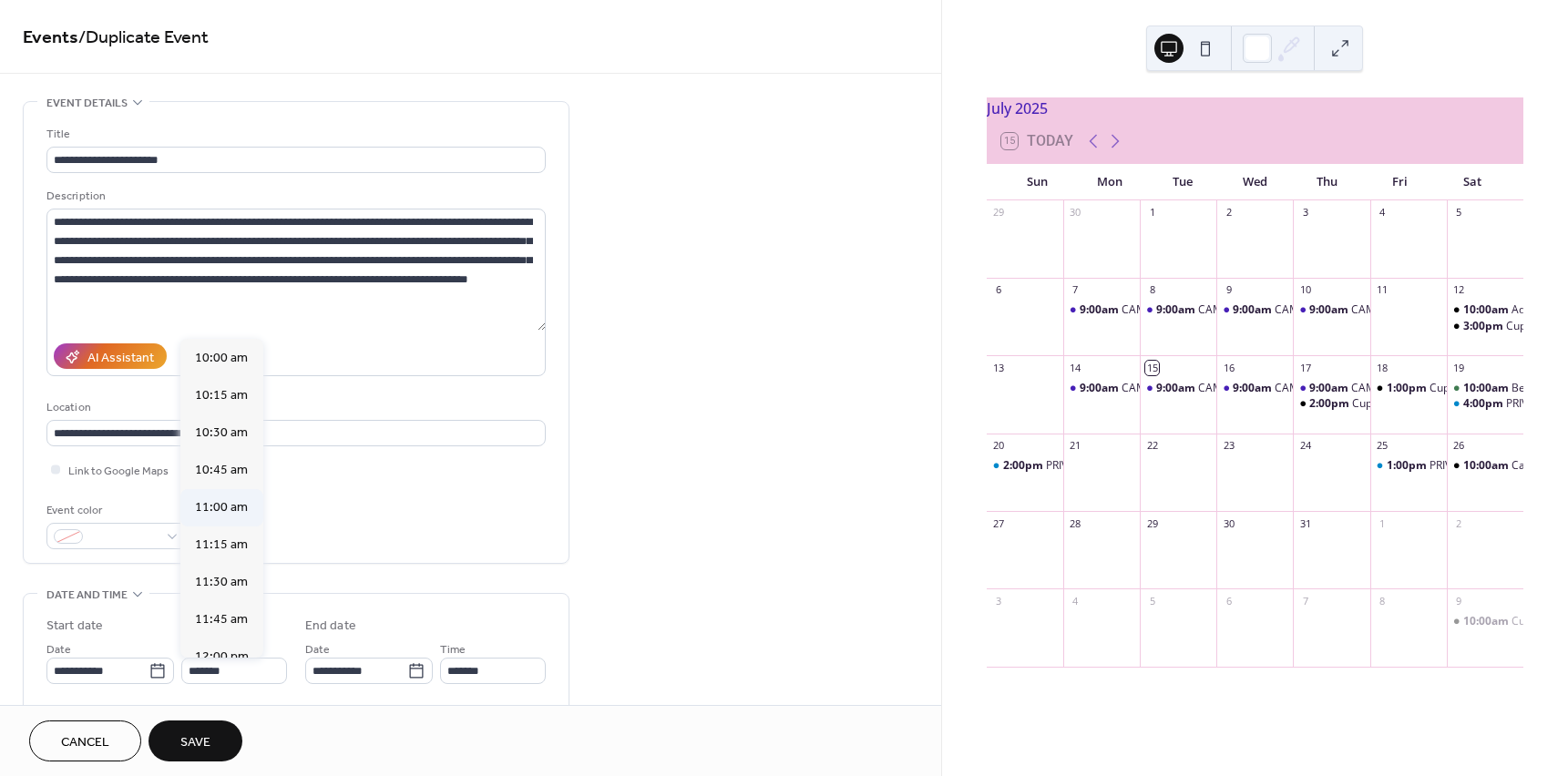 type on "********" 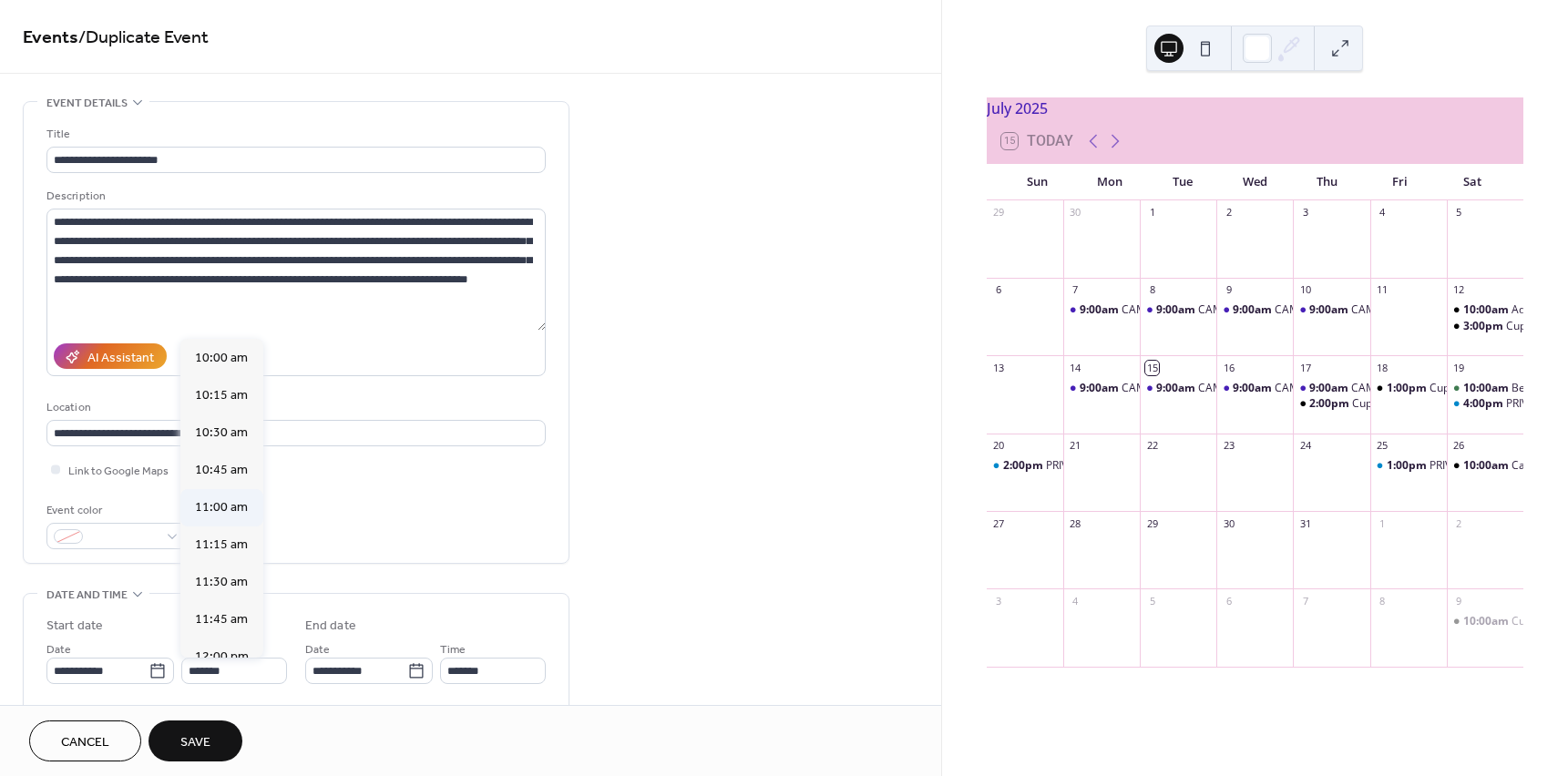 type on "********" 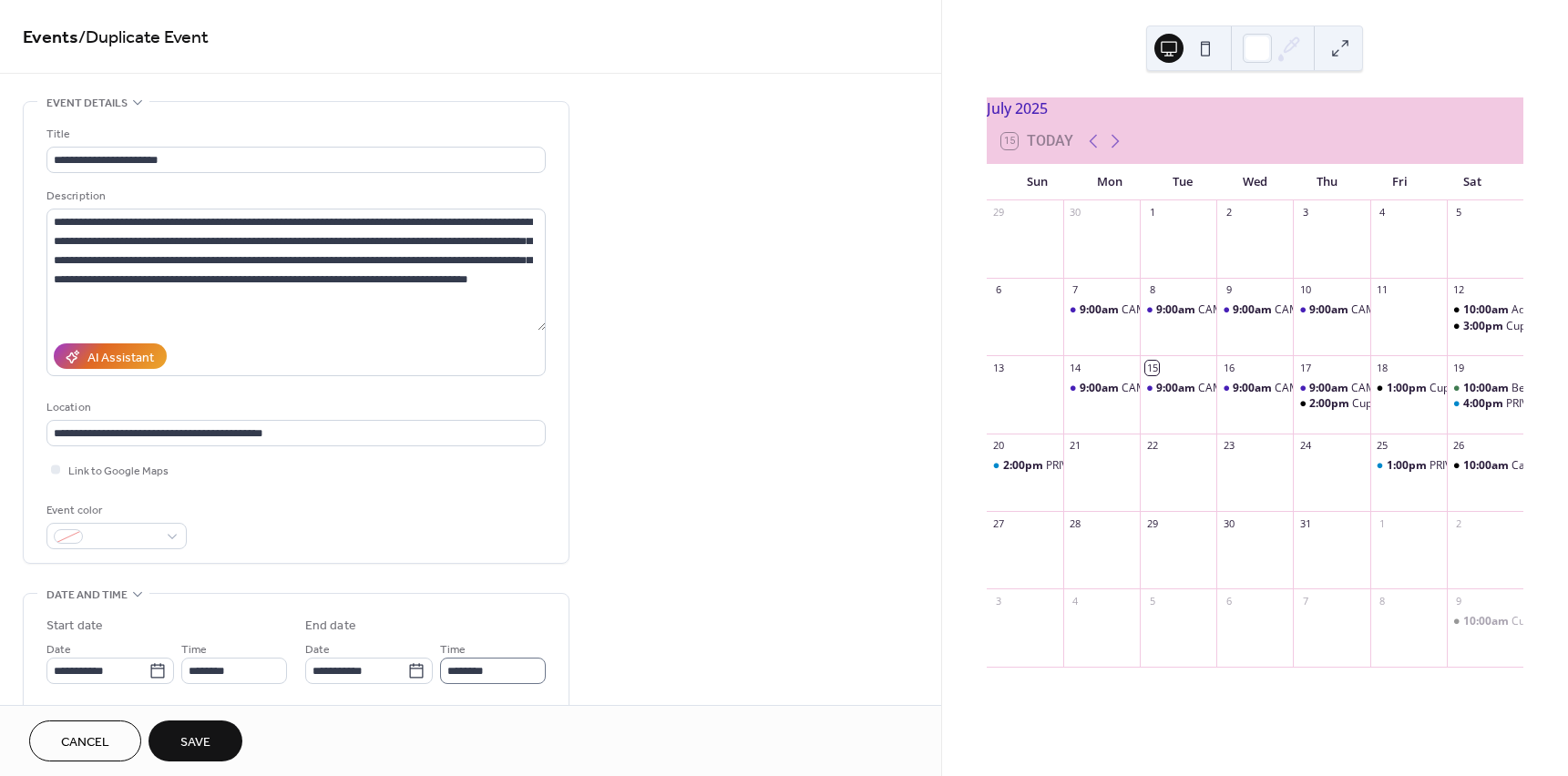 scroll, scrollTop: 1, scrollLeft: 0, axis: vertical 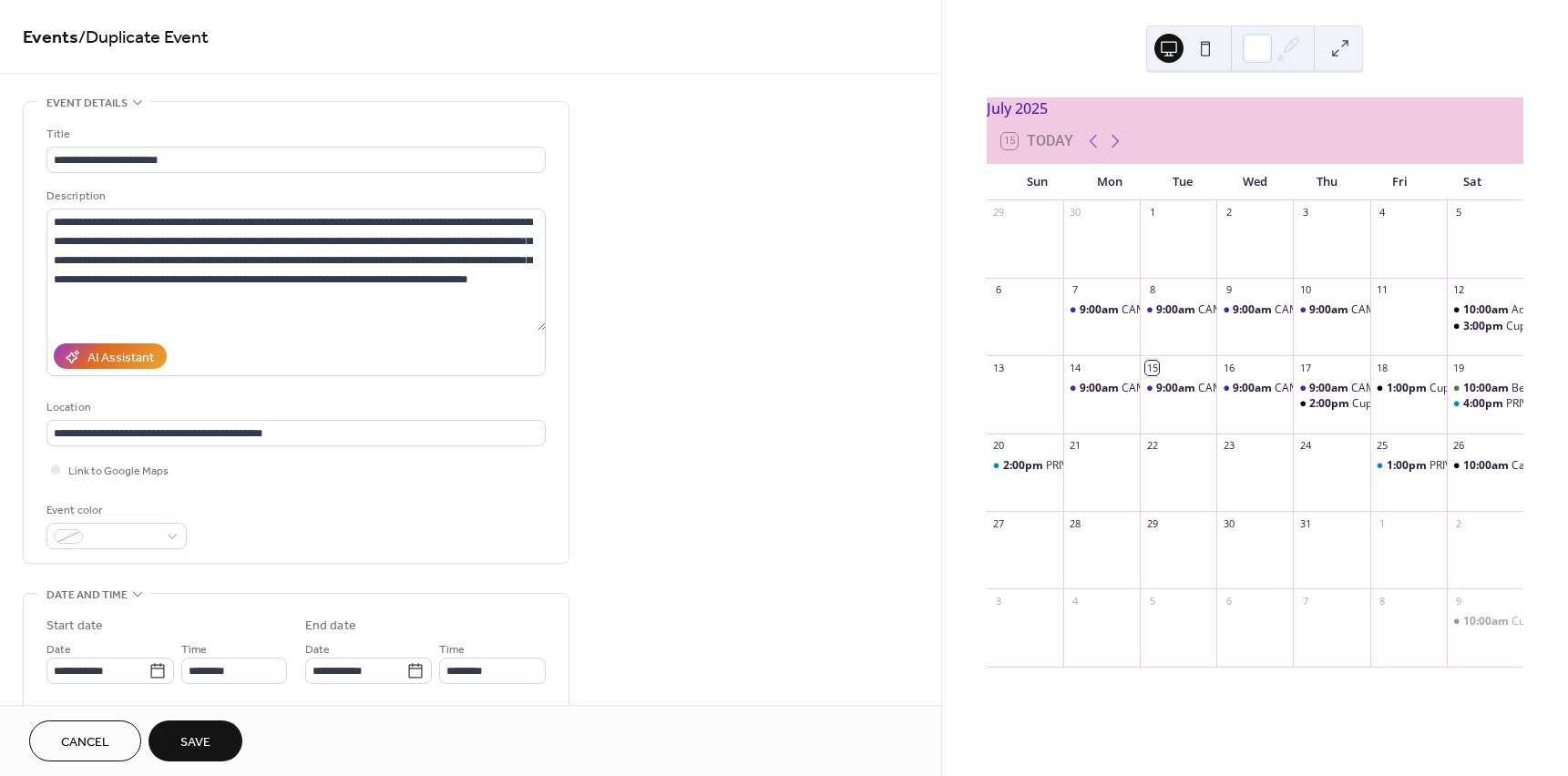 click on "Save" at bounding box center (195, 742) 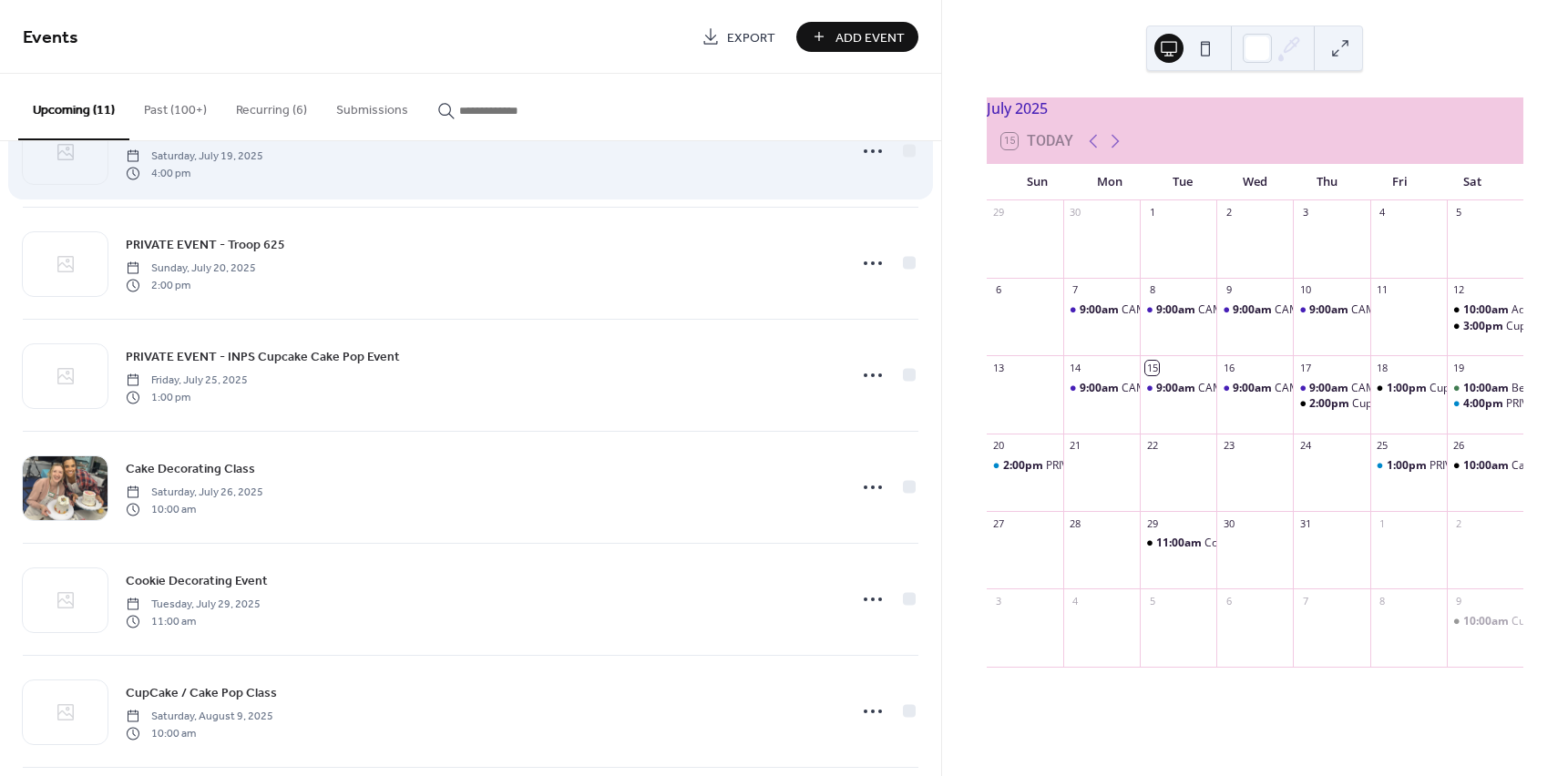 scroll, scrollTop: 411, scrollLeft: 0, axis: vertical 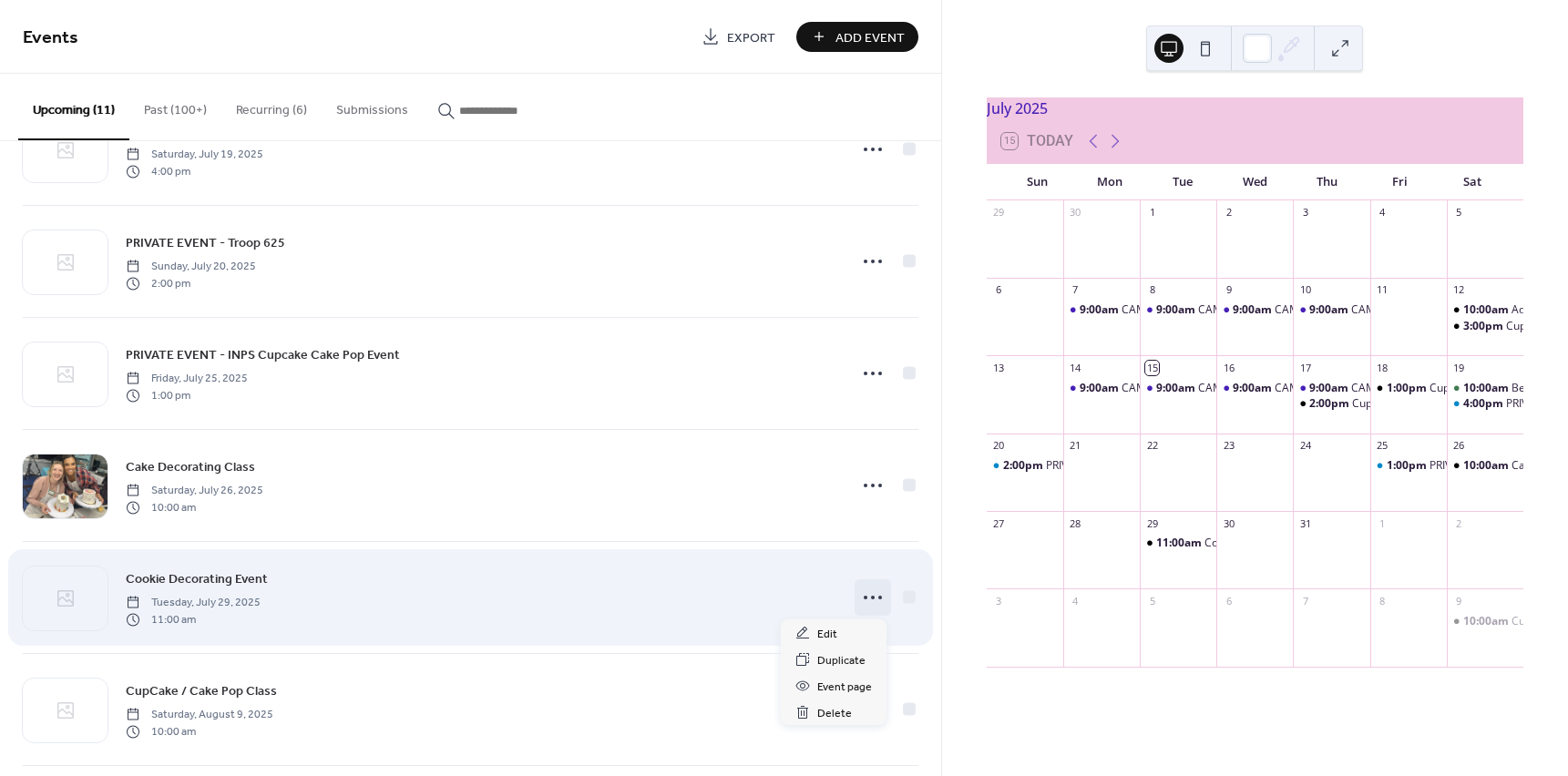 click at bounding box center [873, 597] 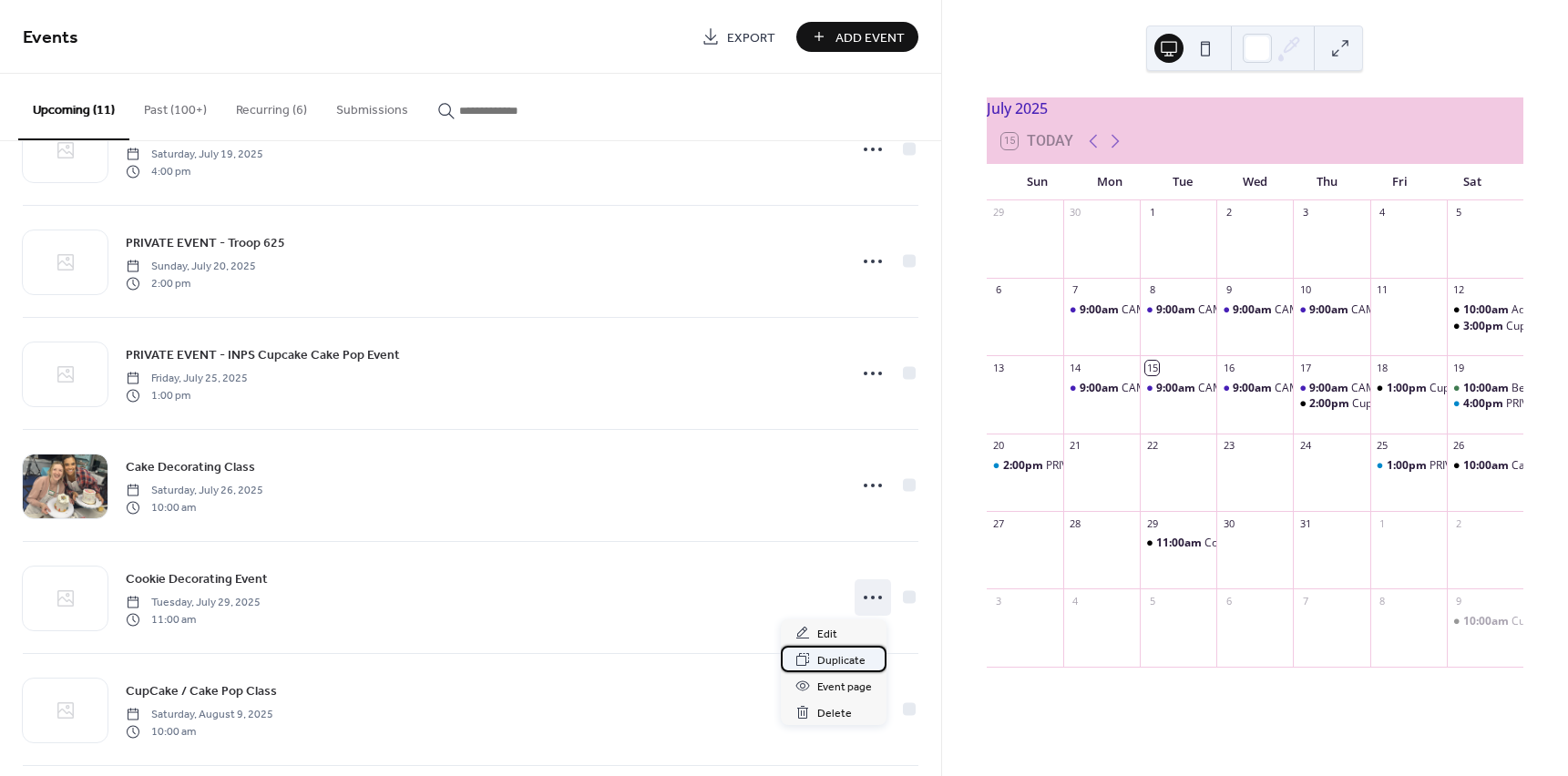 click on "Duplicate" at bounding box center [841, 660] 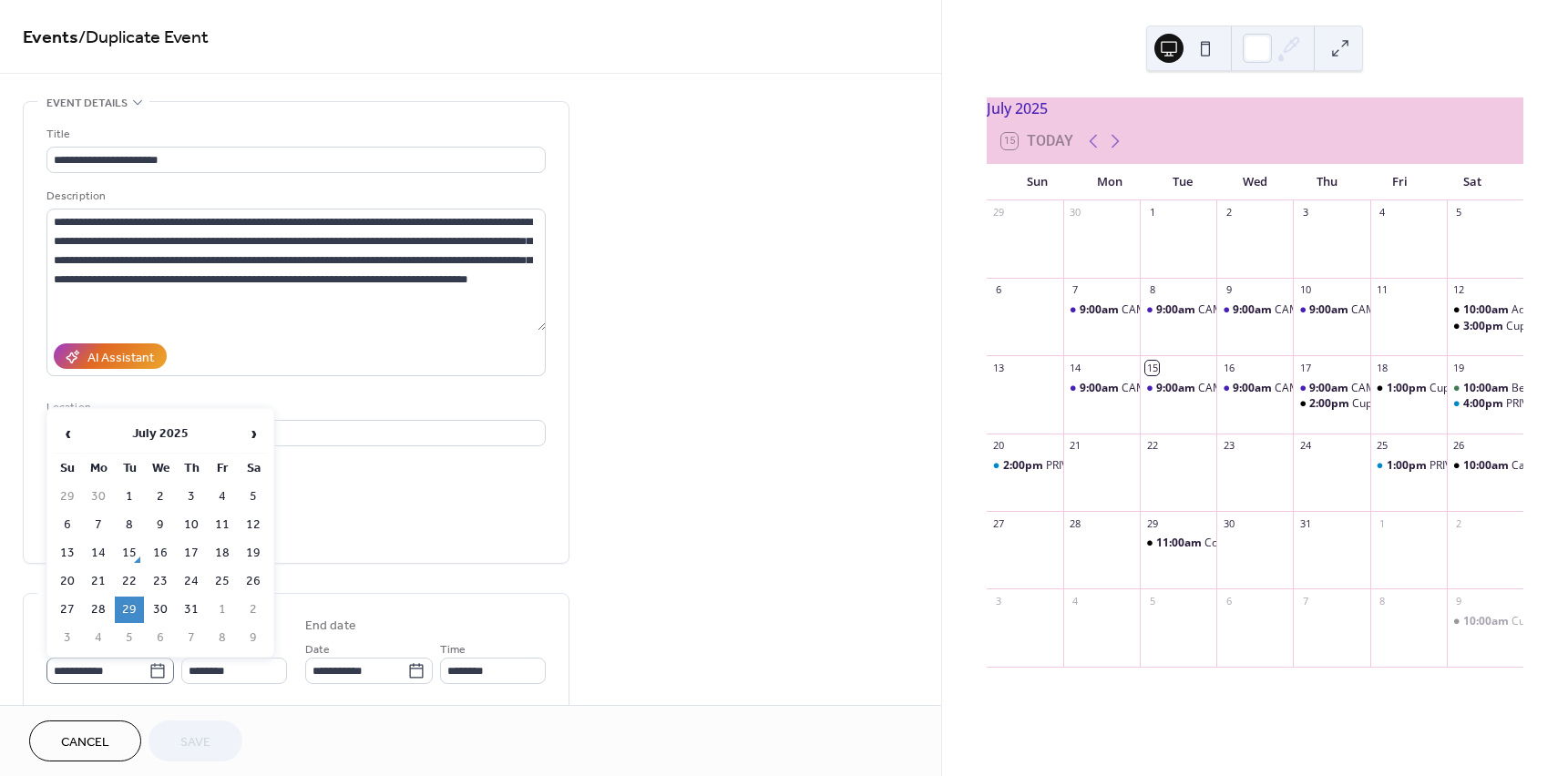 click 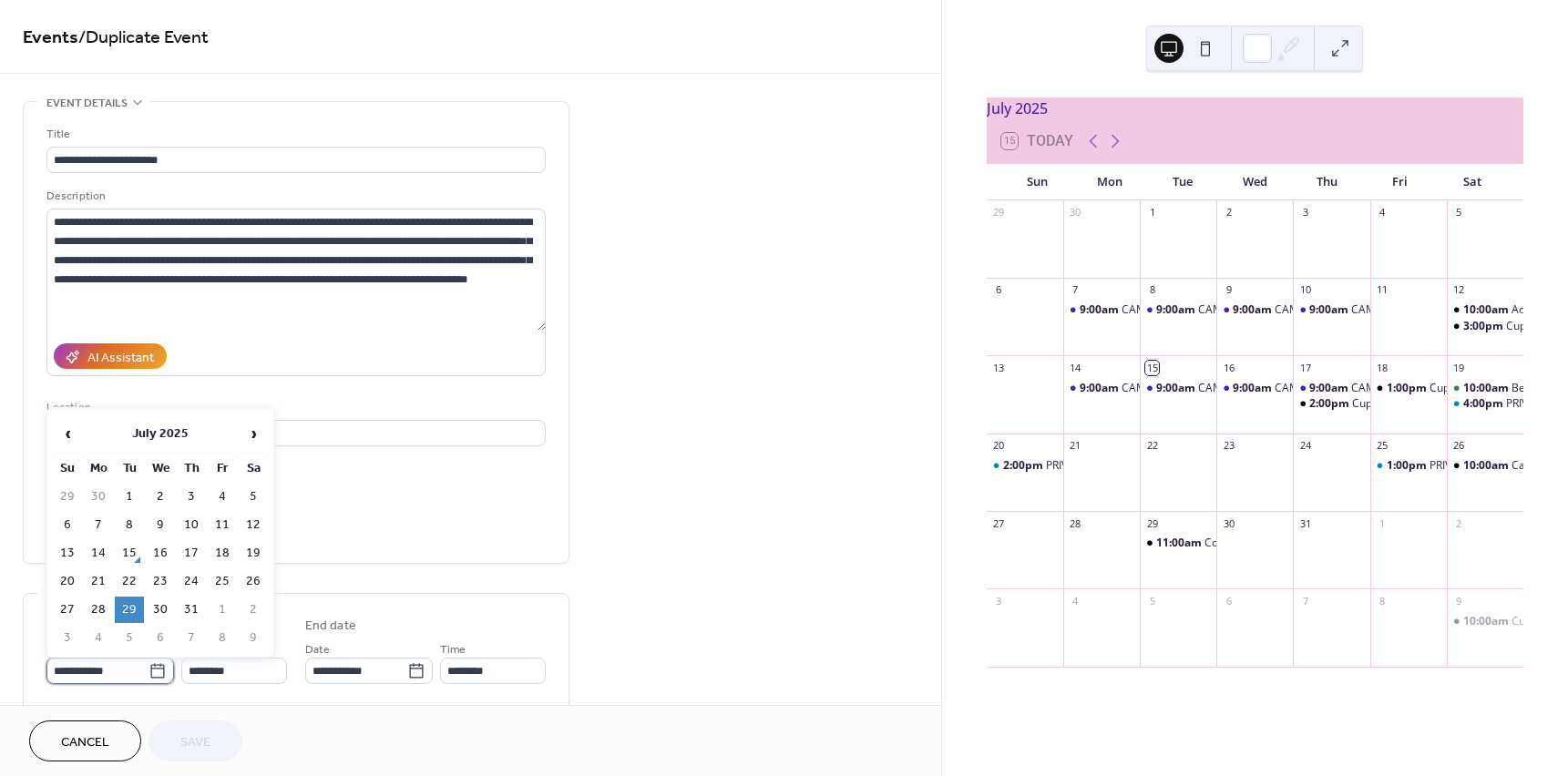 click on "**********" at bounding box center (97, 670) 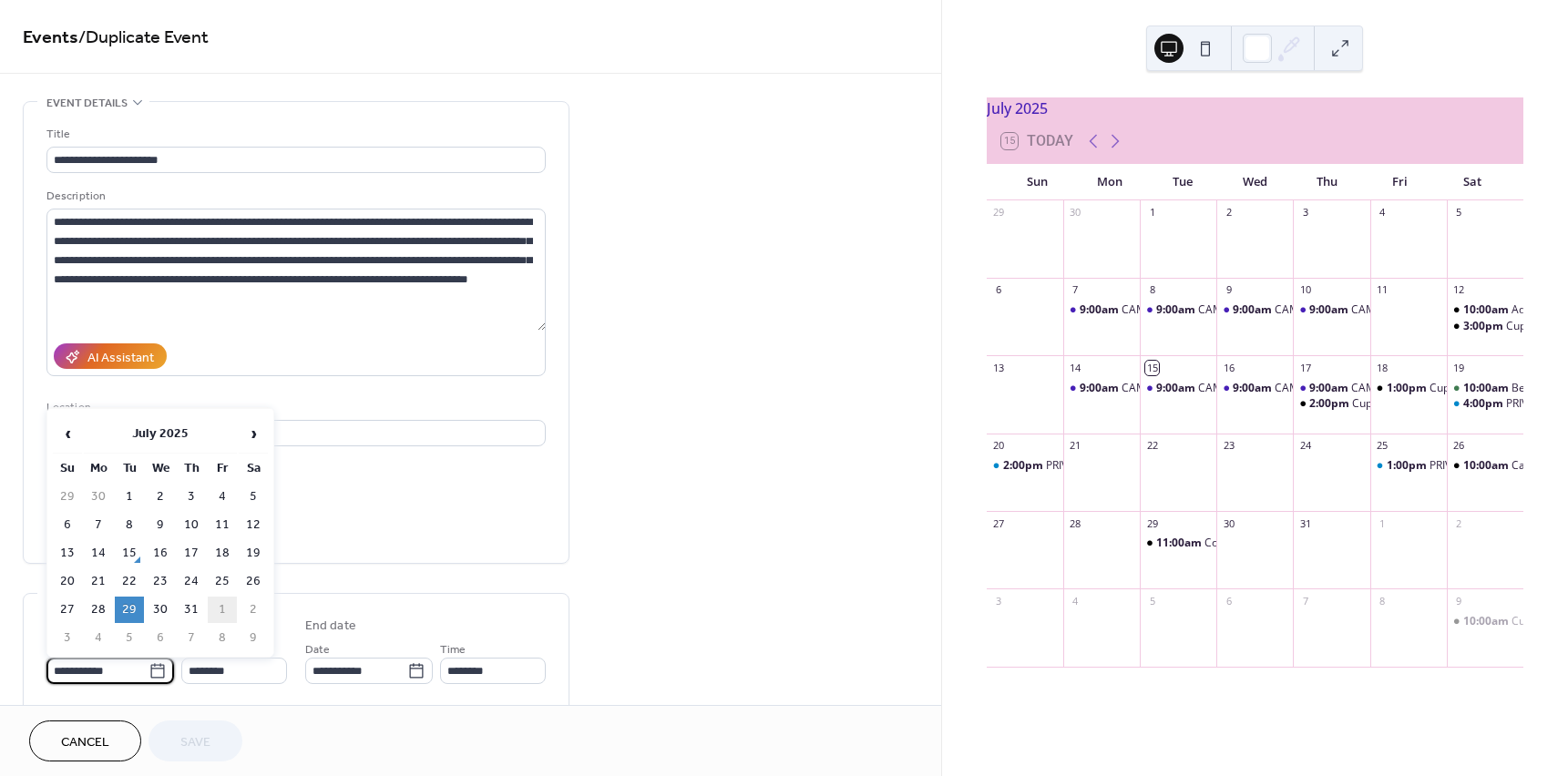 click on "1" at bounding box center (222, 609) 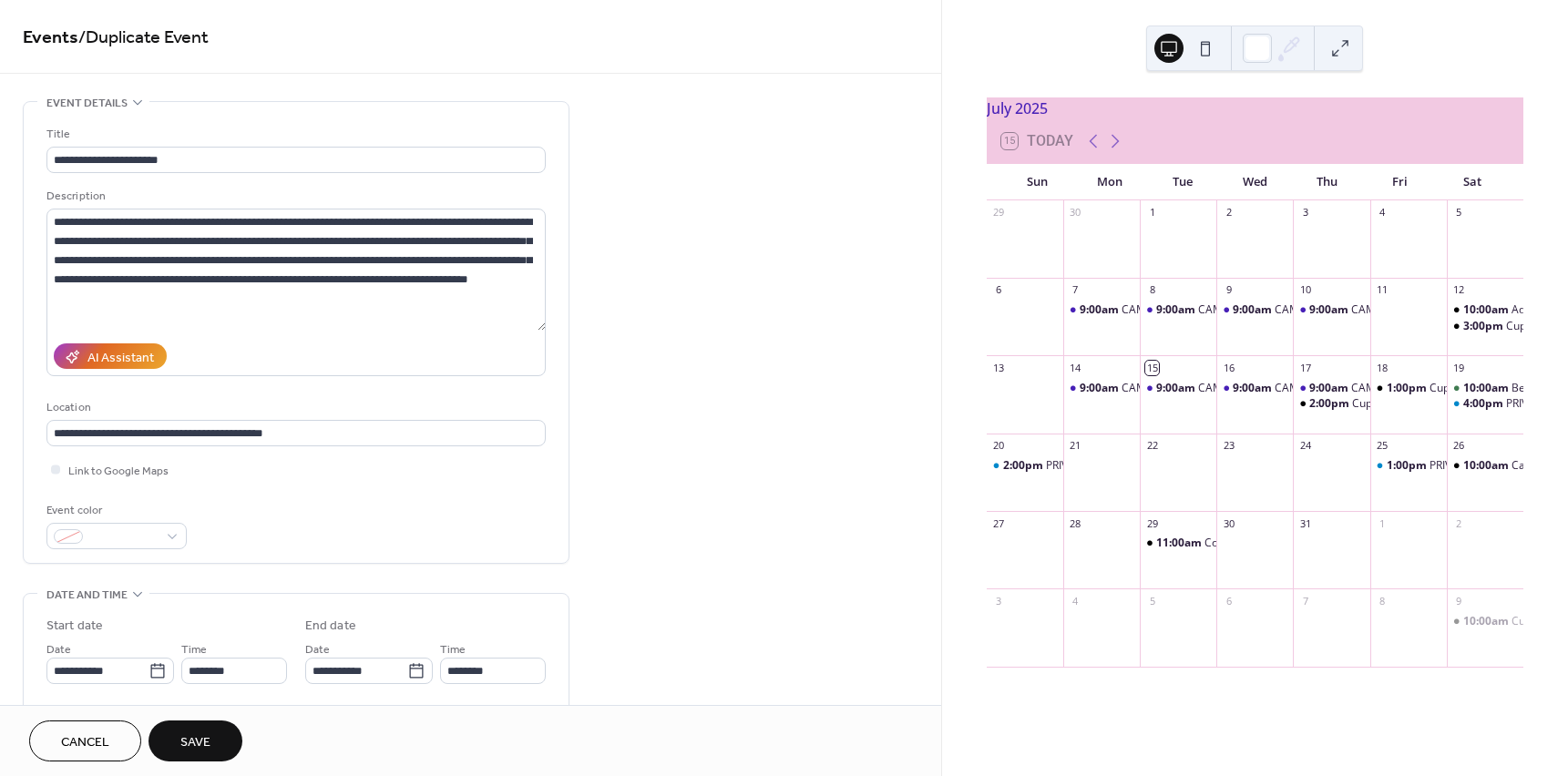 click on "Save" at bounding box center [195, 740] 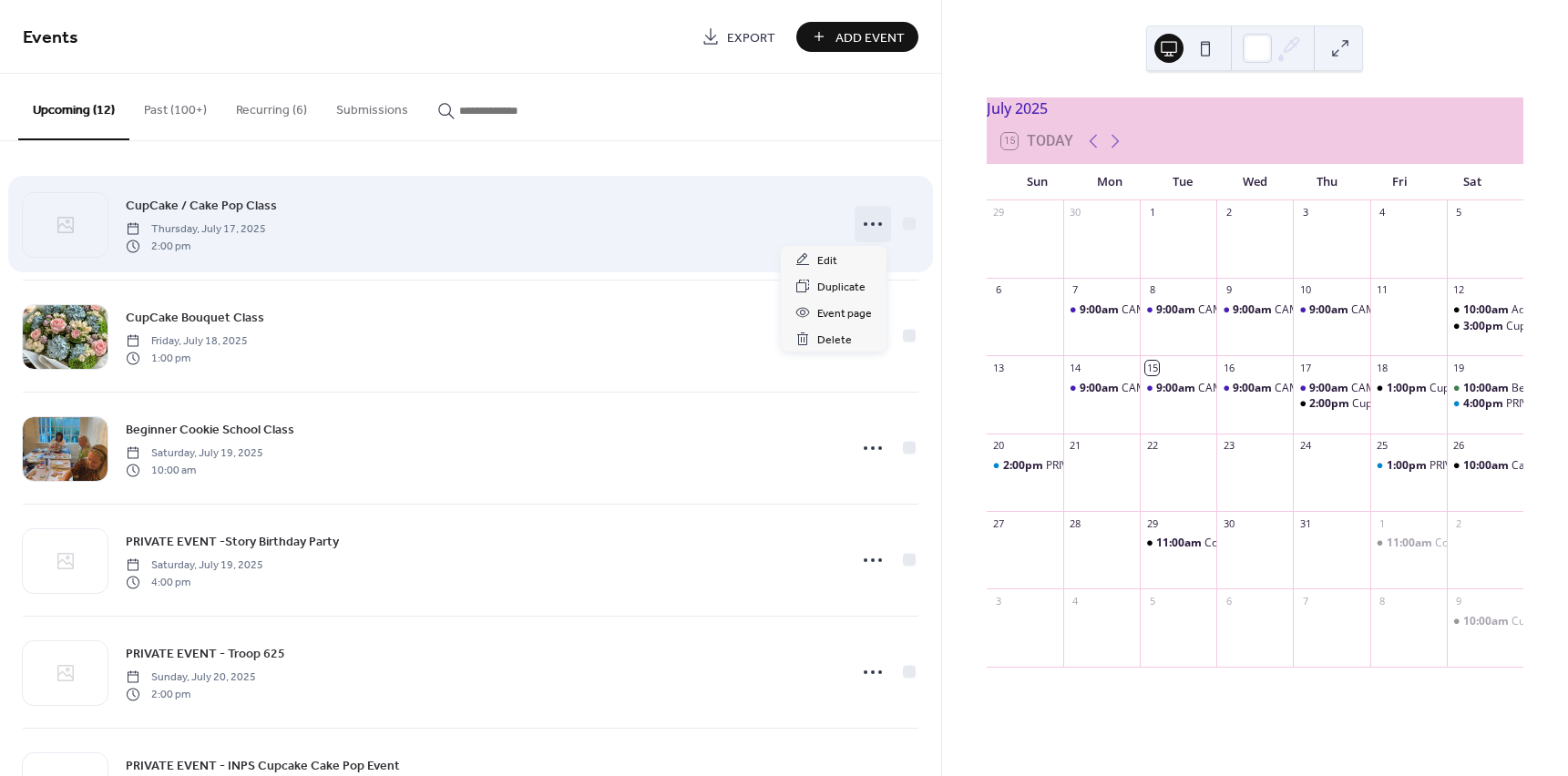 click 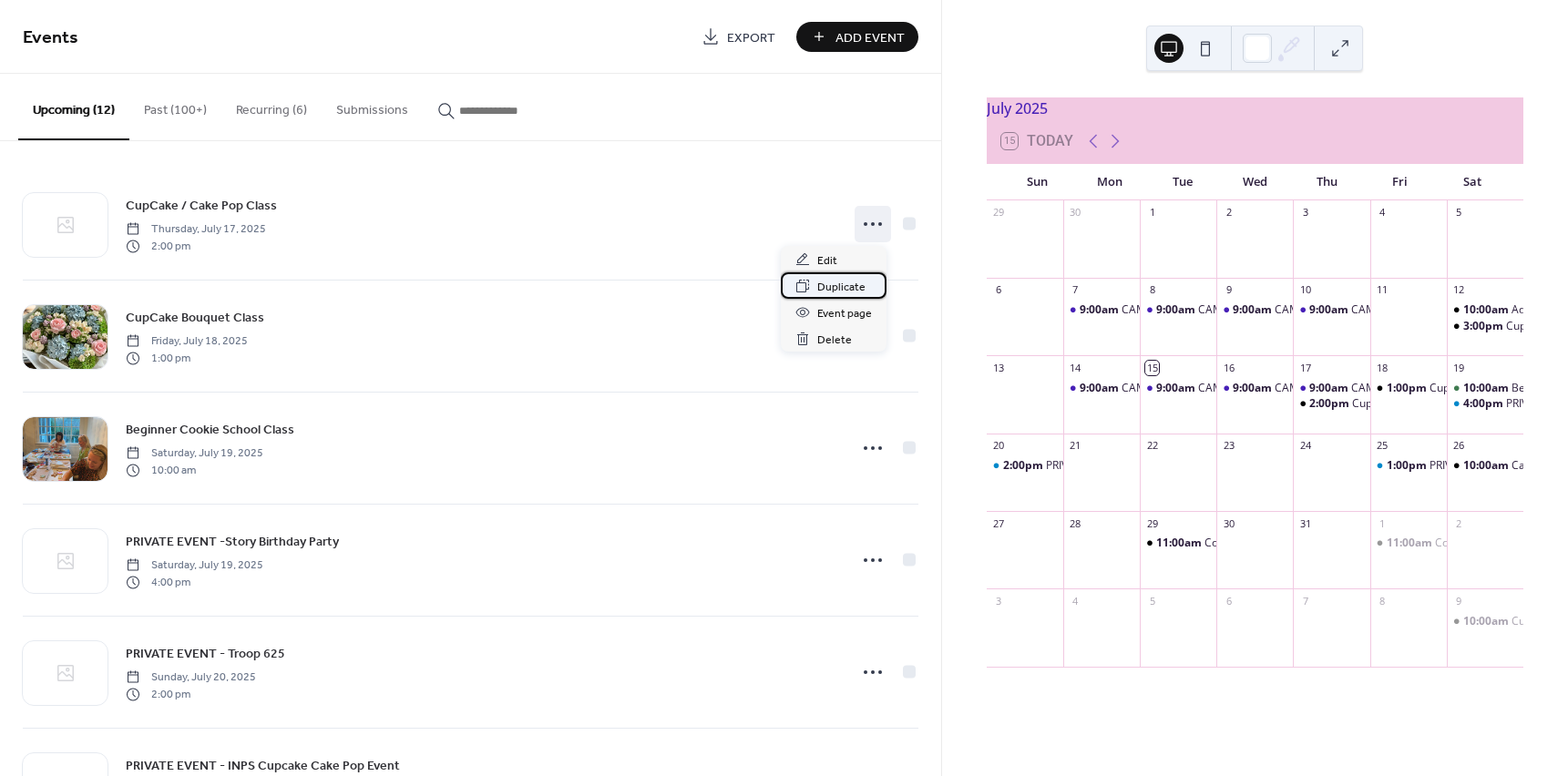 click on "Duplicate" at bounding box center [841, 287] 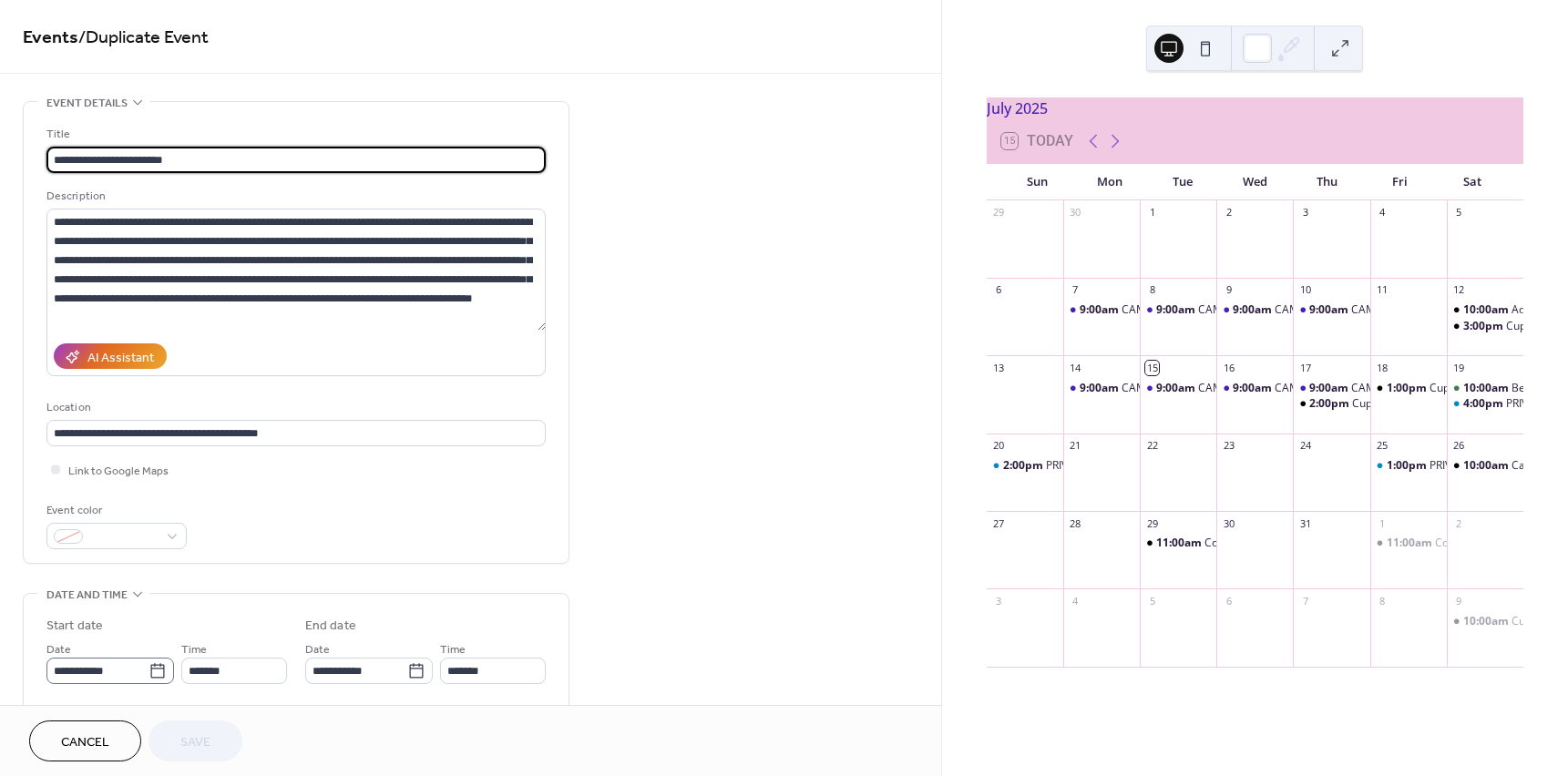 click 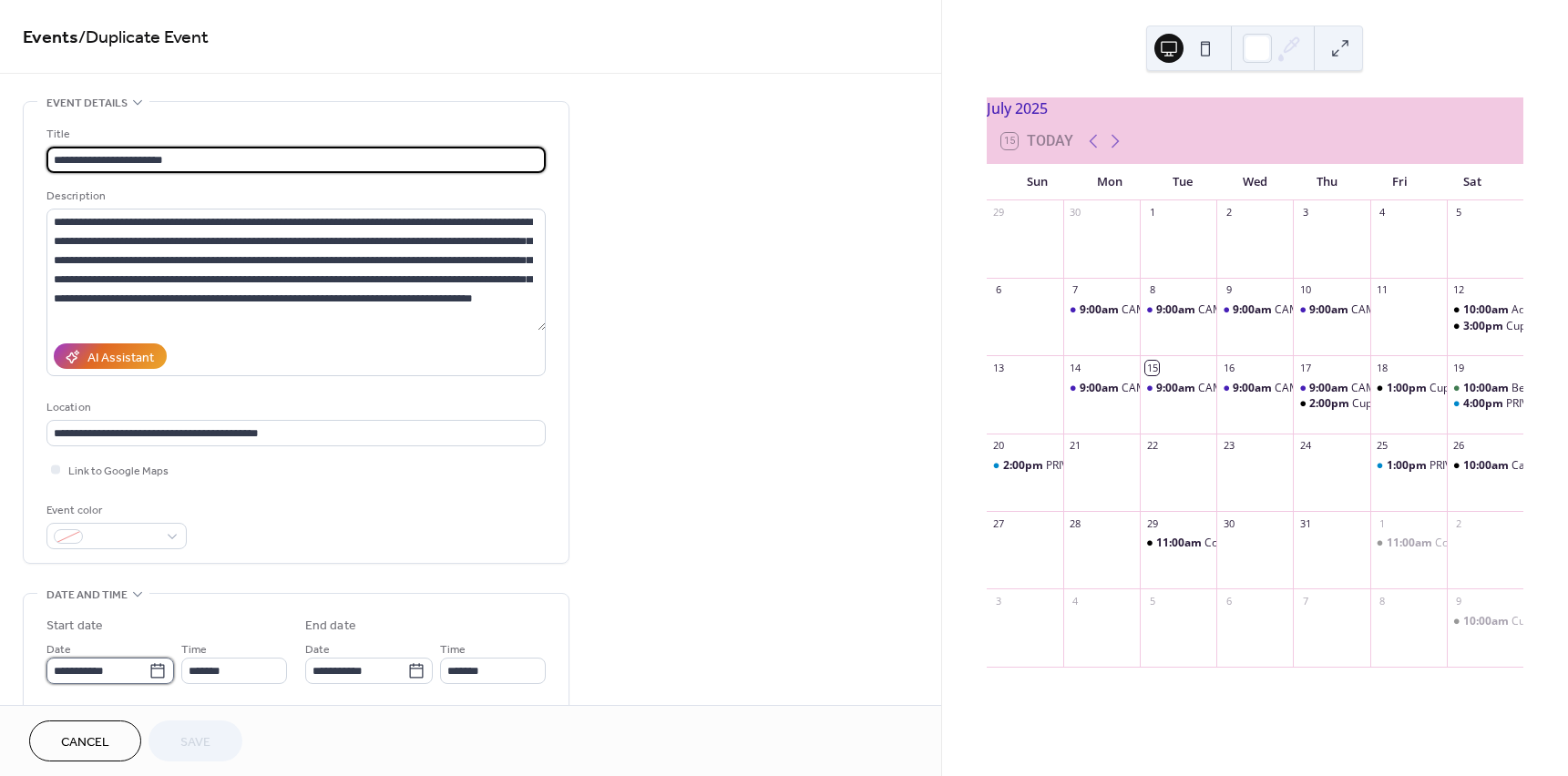 click on "**********" at bounding box center [97, 670] 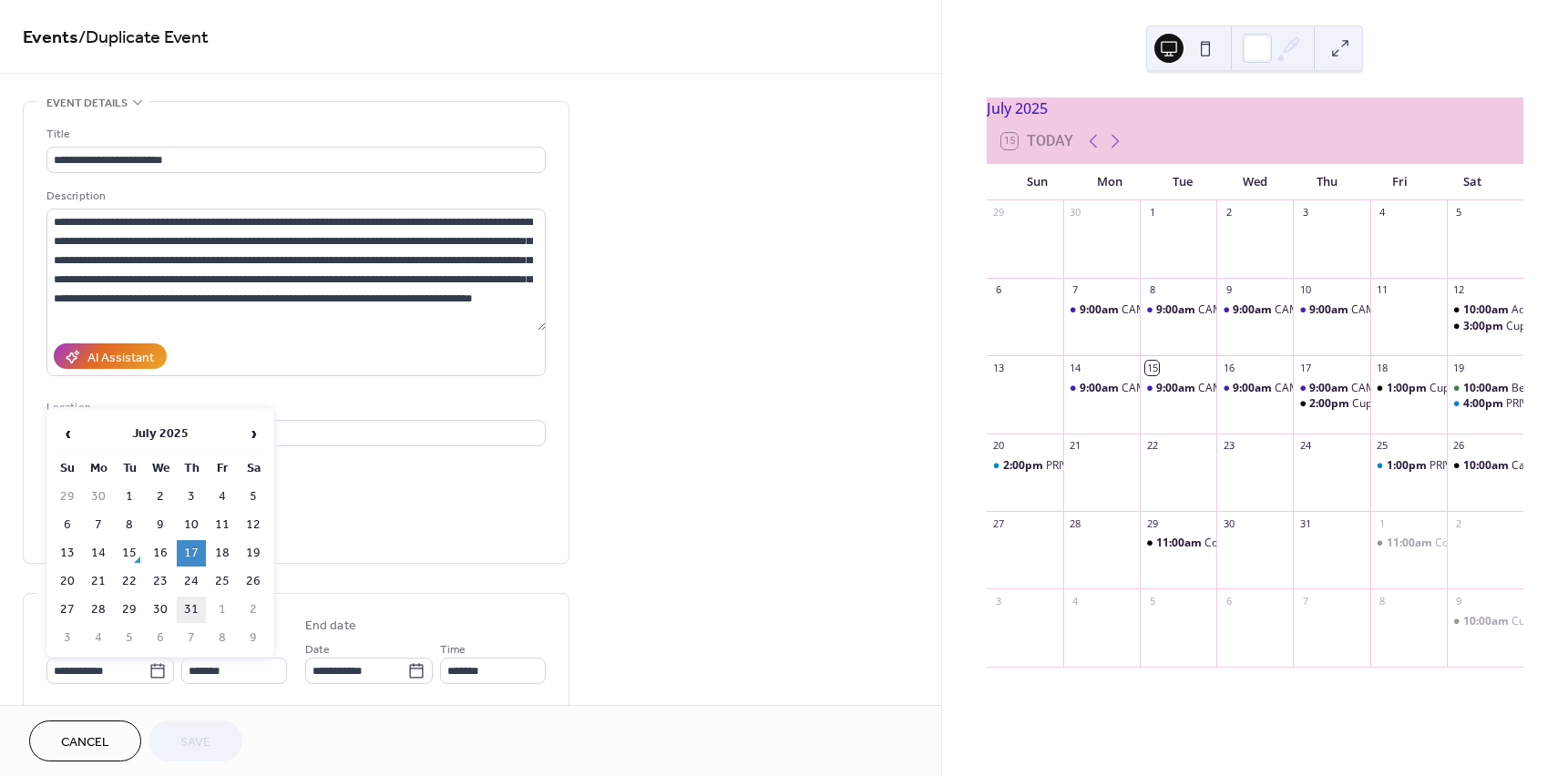 click on "31" at bounding box center (191, 609) 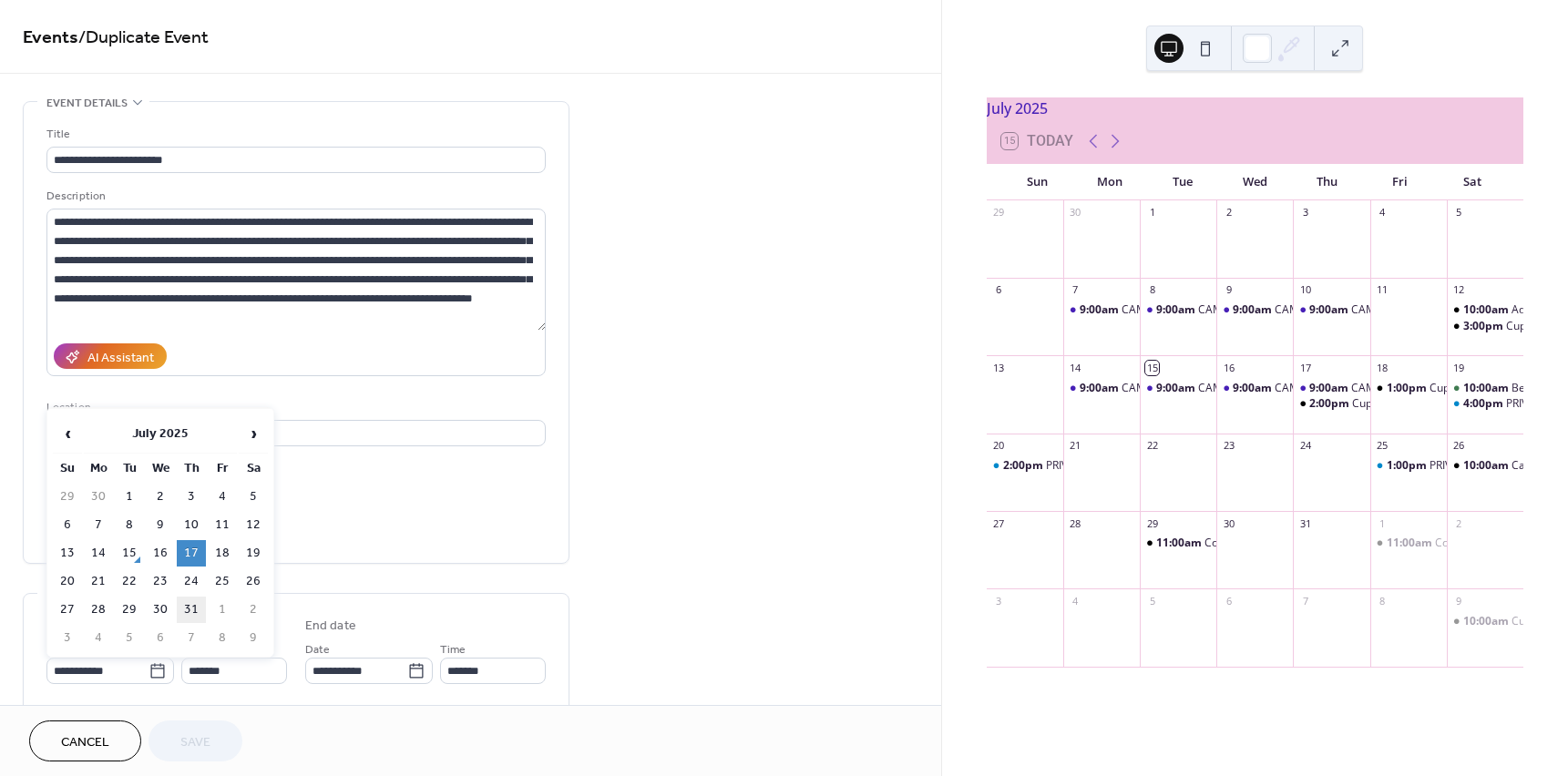 type on "**********" 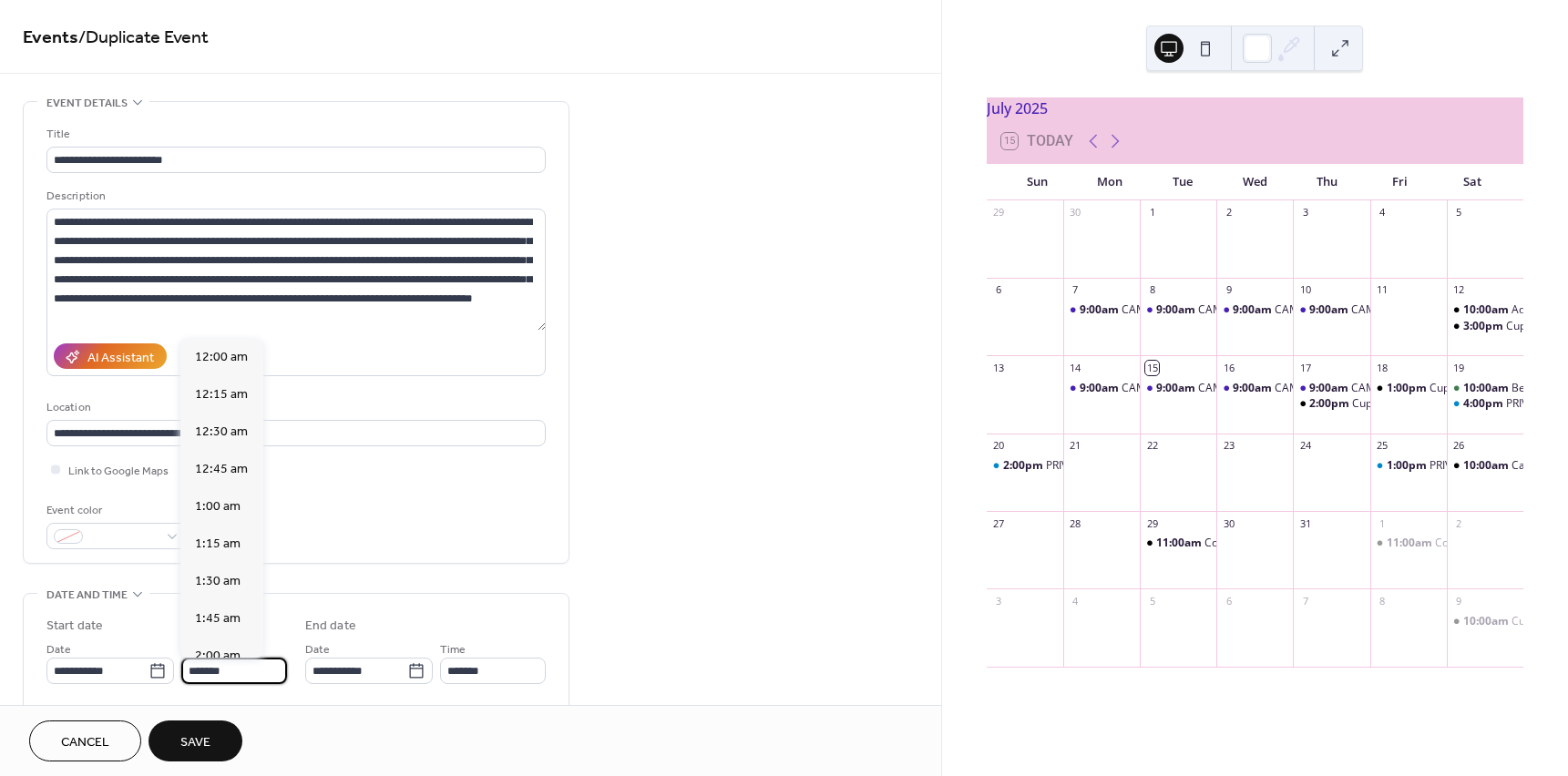 click on "*******" at bounding box center [234, 670] 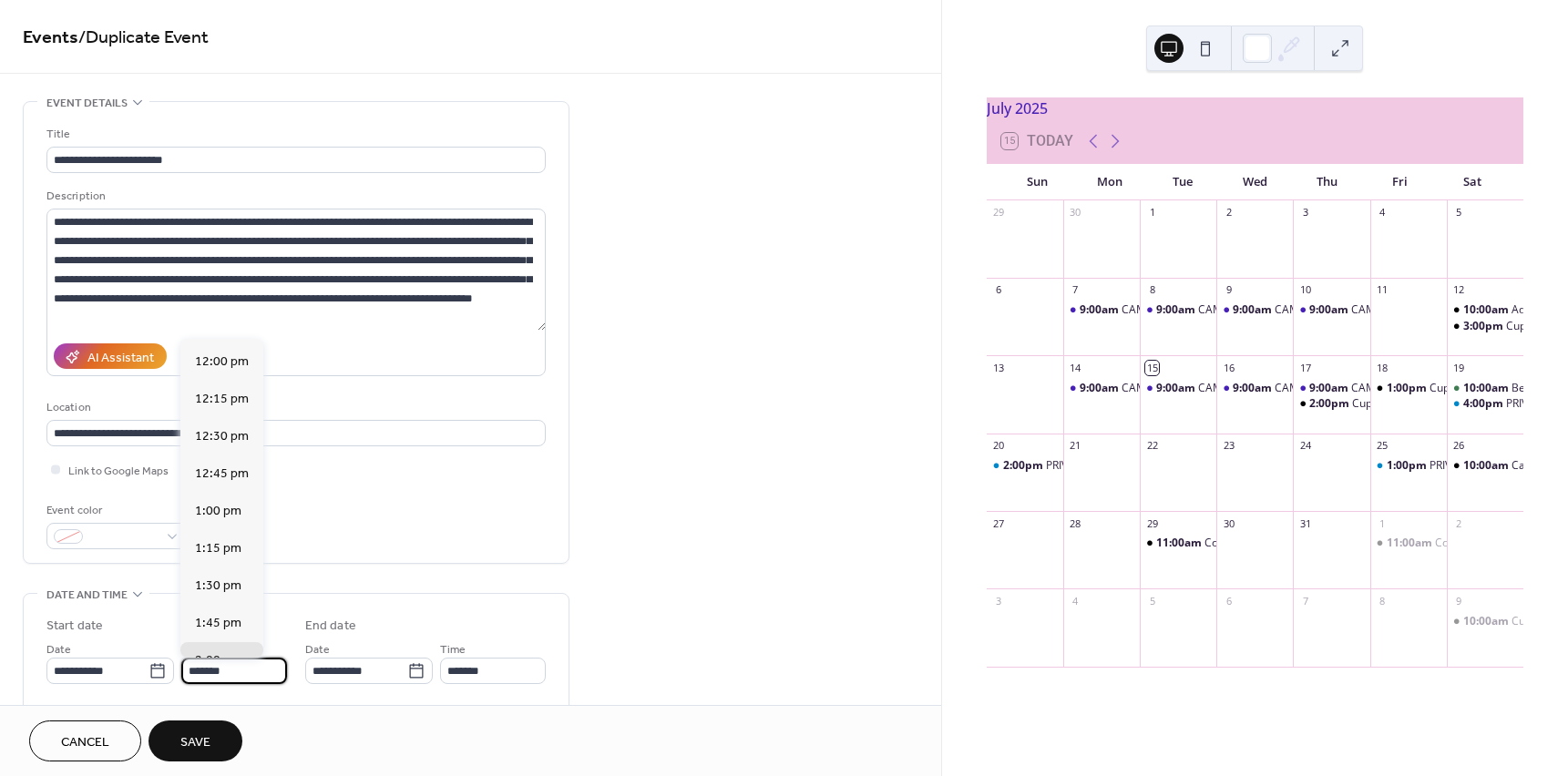 scroll, scrollTop: 1786, scrollLeft: 0, axis: vertical 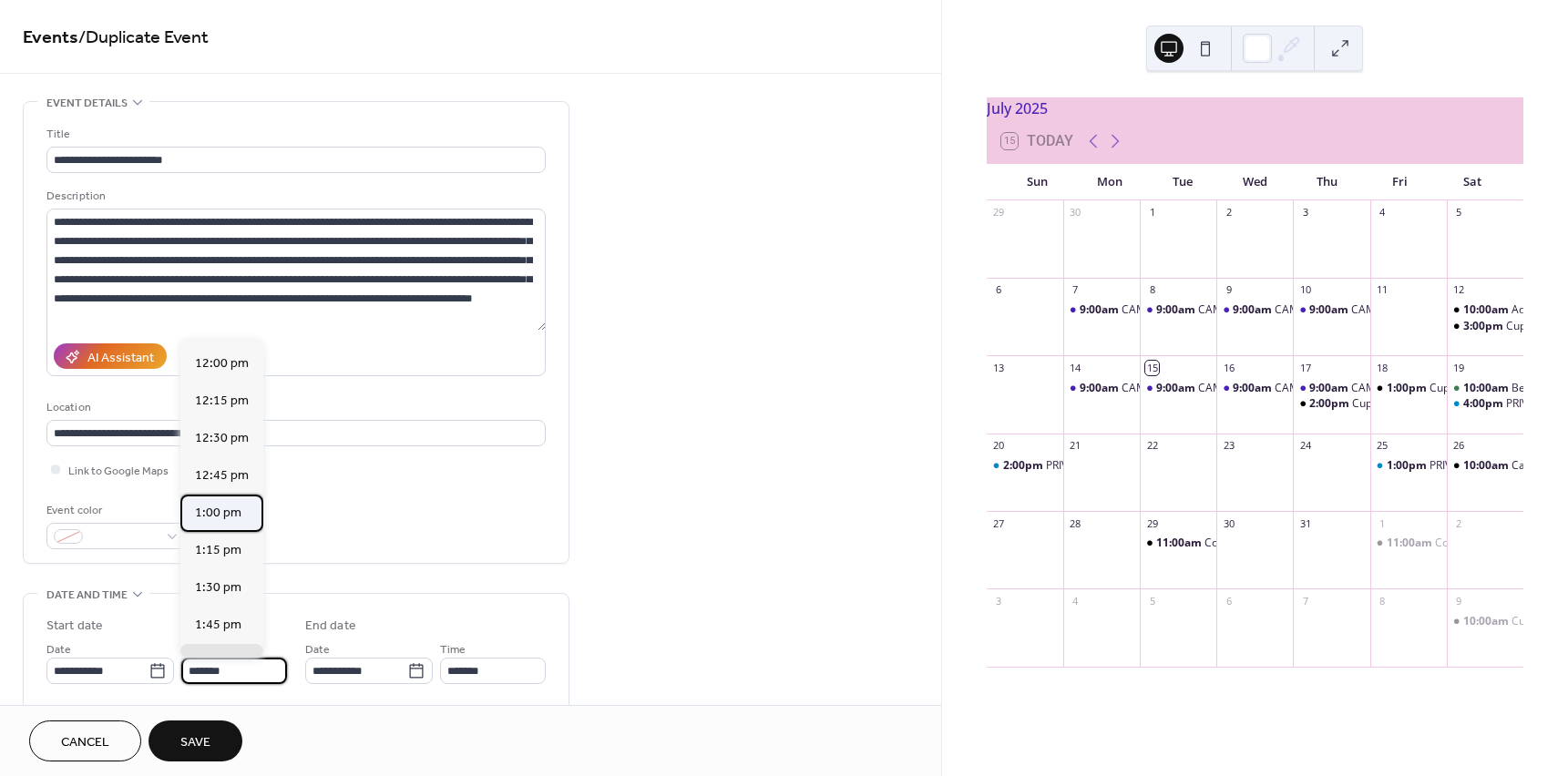 click on "1:00 pm" at bounding box center (218, 513) 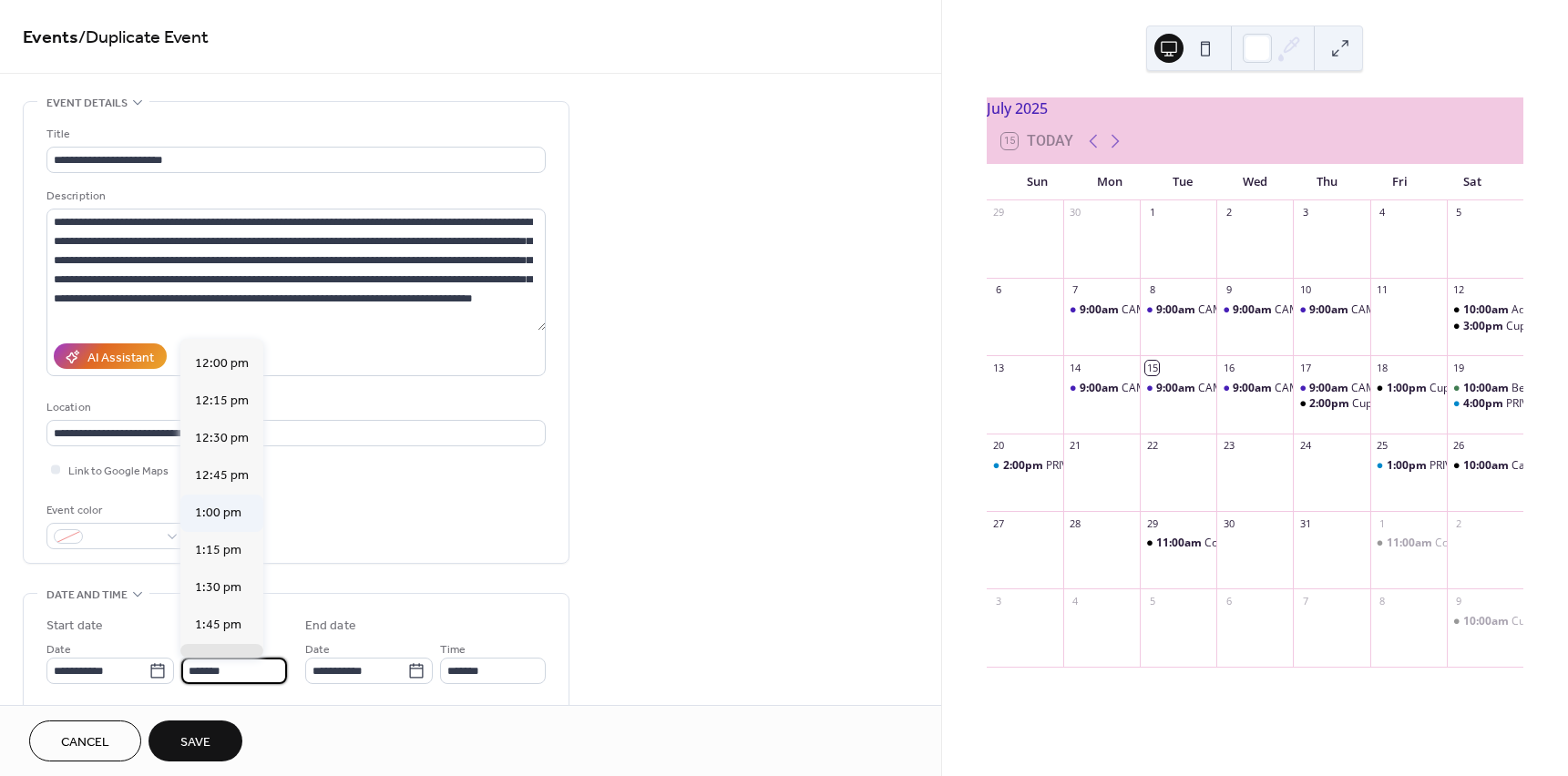 type on "*******" 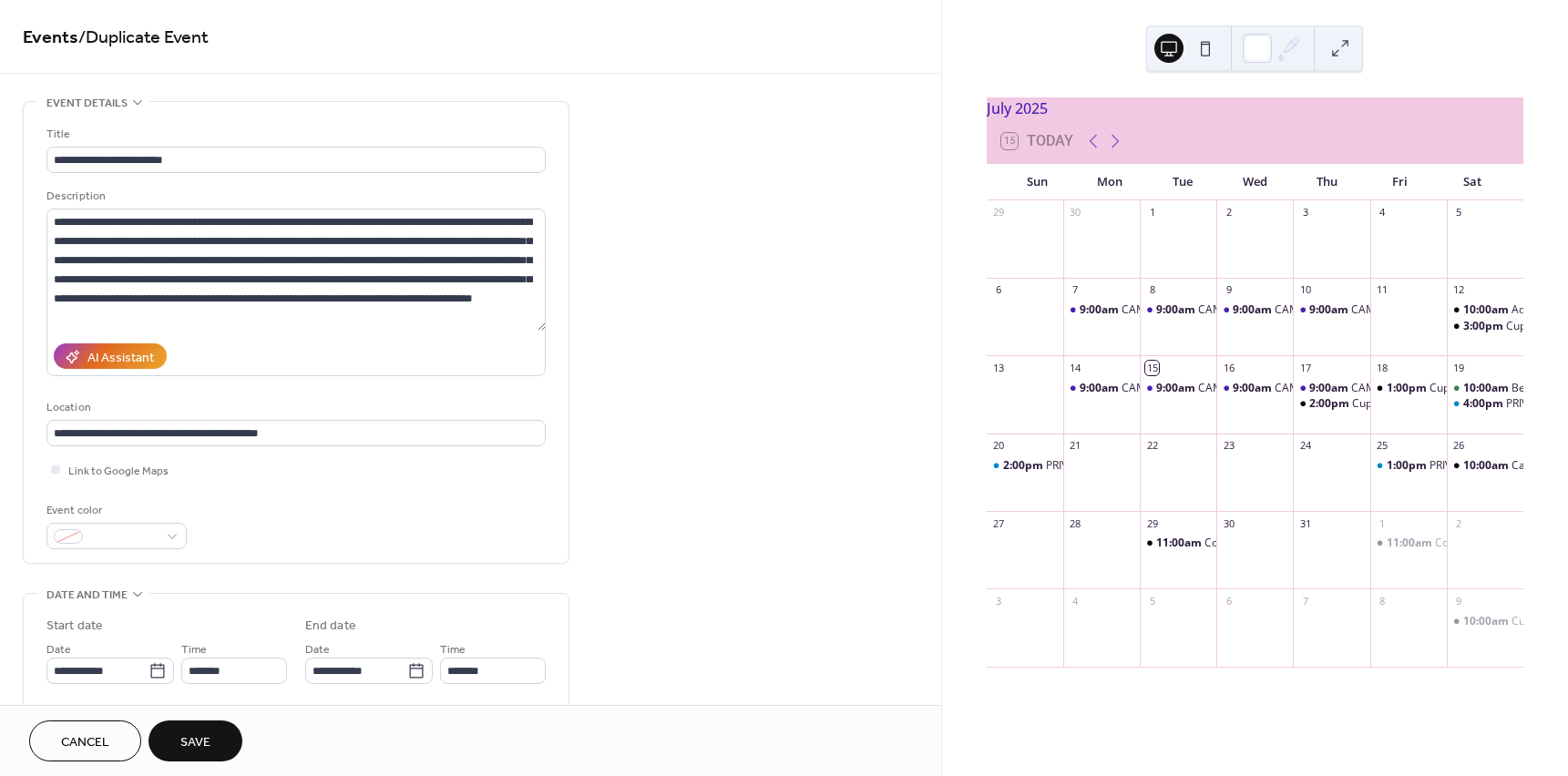 click on "Cancel Save" at bounding box center [470, 740] 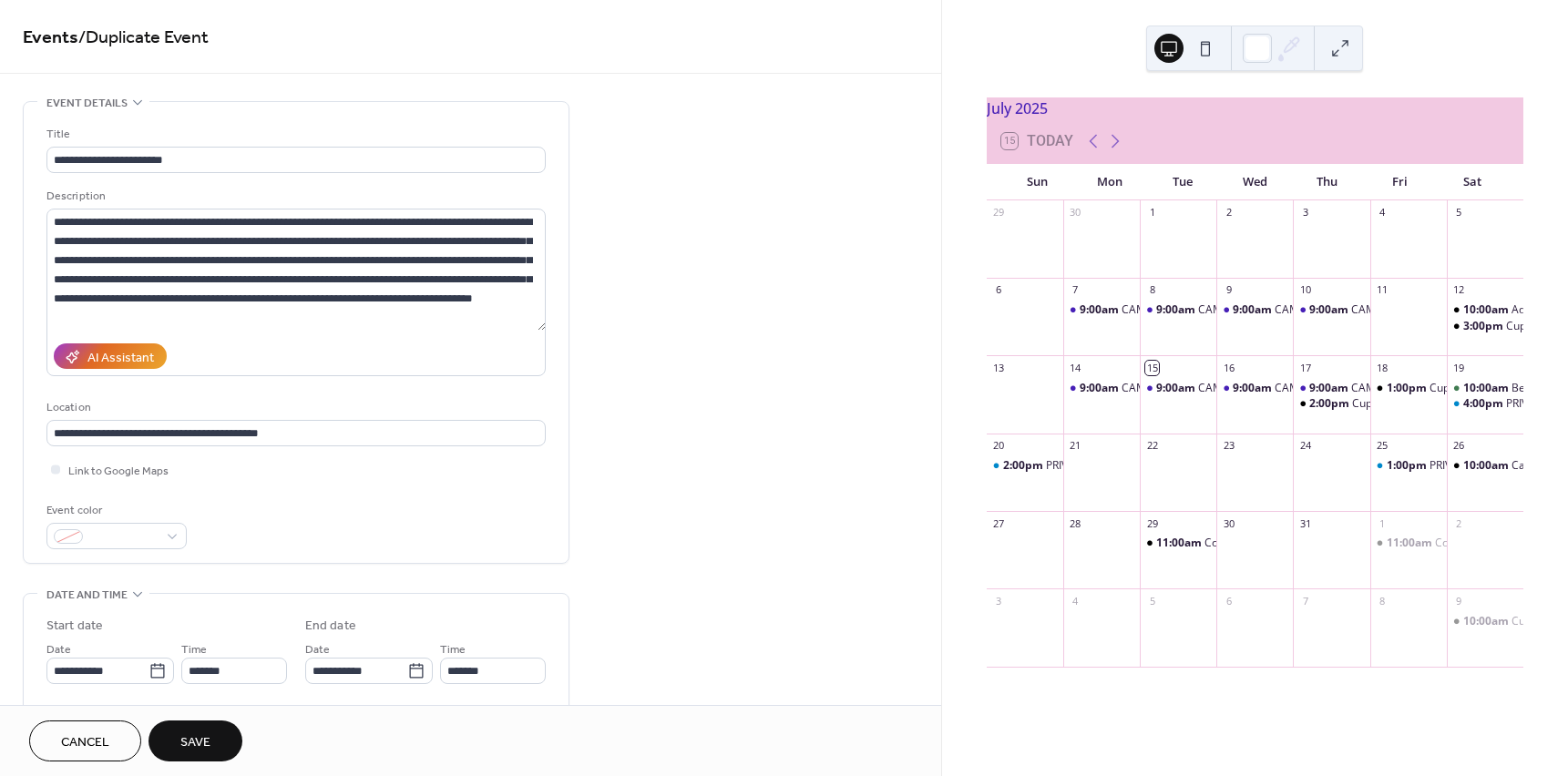click on "Save" at bounding box center (195, 740) 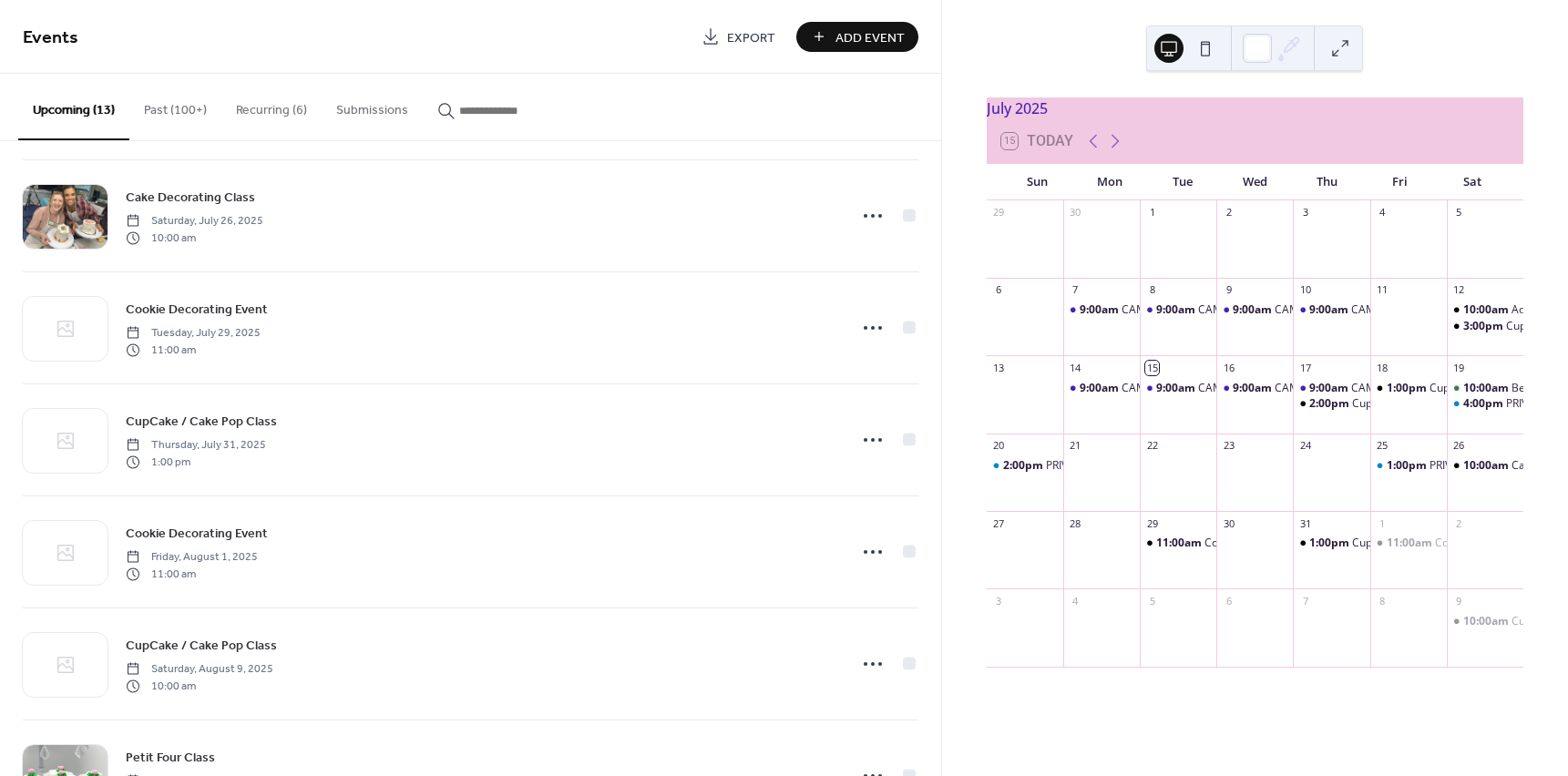 scroll, scrollTop: 681, scrollLeft: 0, axis: vertical 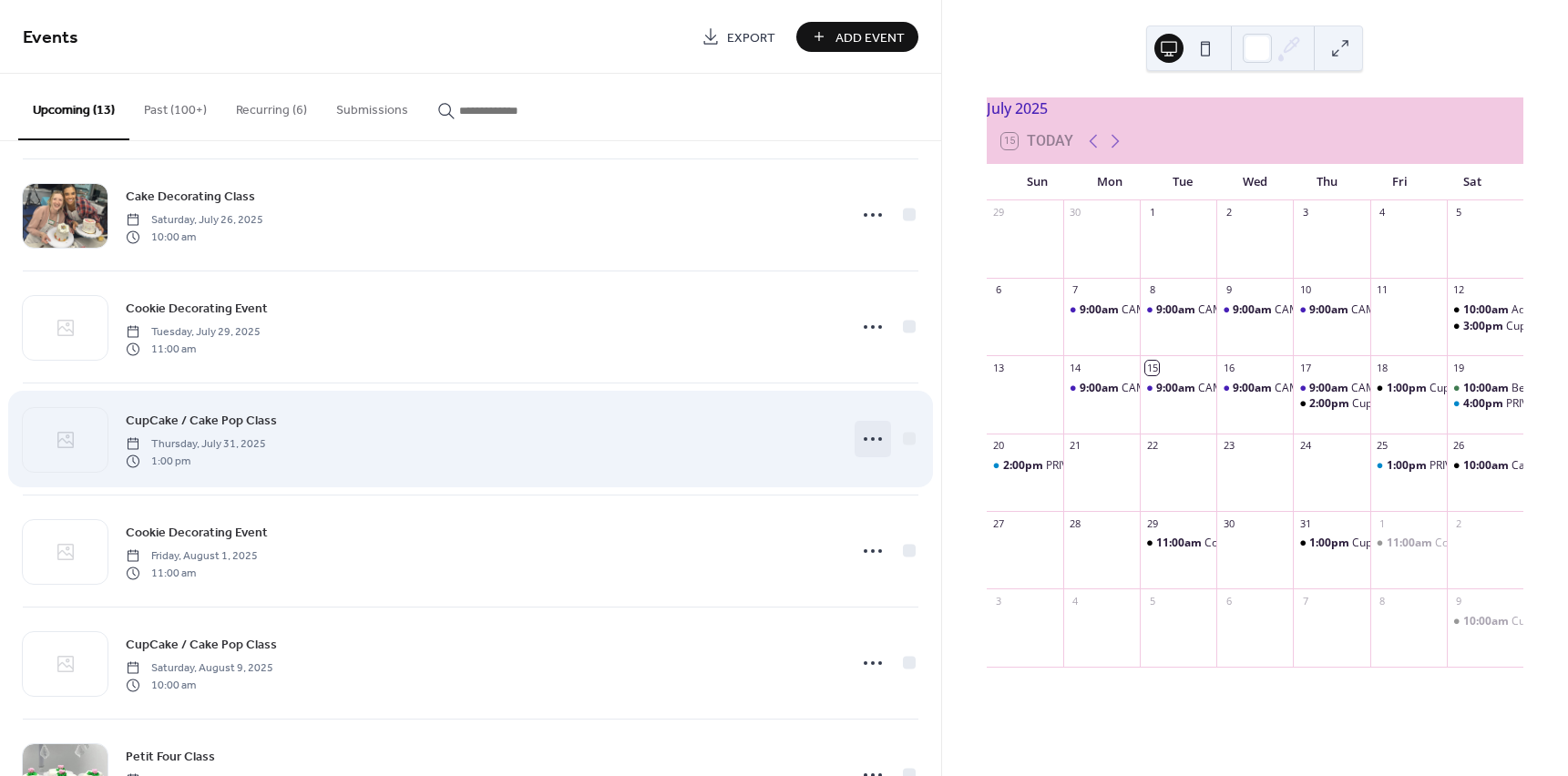 click 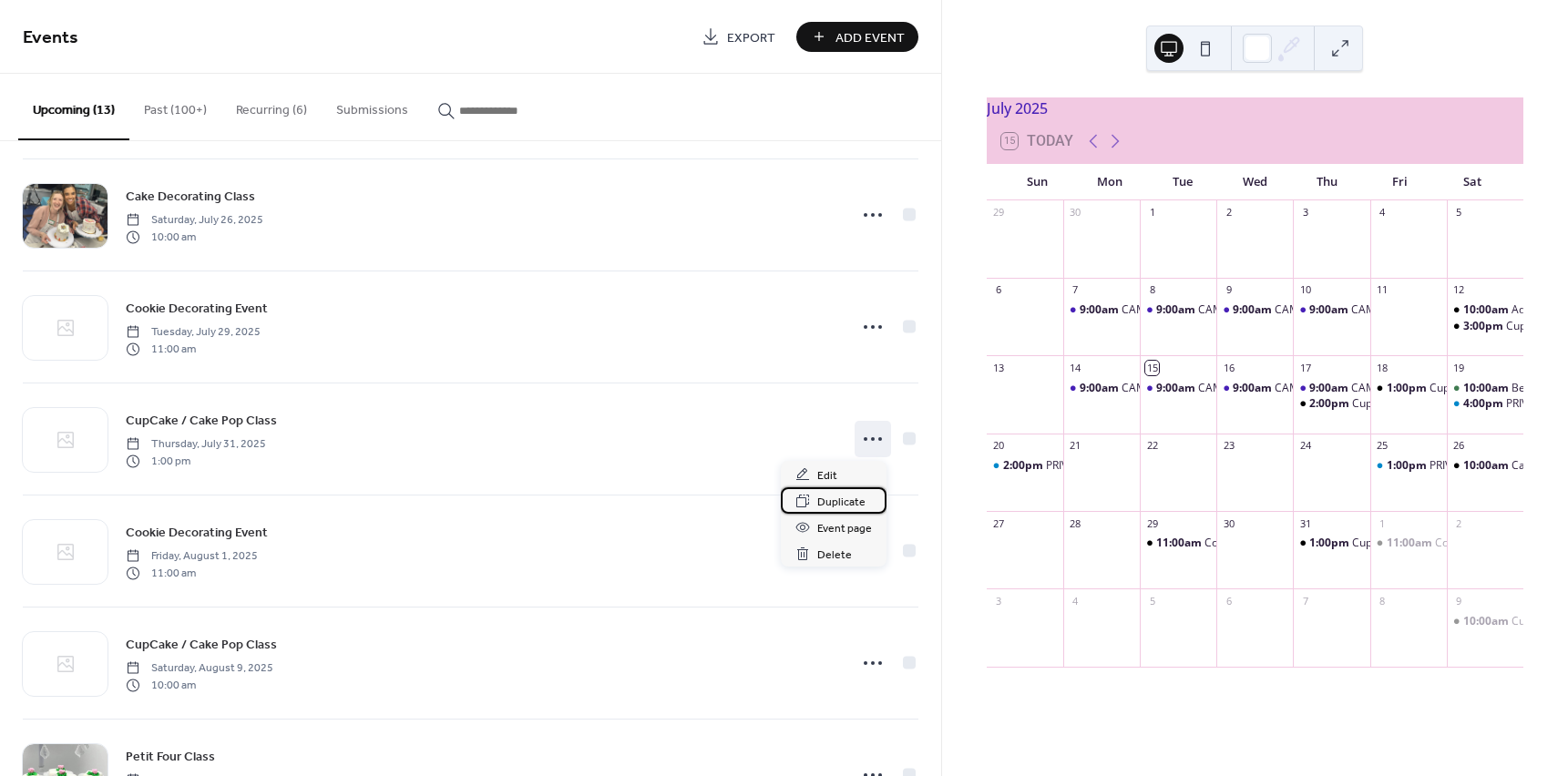 drag, startPoint x: 836, startPoint y: 486, endPoint x: 834, endPoint y: 457, distance: 29.068884 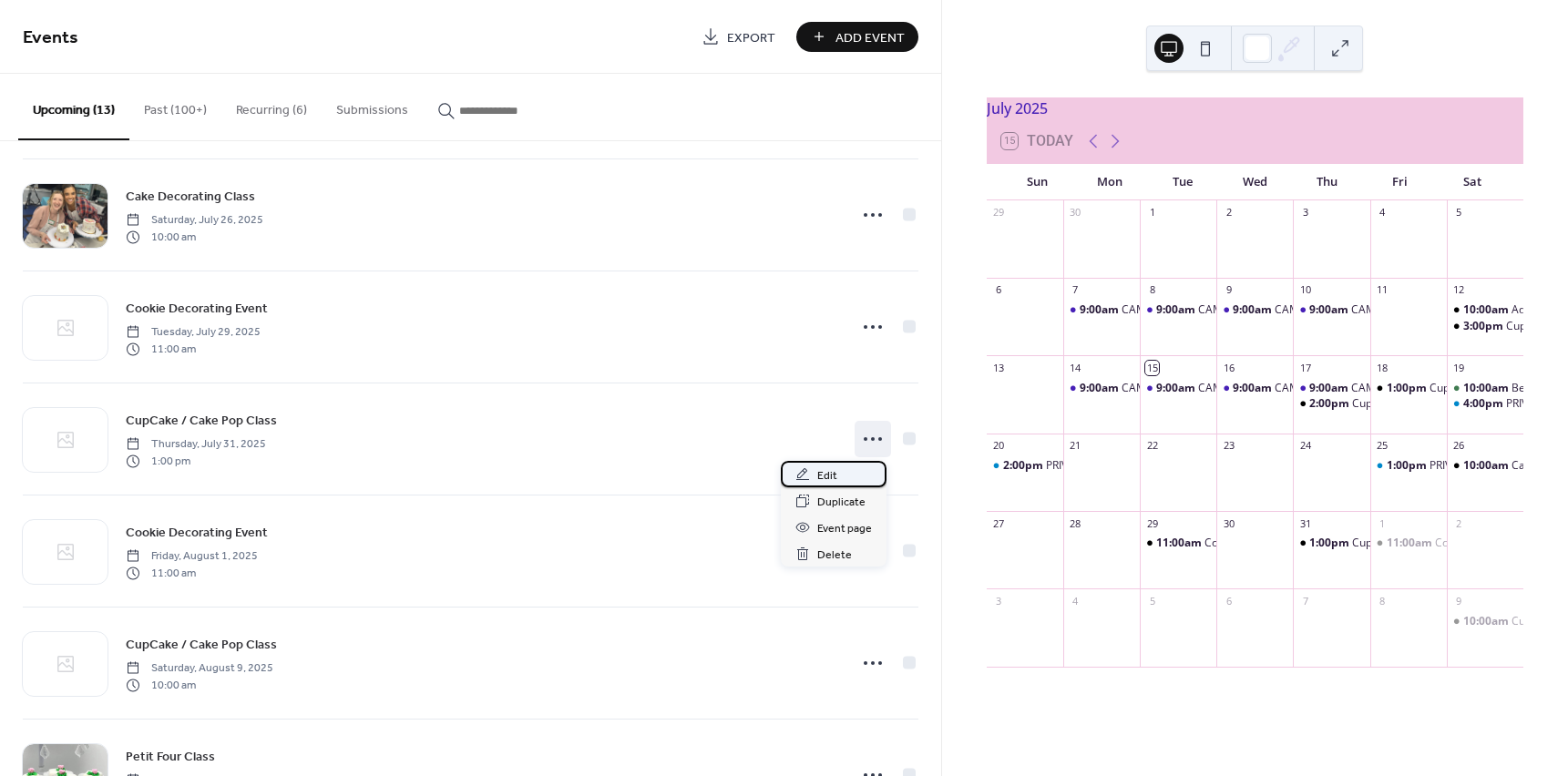 click on "Edit" at bounding box center (827, 475) 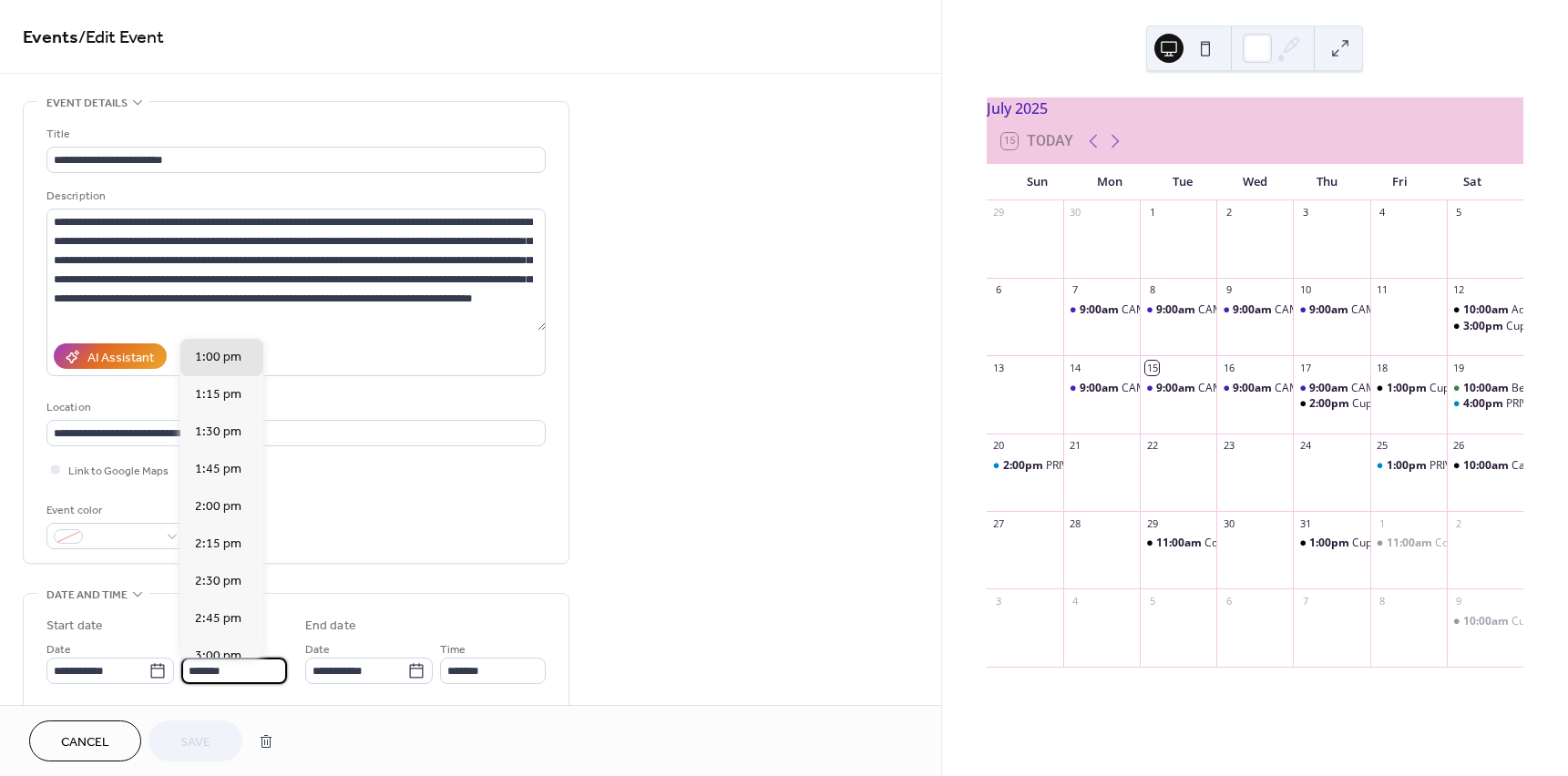 click on "*******" at bounding box center (234, 670) 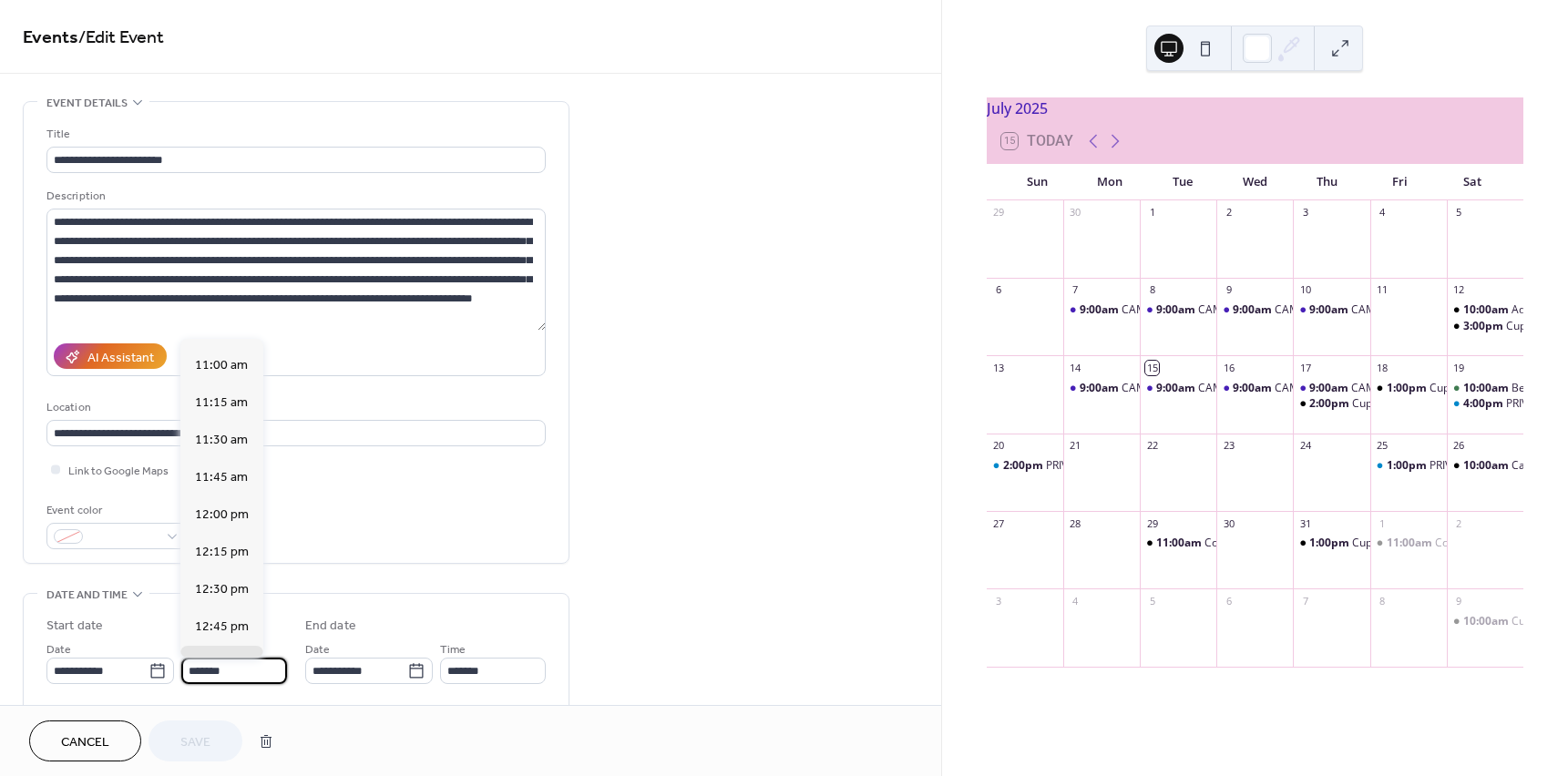 scroll, scrollTop: 1634, scrollLeft: 0, axis: vertical 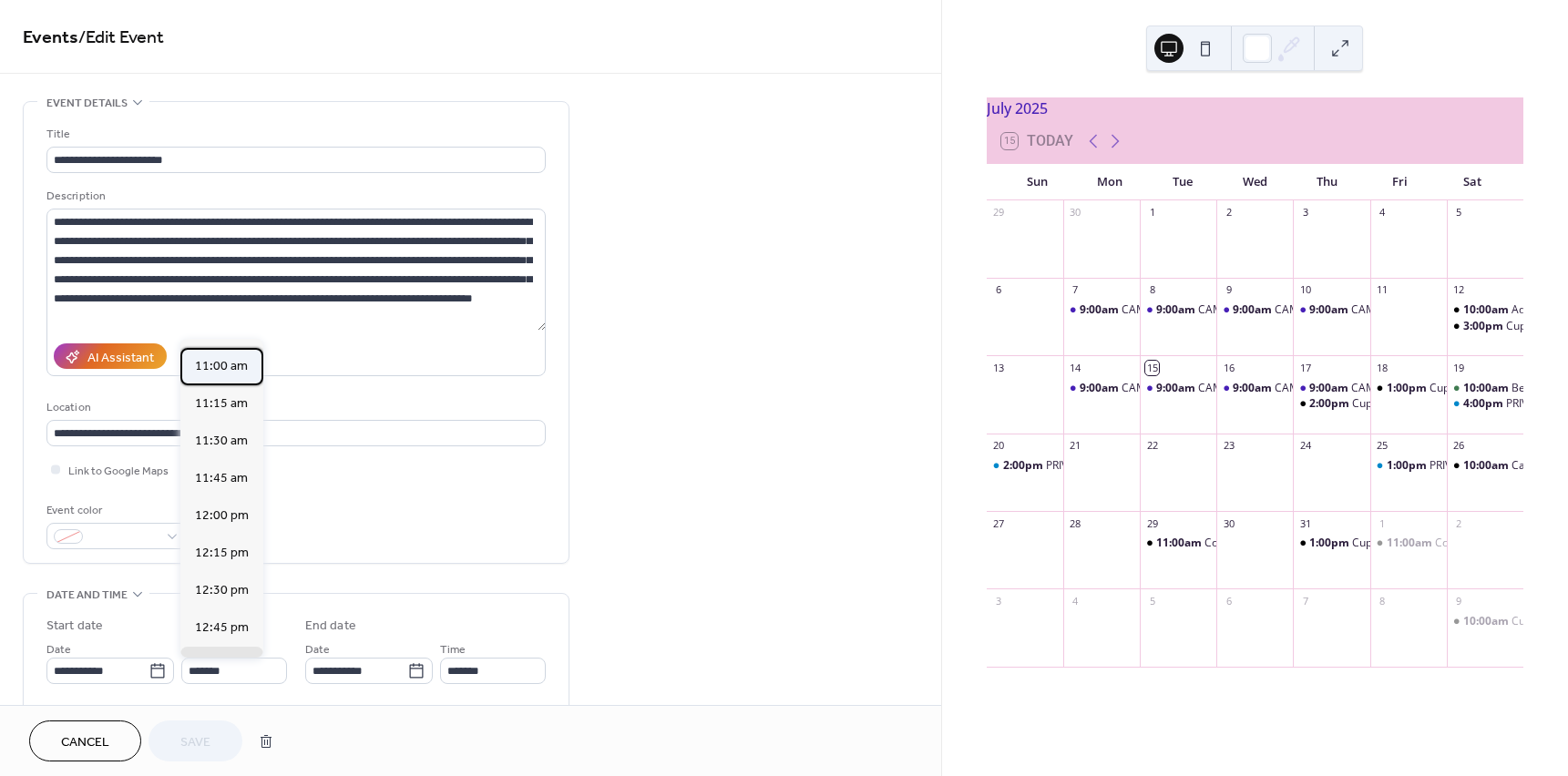 click on "11:00 am" at bounding box center [221, 366] 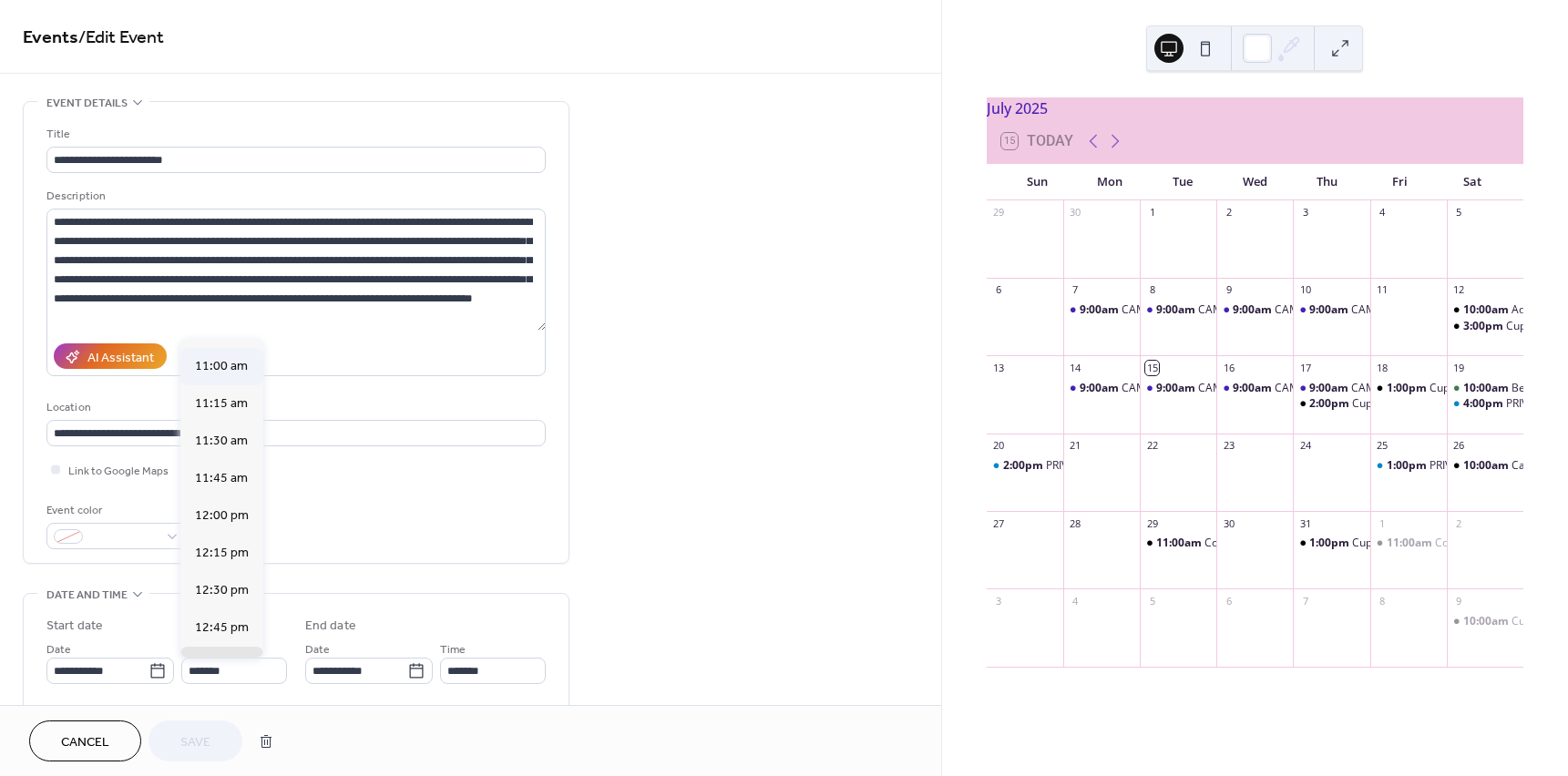 type on "********" 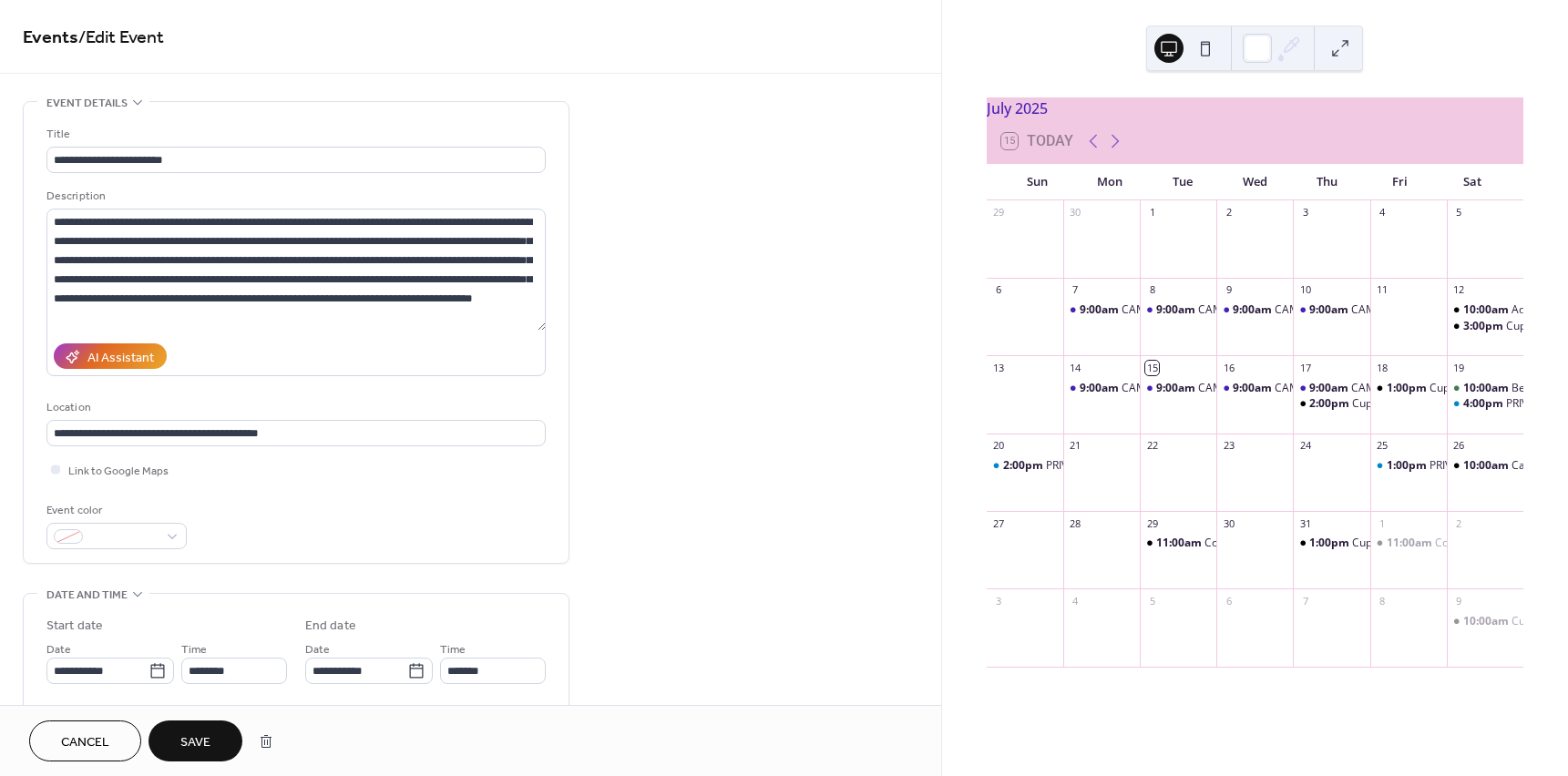 click on "Save" at bounding box center [195, 742] 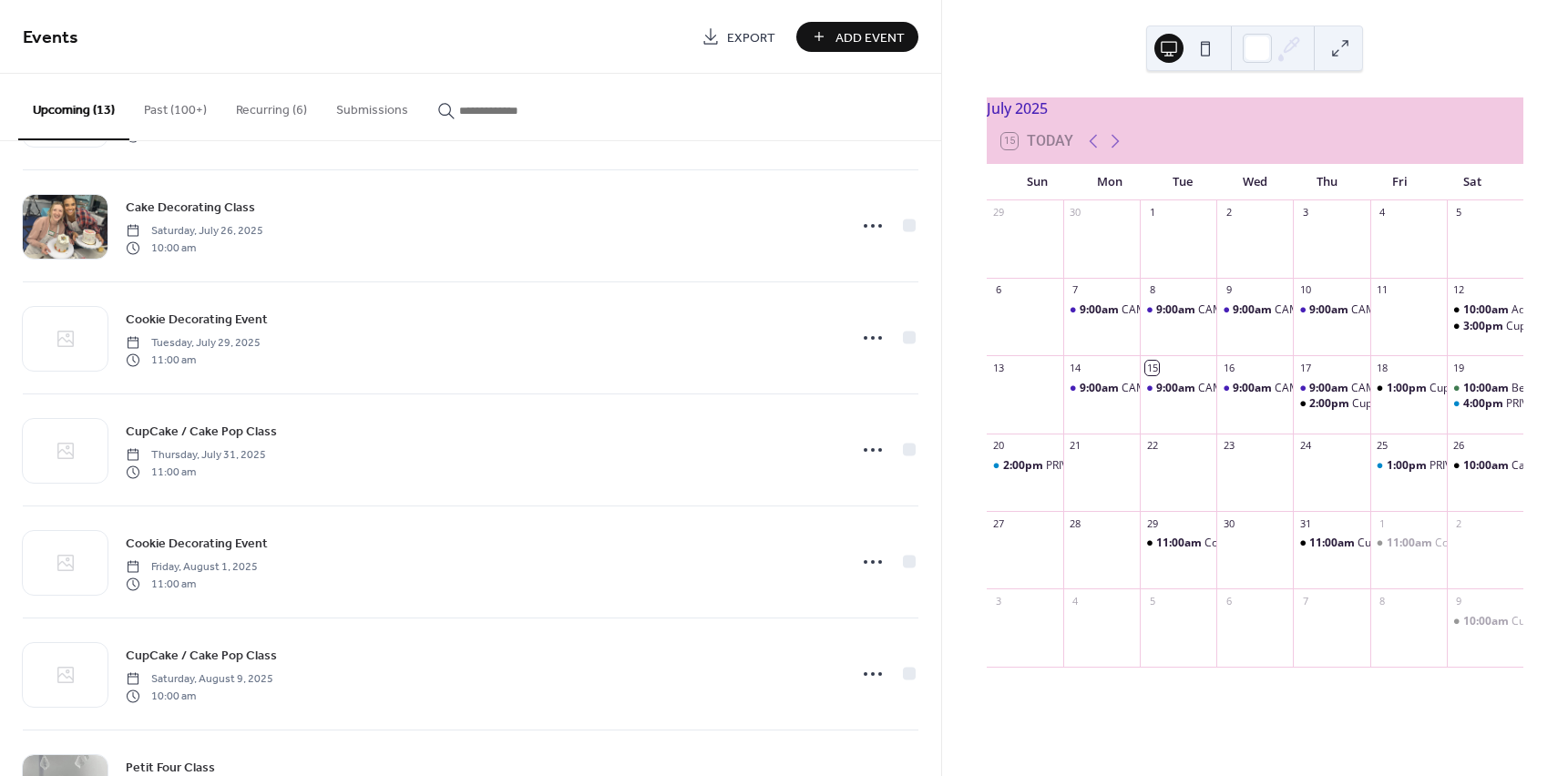 scroll, scrollTop: 875, scrollLeft: 0, axis: vertical 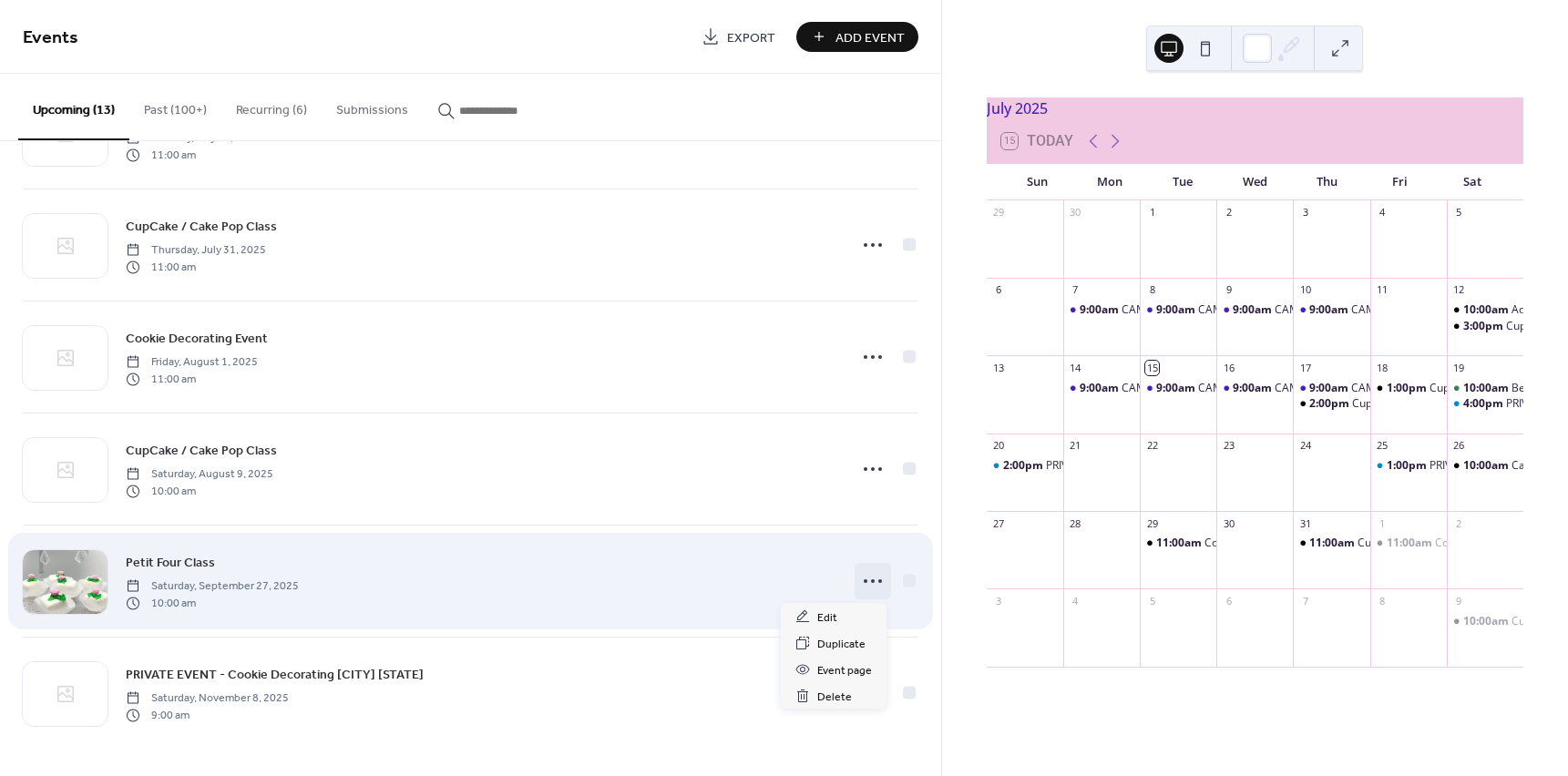 click 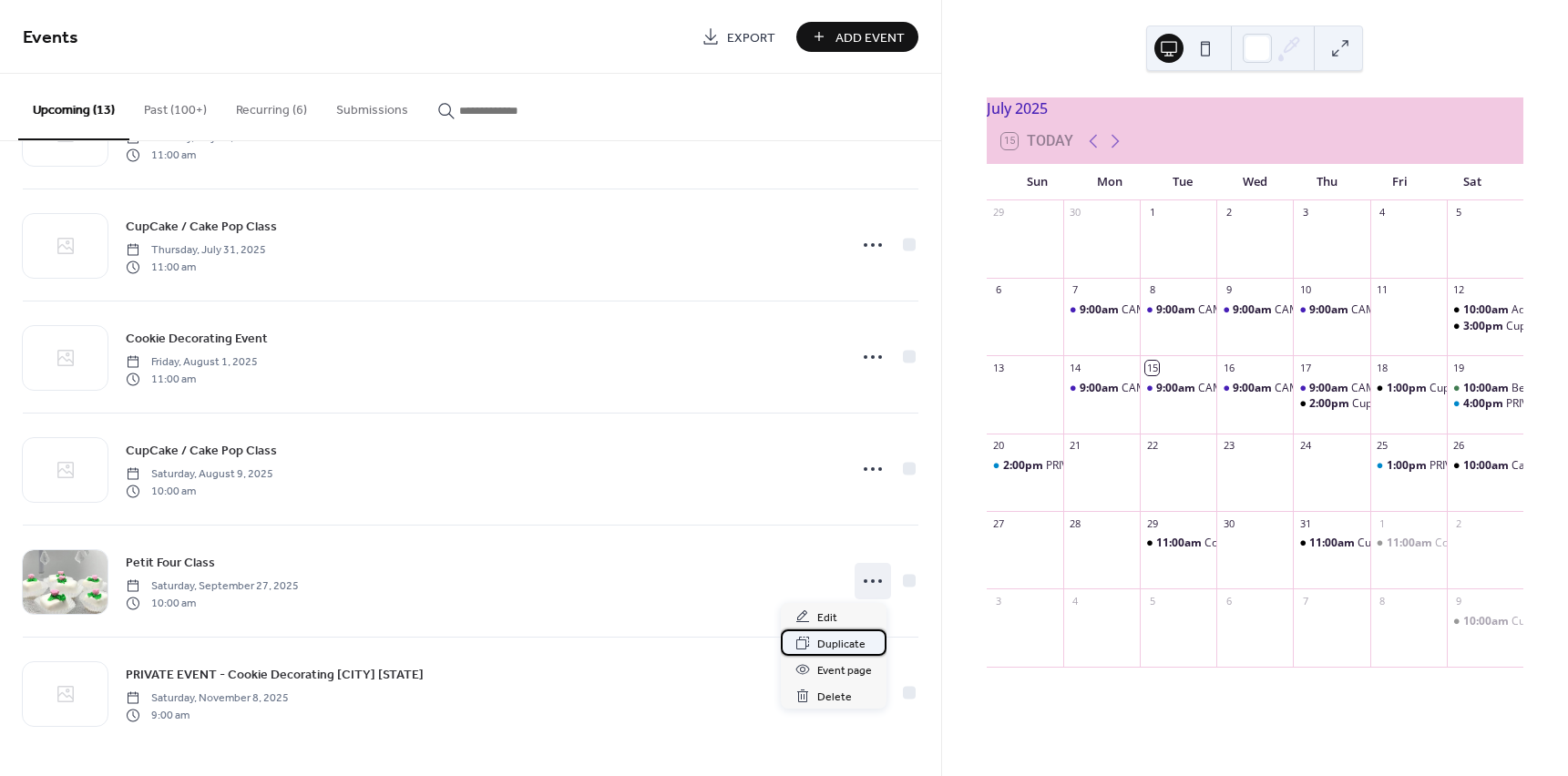 click on "Duplicate" at bounding box center [841, 644] 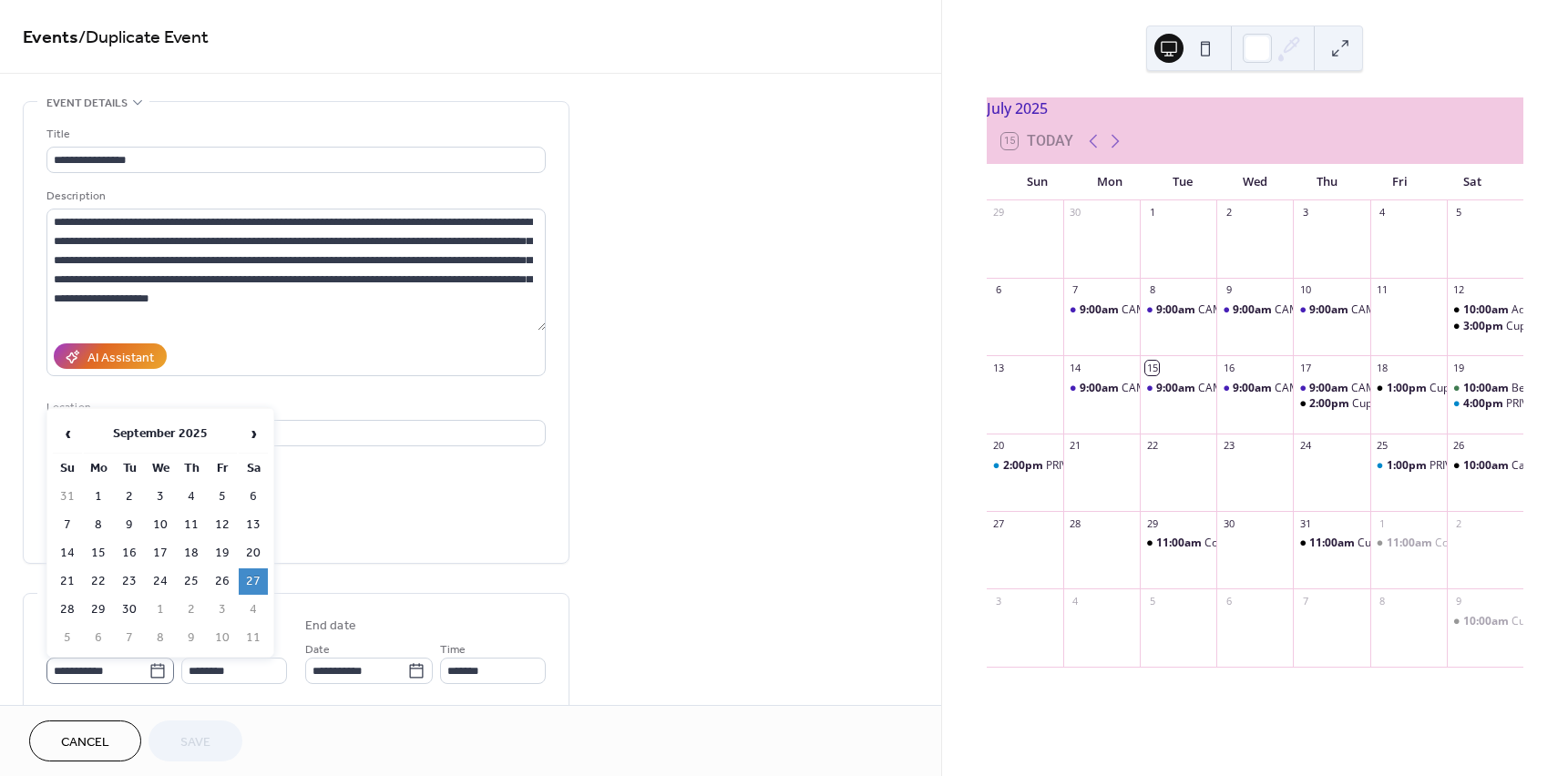 click 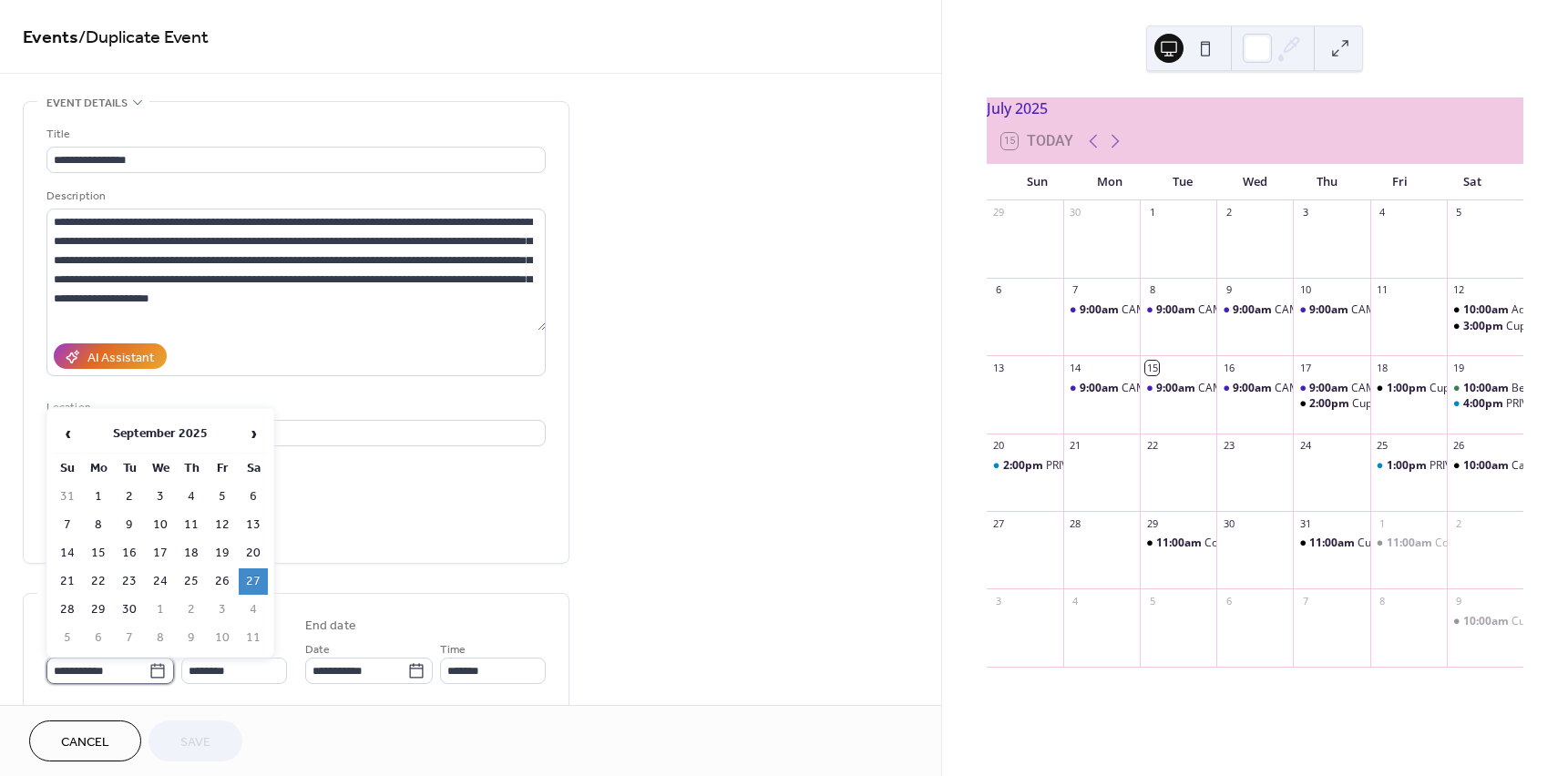 click on "**********" at bounding box center [97, 670] 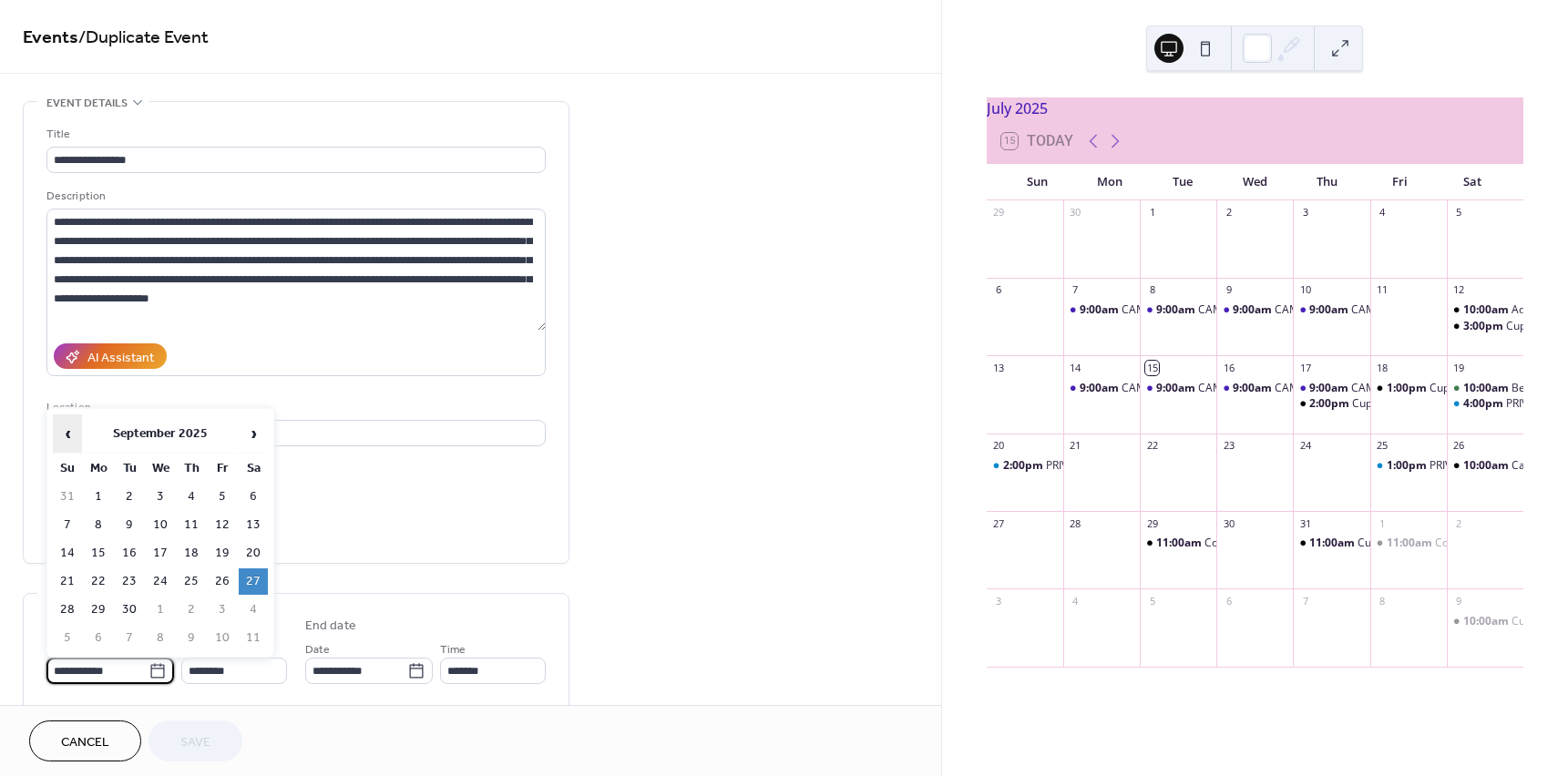 click on "‹" at bounding box center [67, 434] 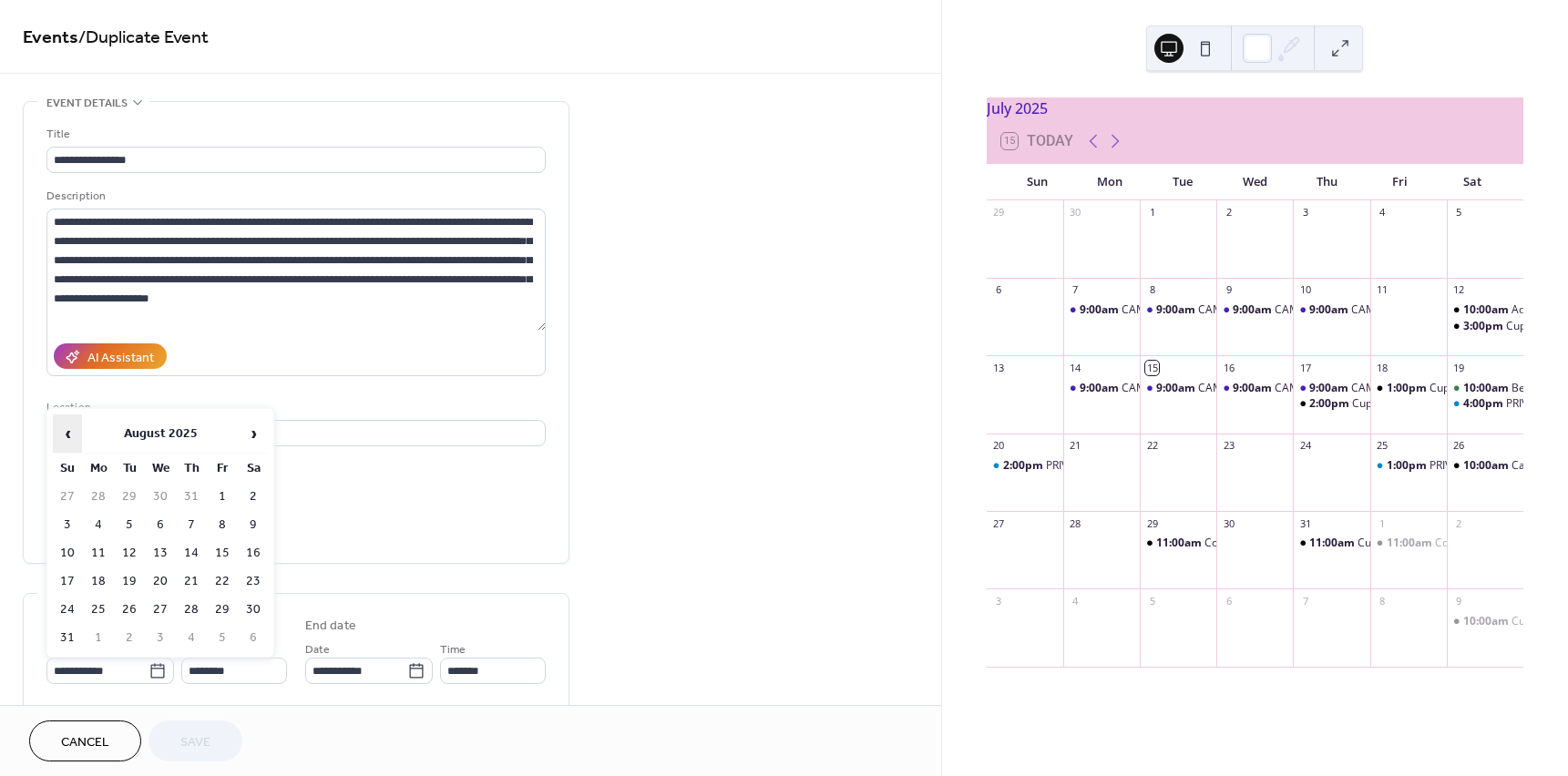 click on "‹" at bounding box center [67, 434] 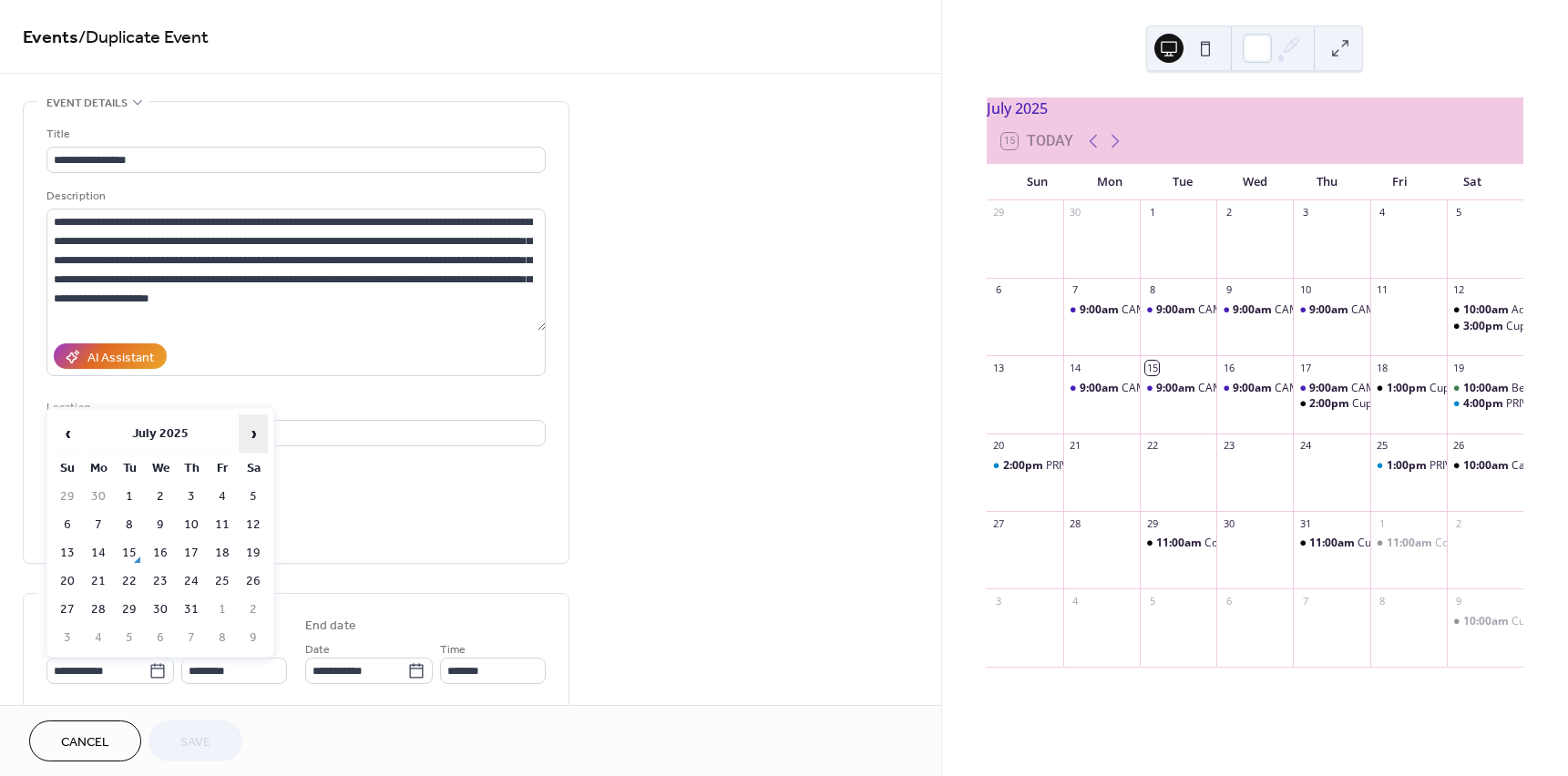 click on "›" at bounding box center [253, 434] 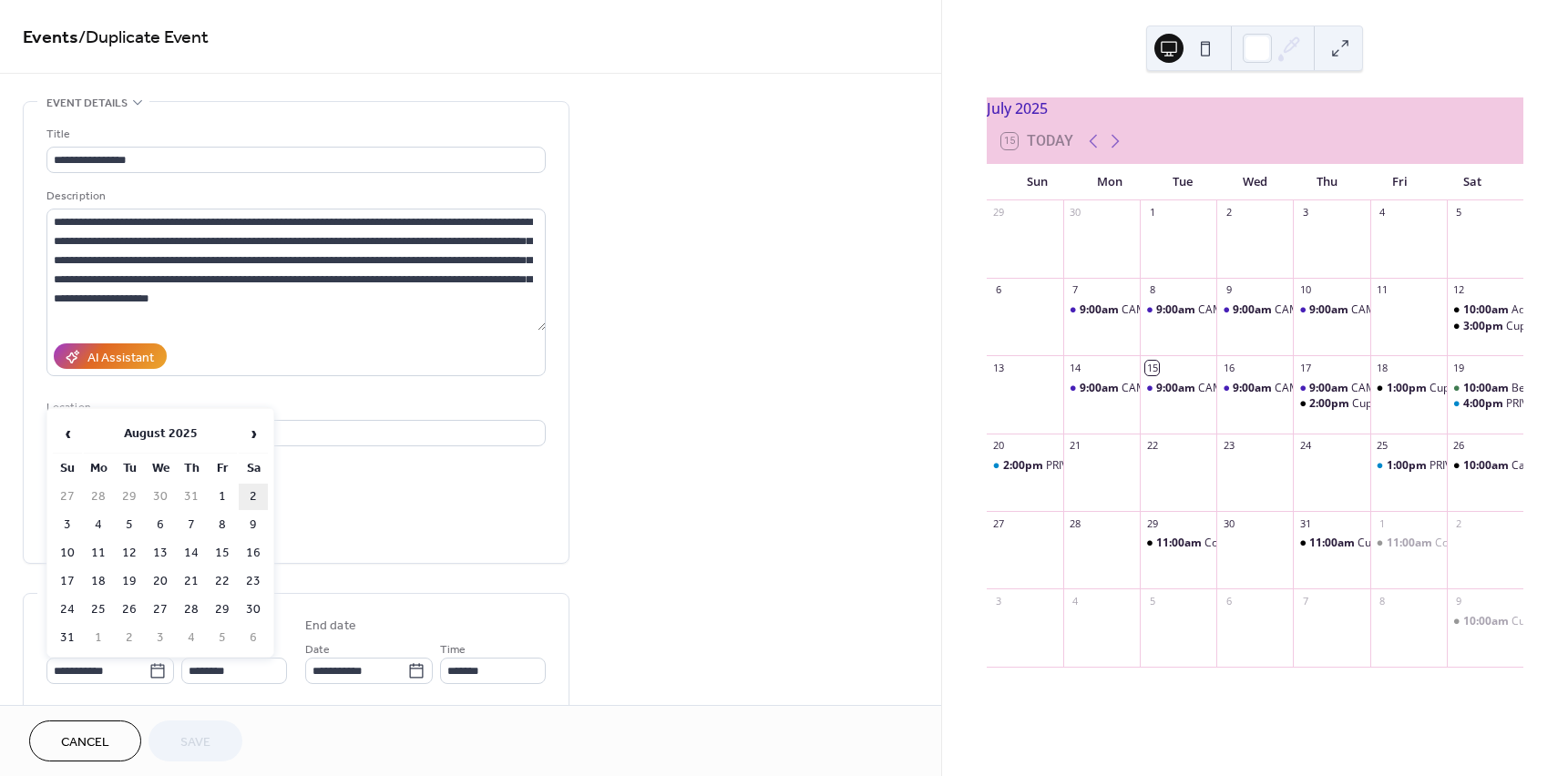 click on "2" at bounding box center [253, 496] 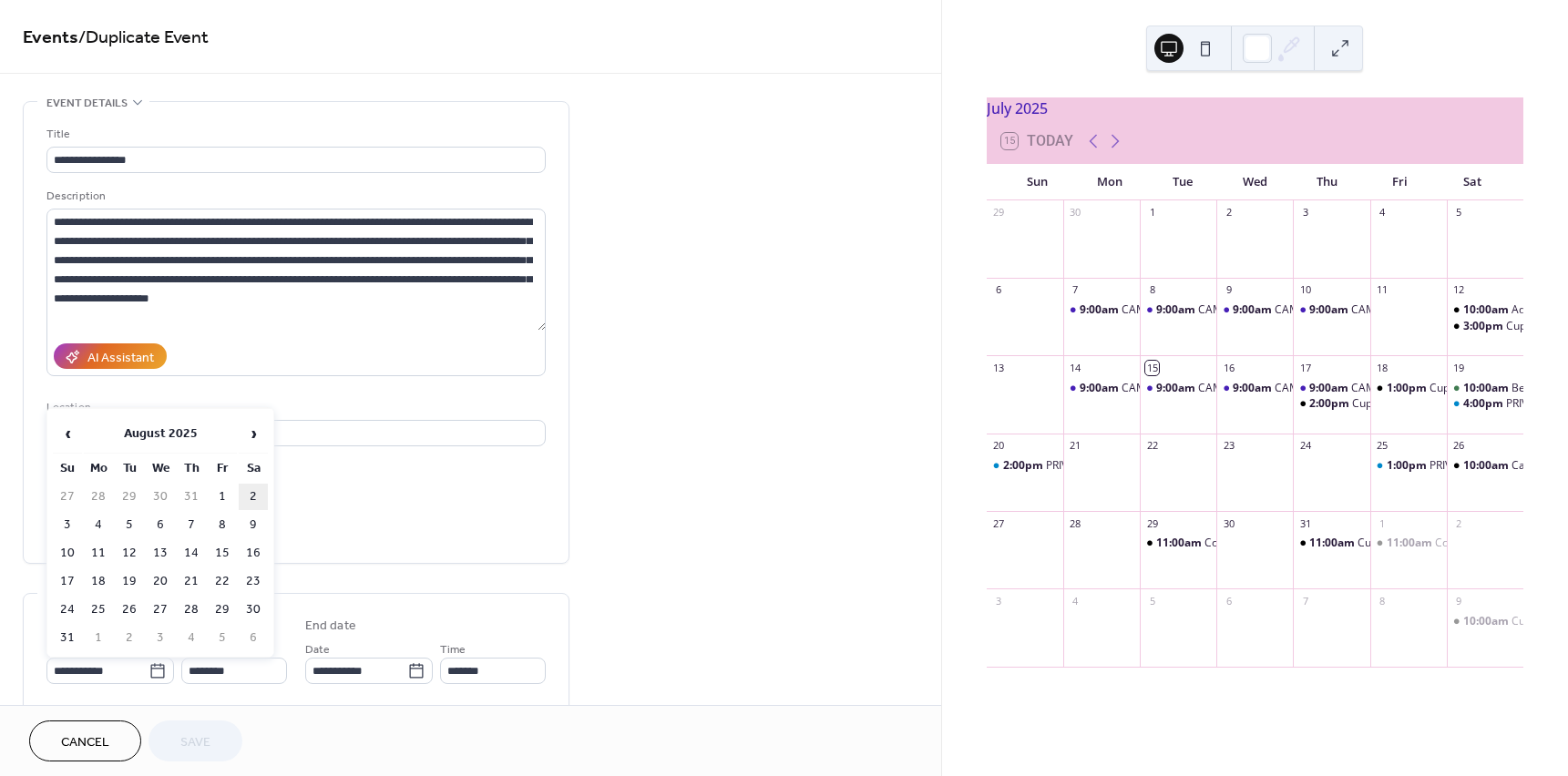 type on "**********" 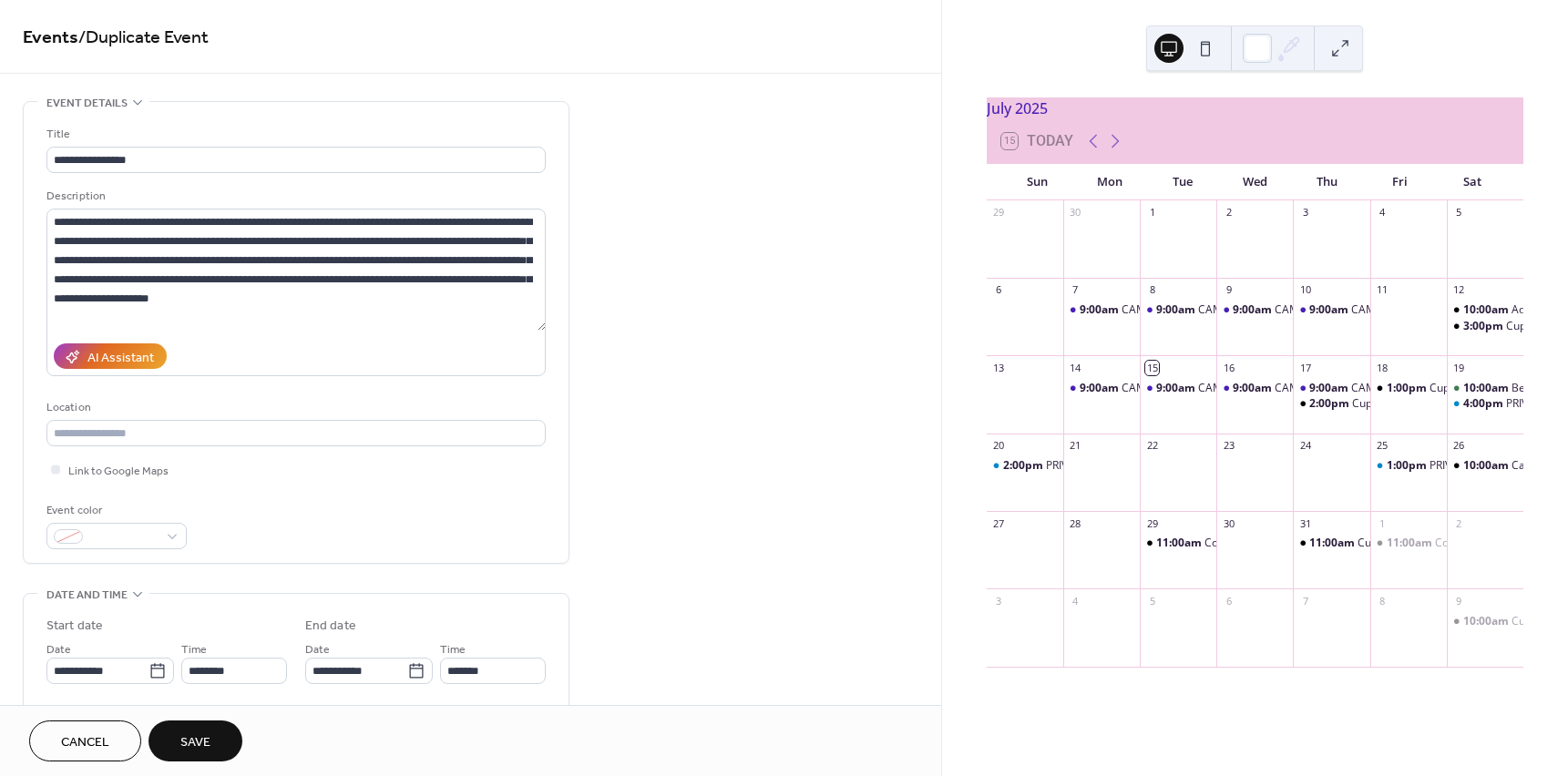 click on "Save" at bounding box center (195, 740) 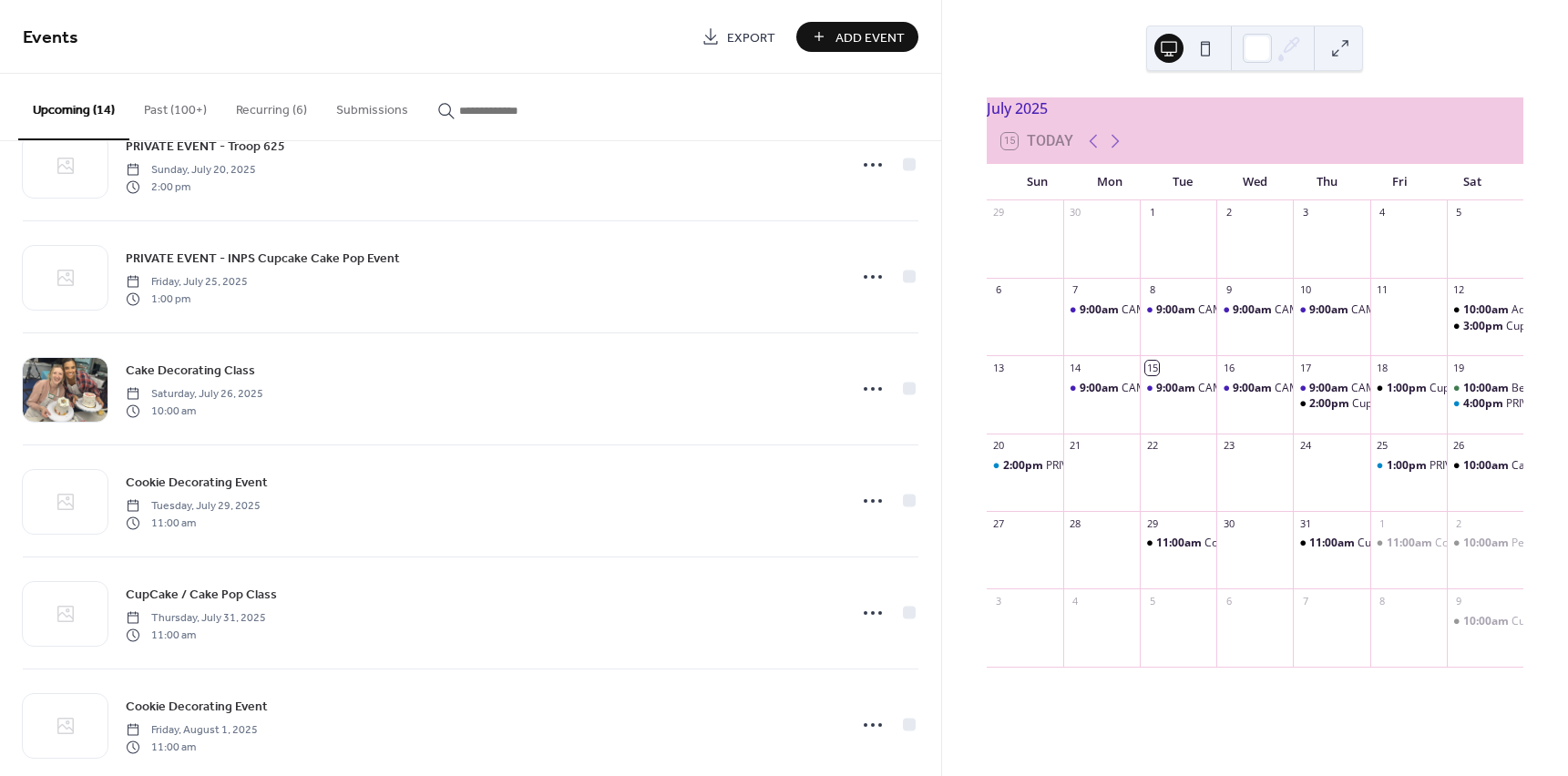 scroll, scrollTop: 508, scrollLeft: 0, axis: vertical 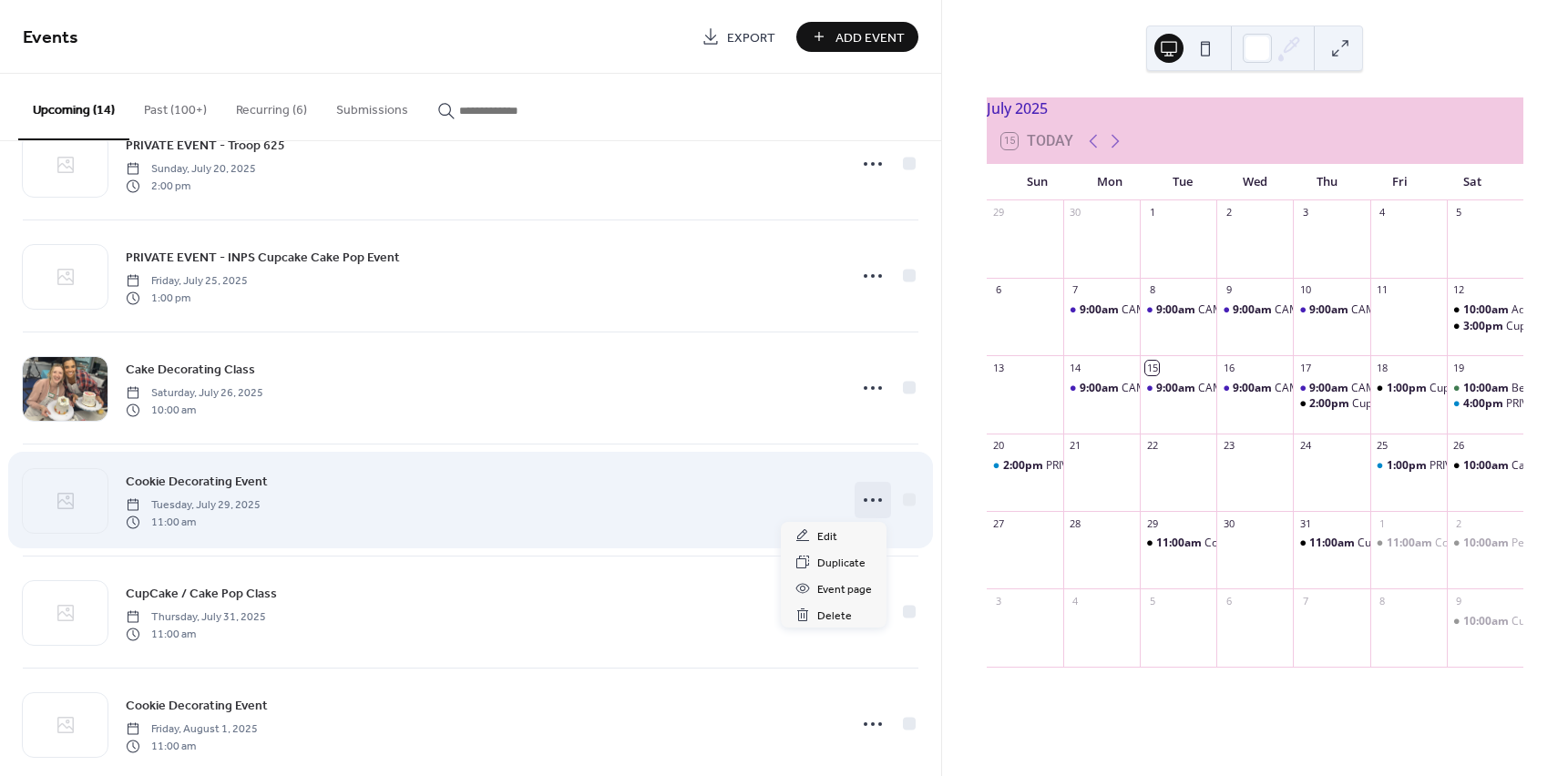 click 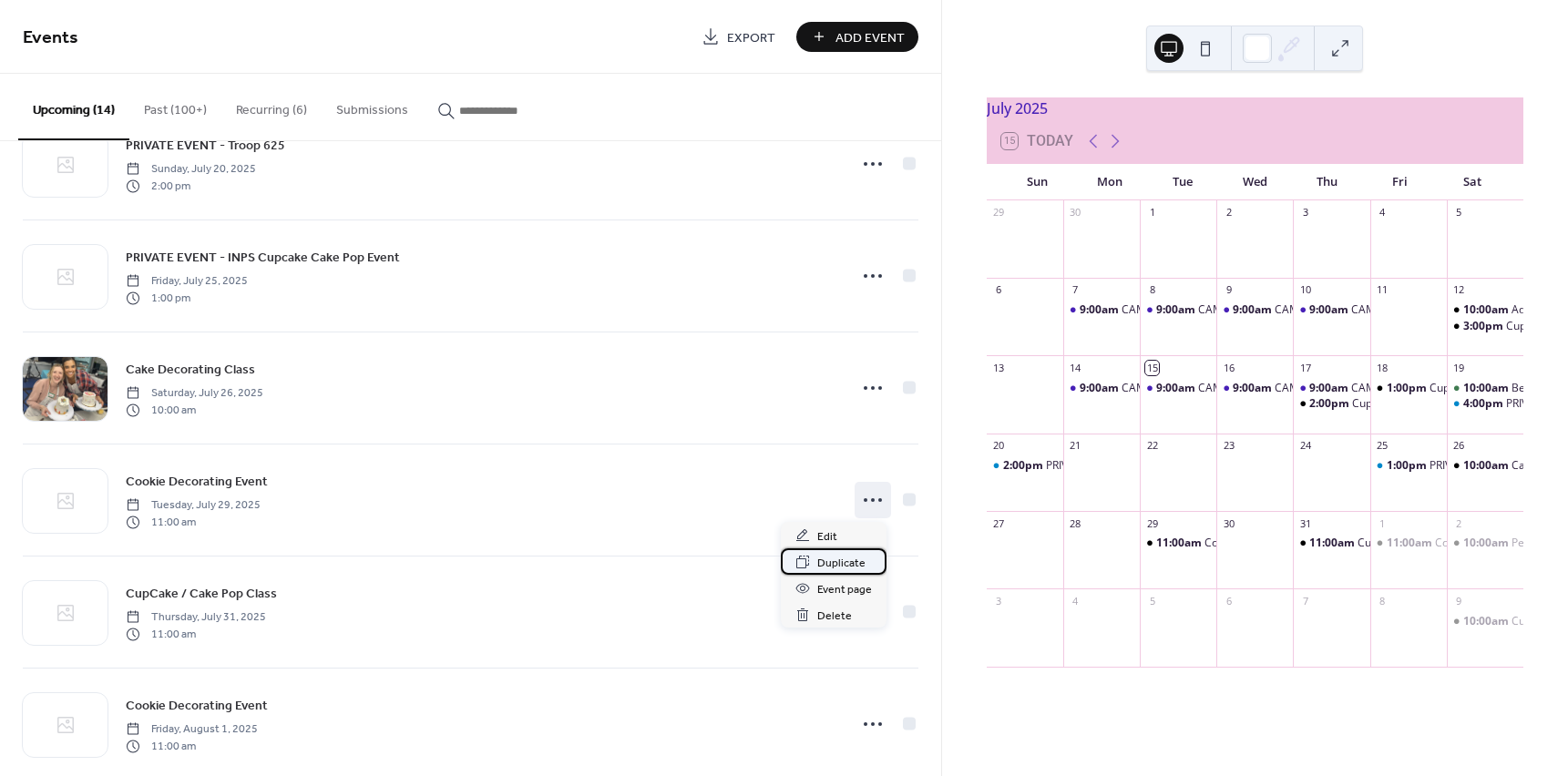 click on "Duplicate" at bounding box center (841, 563) 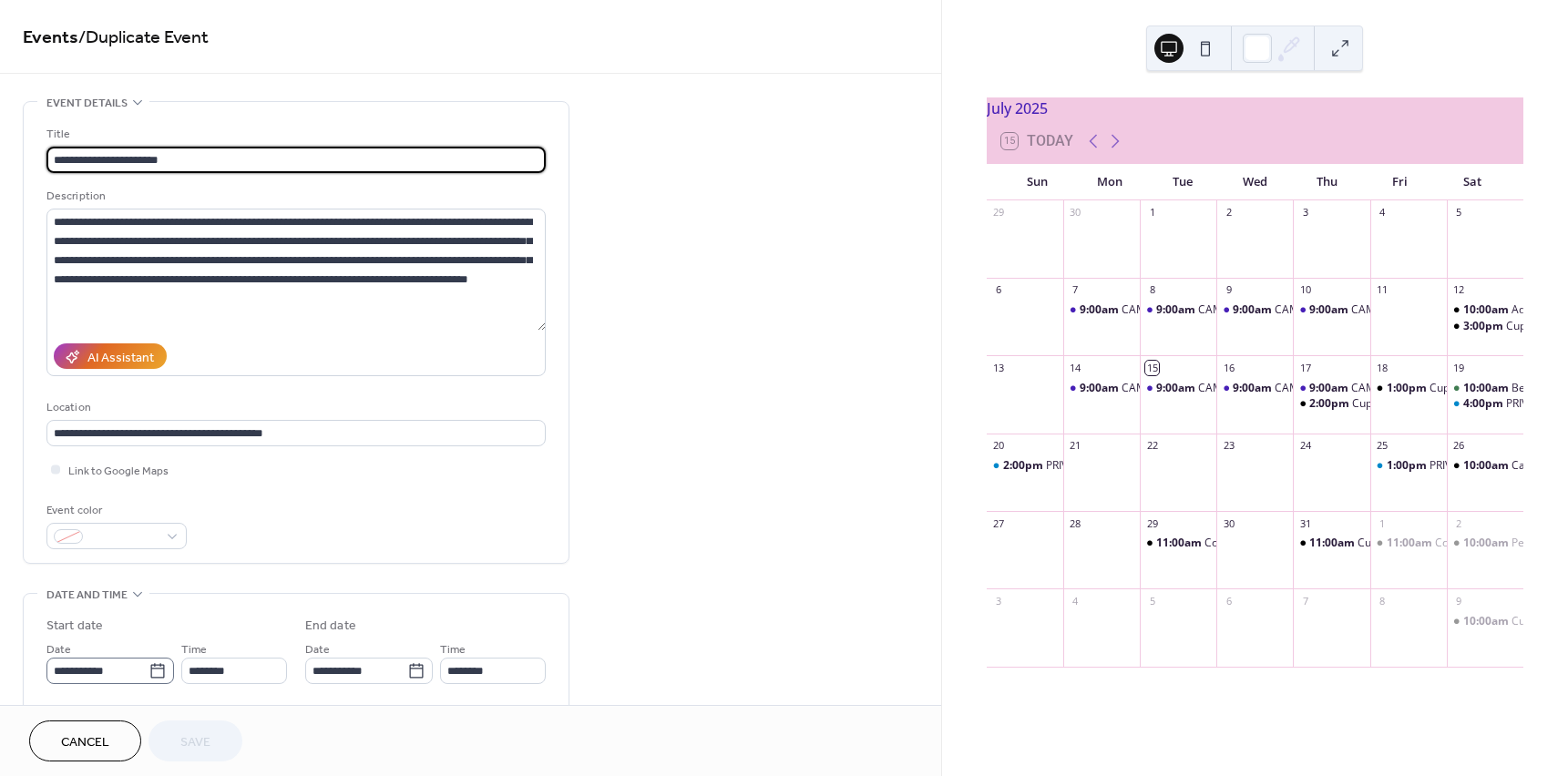 click 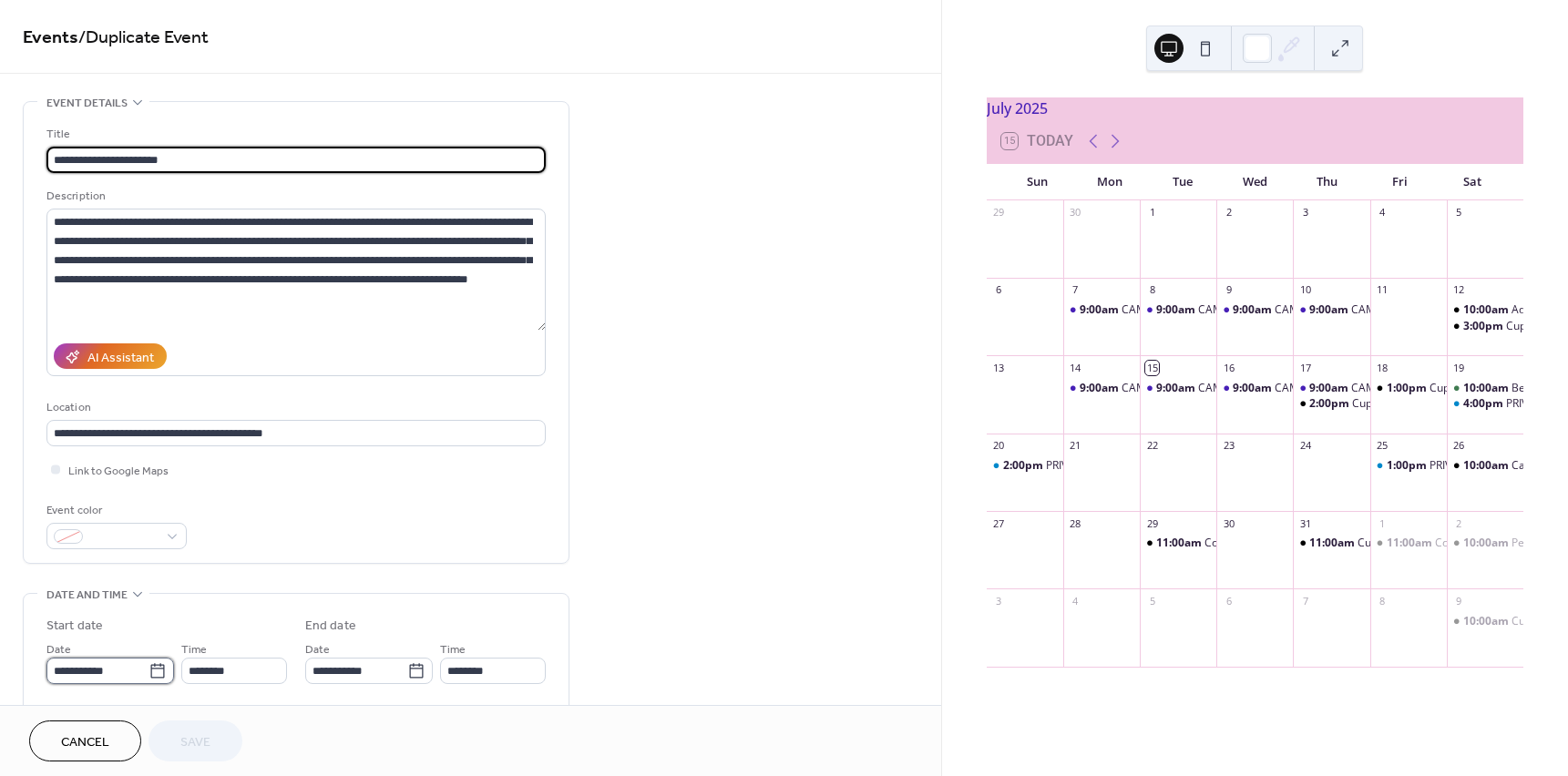 click on "**********" at bounding box center [97, 670] 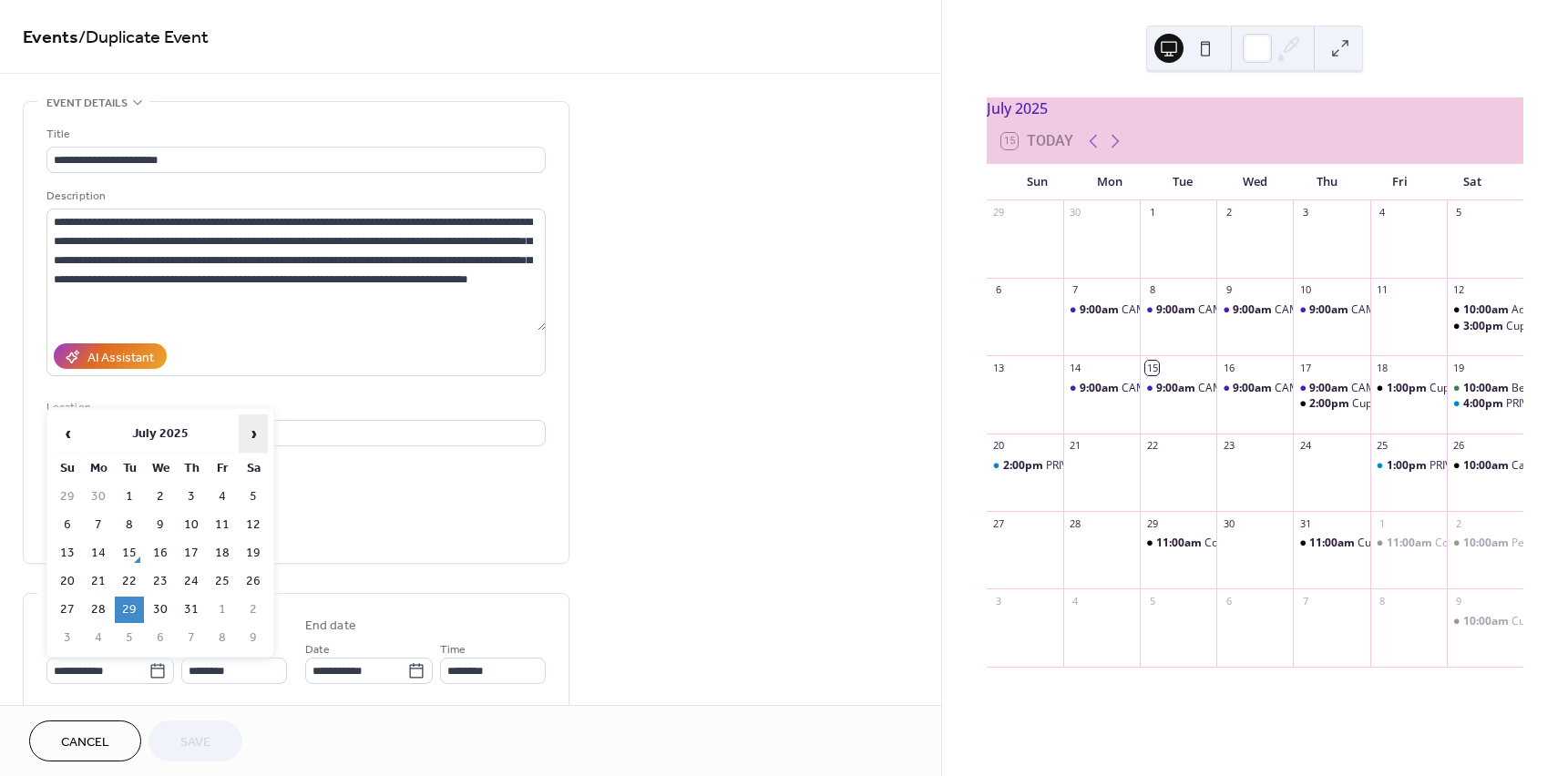 click on "›" at bounding box center (253, 434) 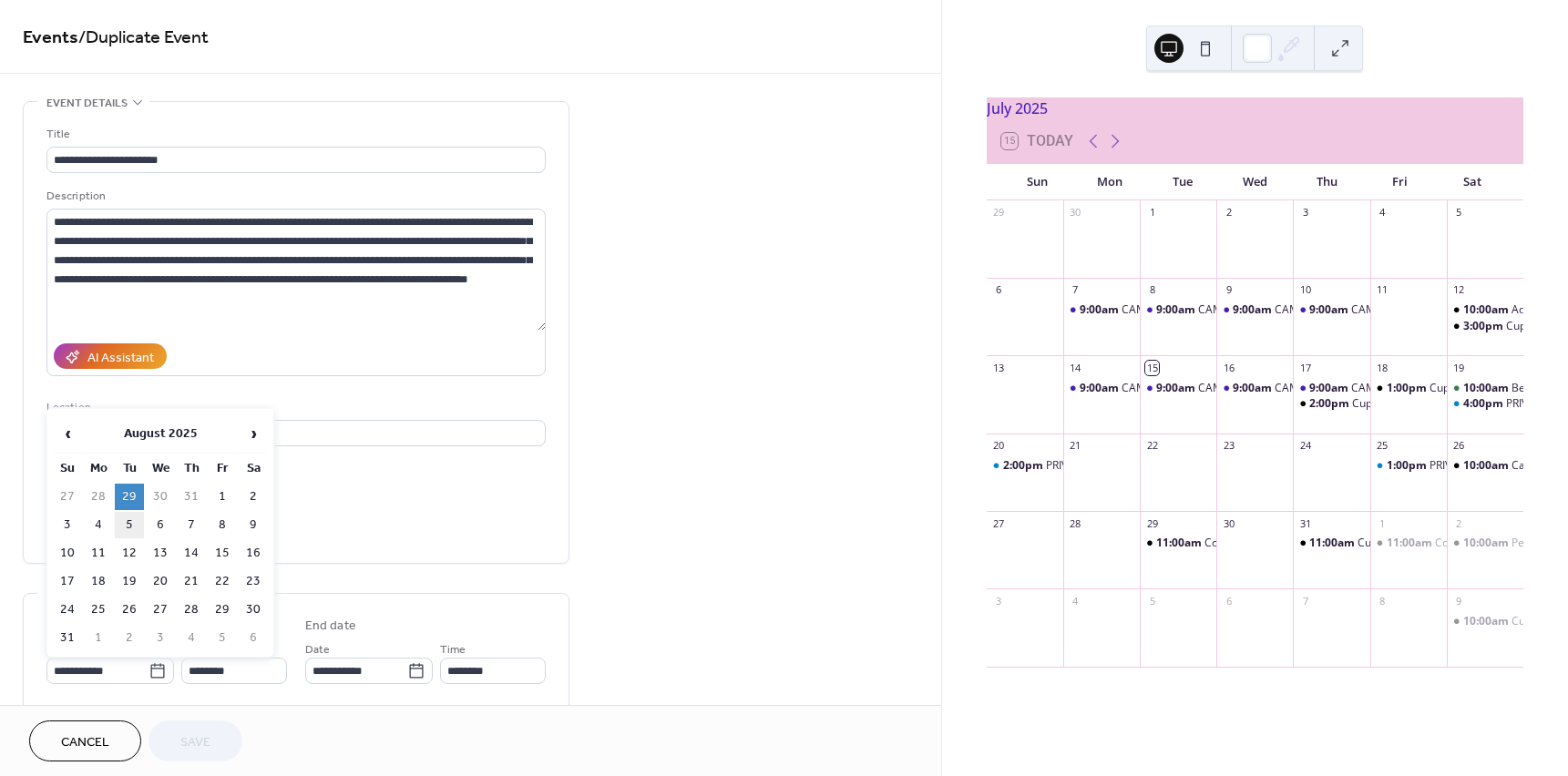 click on "5" at bounding box center [129, 525] 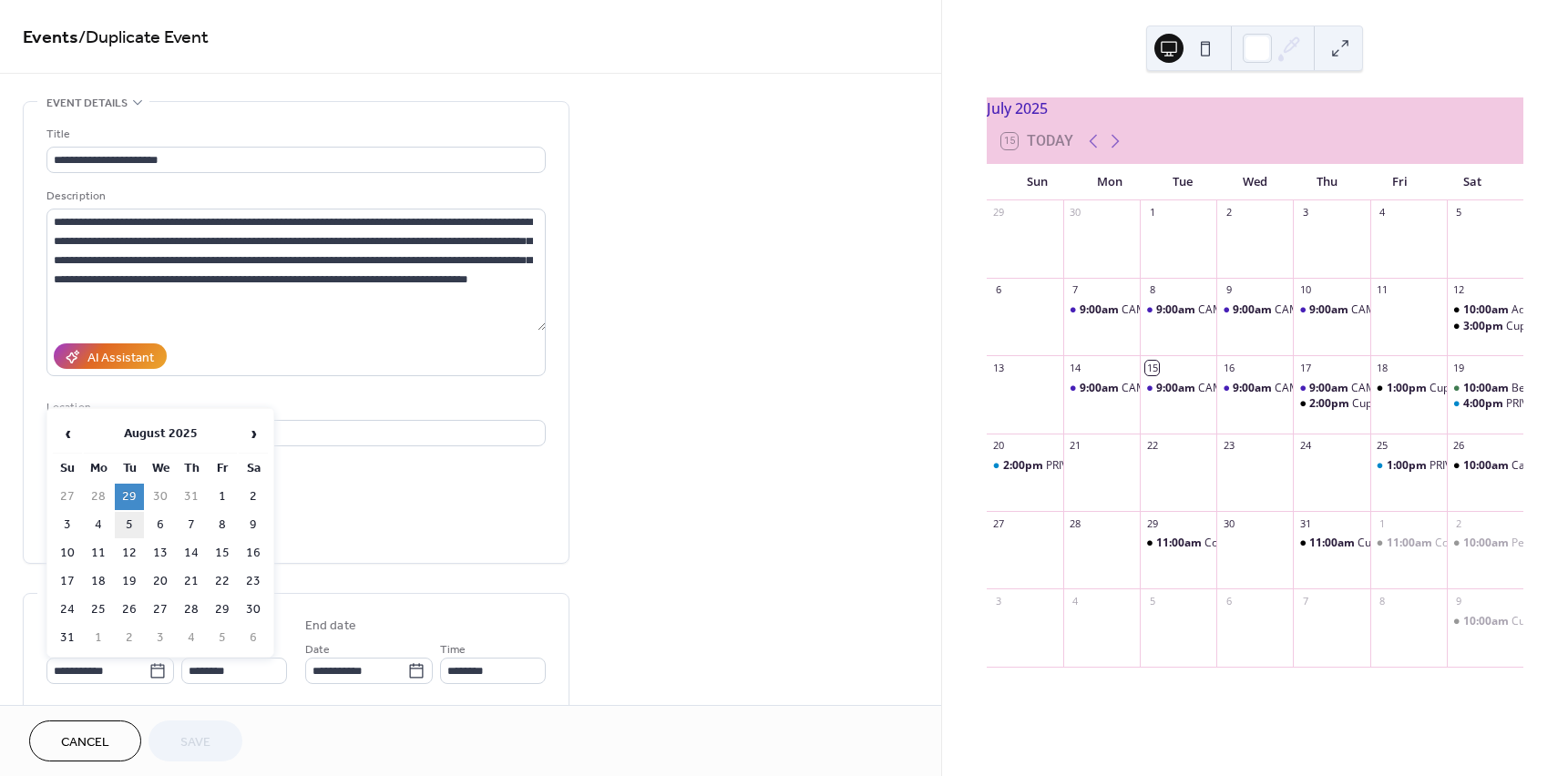 type on "**********" 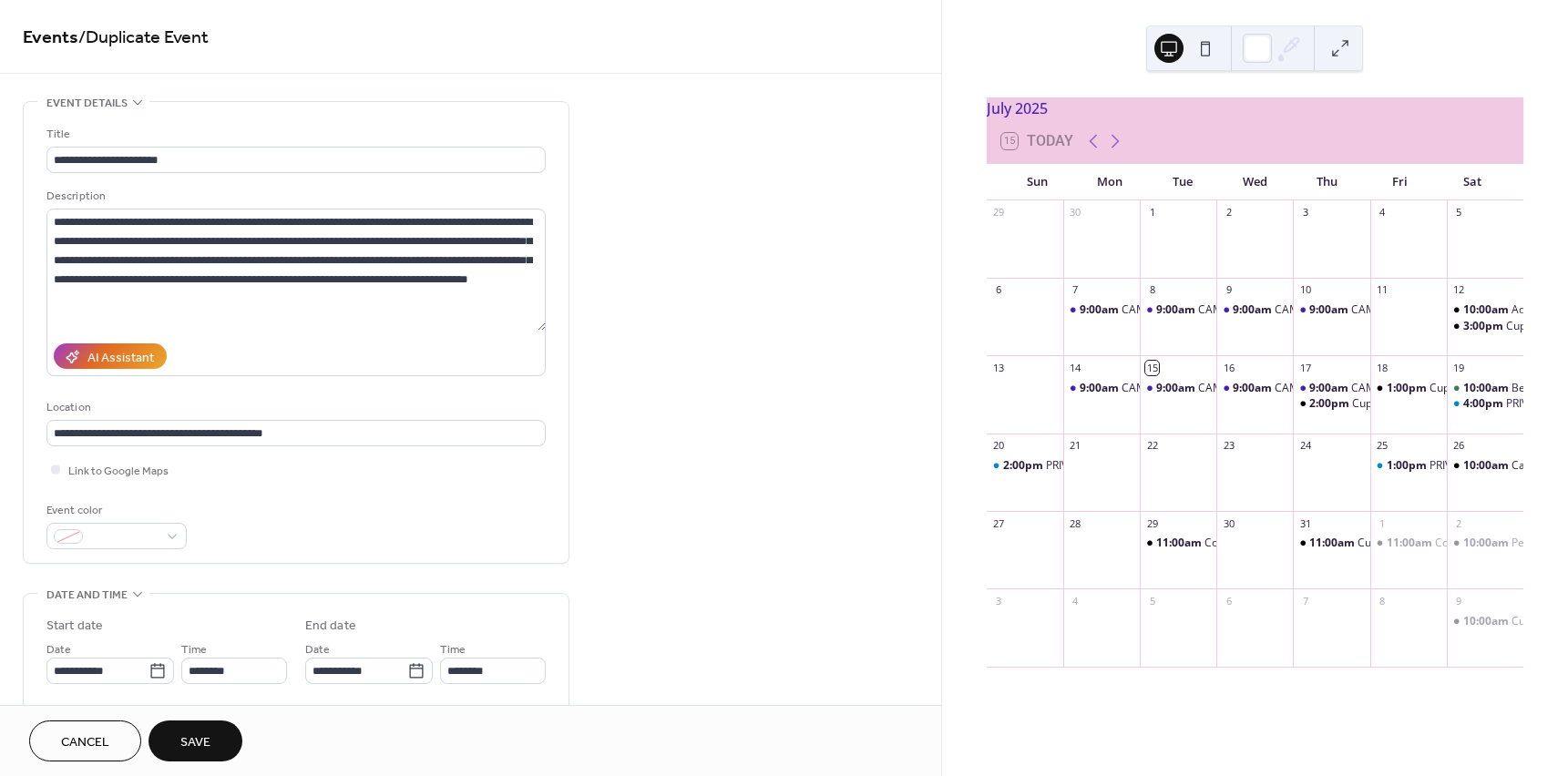 click on "Save" at bounding box center (195, 742) 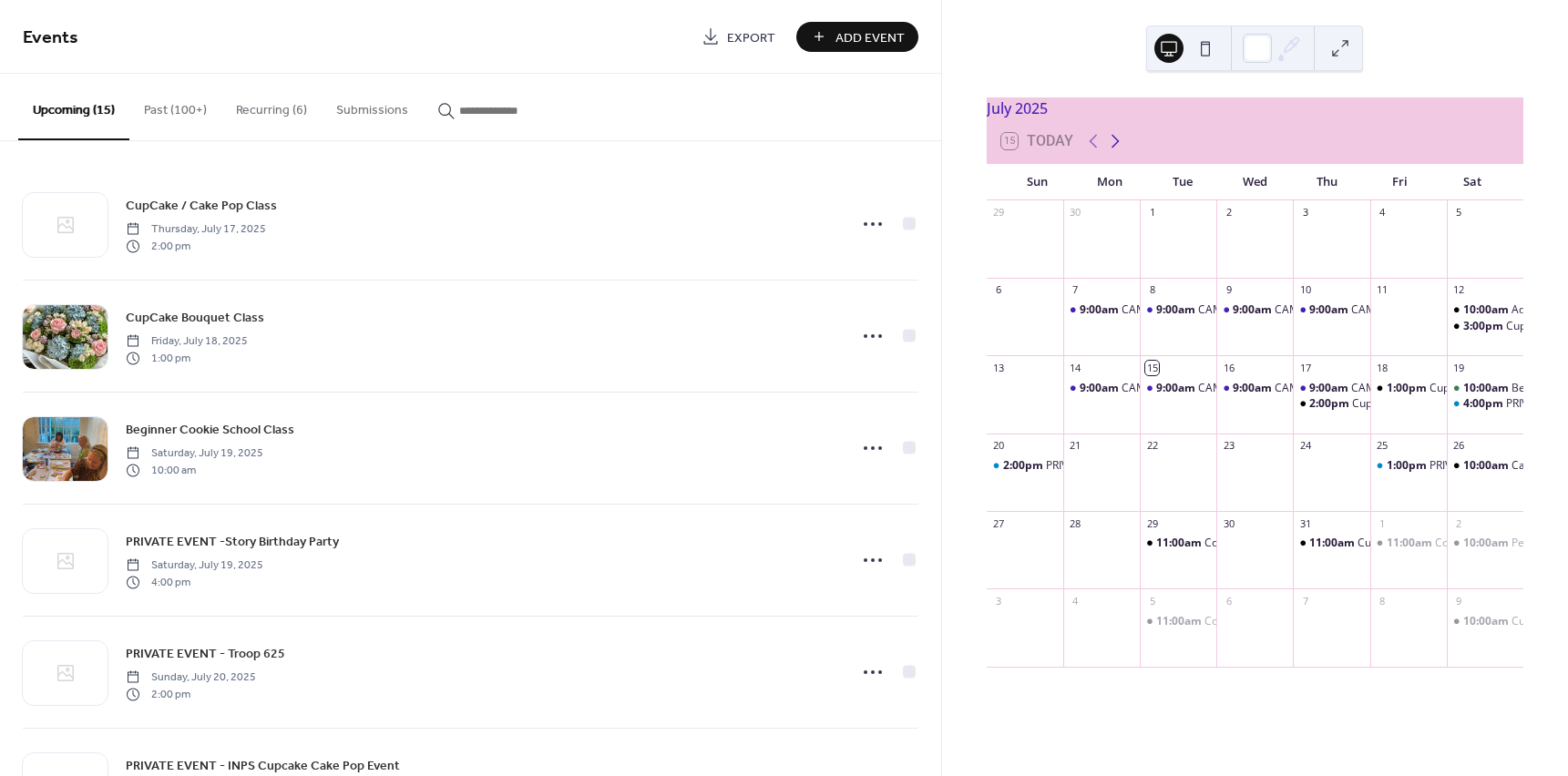 click 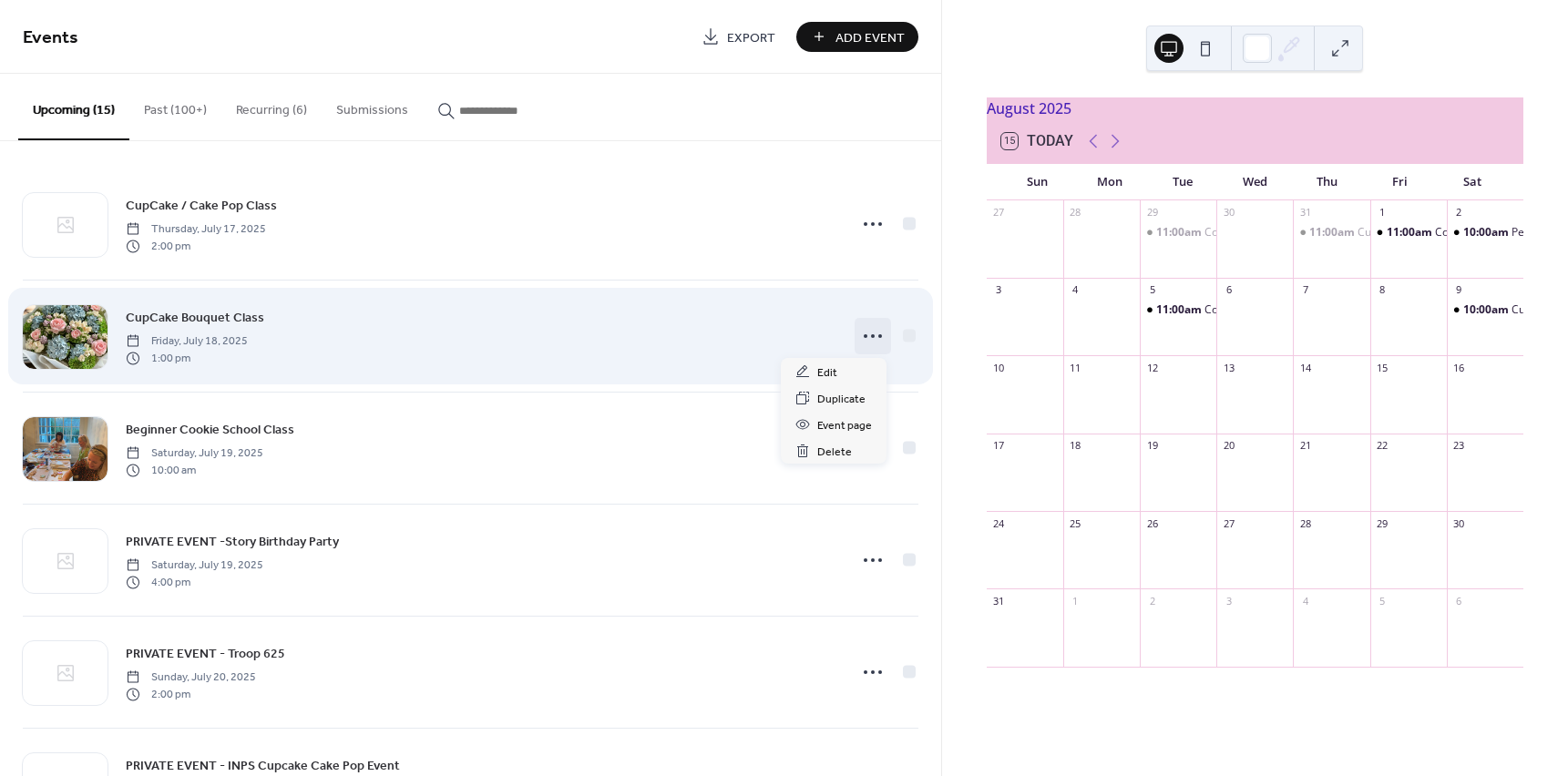 click 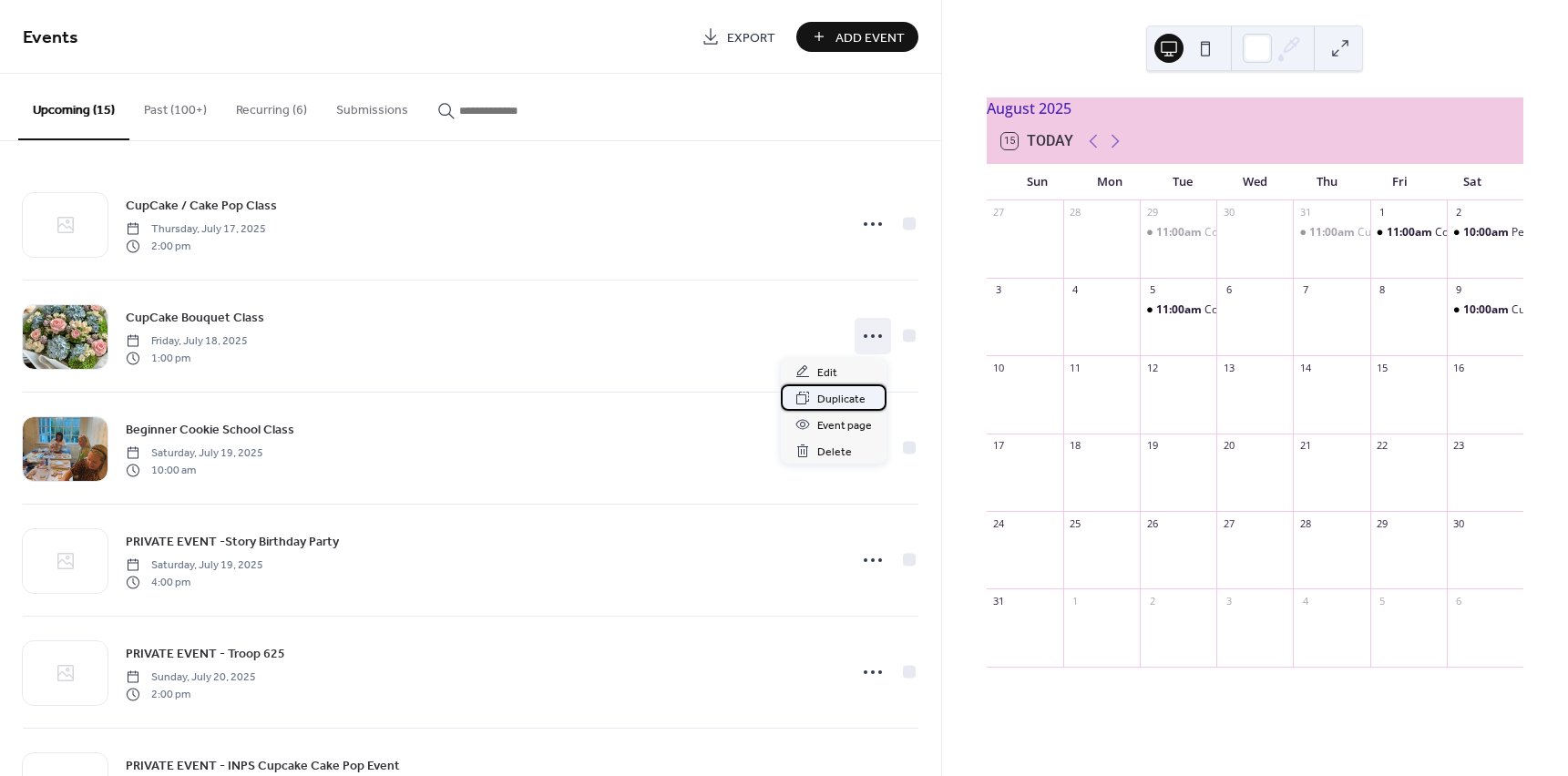 click on "Duplicate" at bounding box center (841, 399) 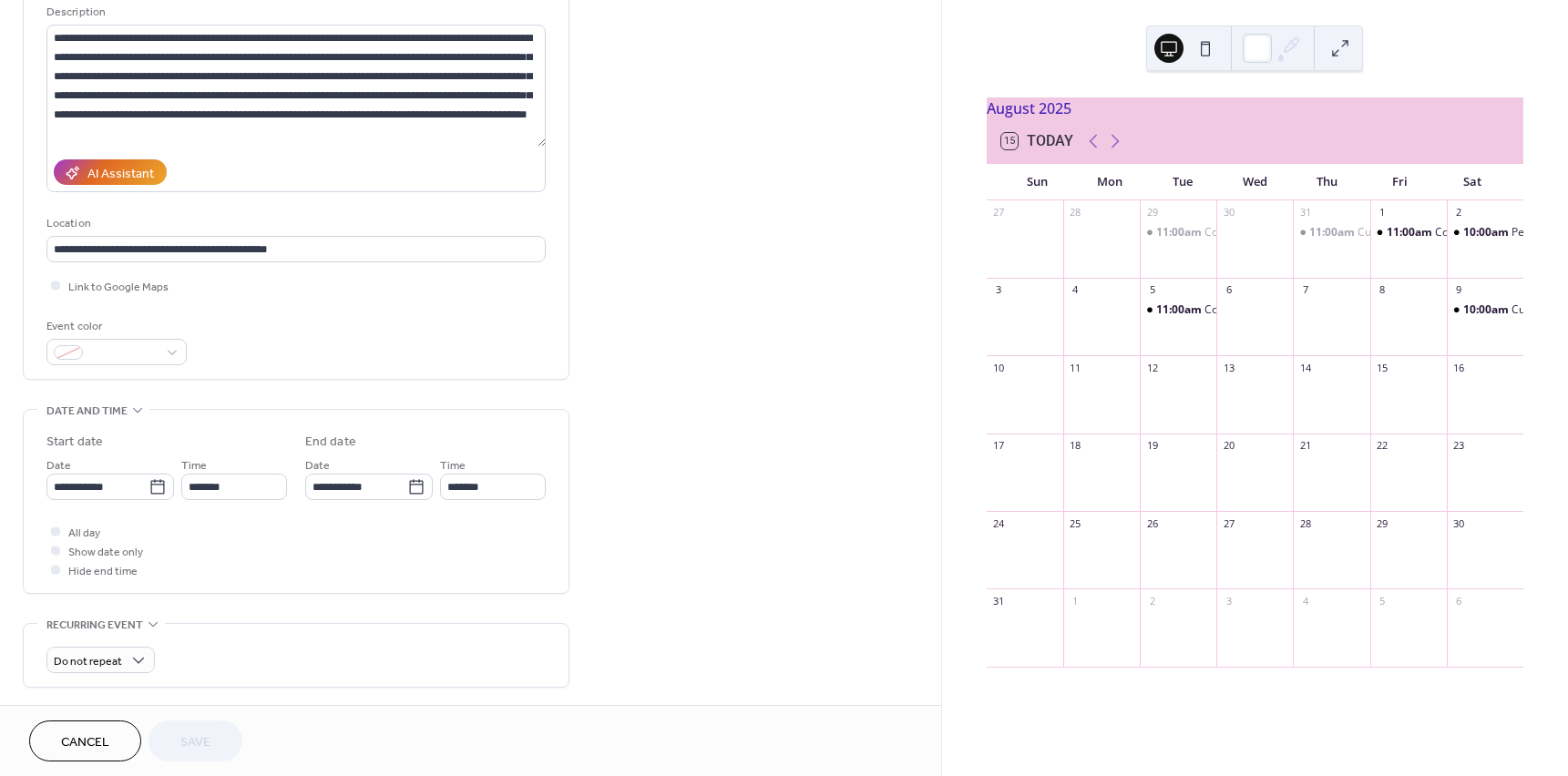 scroll, scrollTop: 185, scrollLeft: 0, axis: vertical 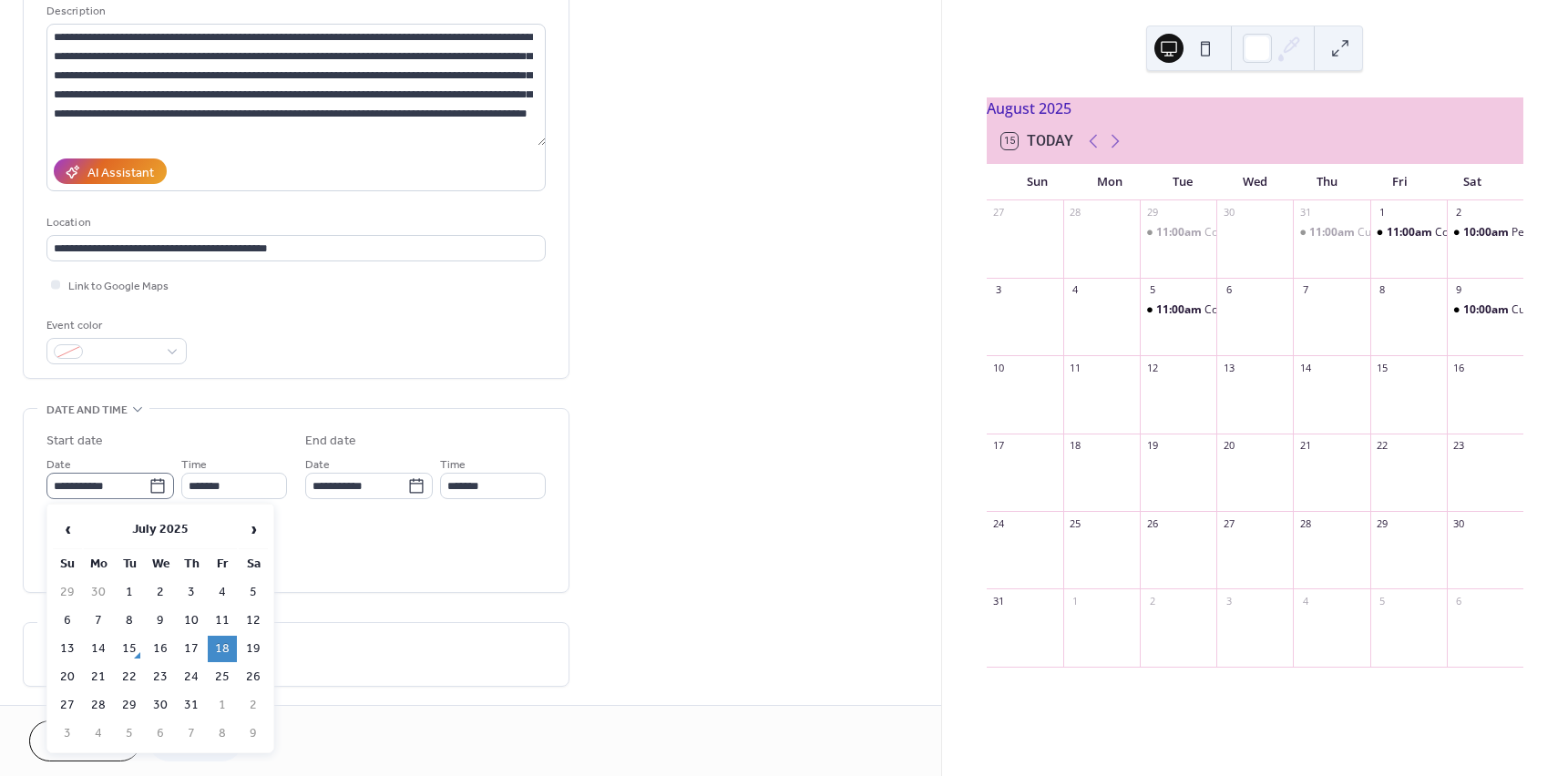 click 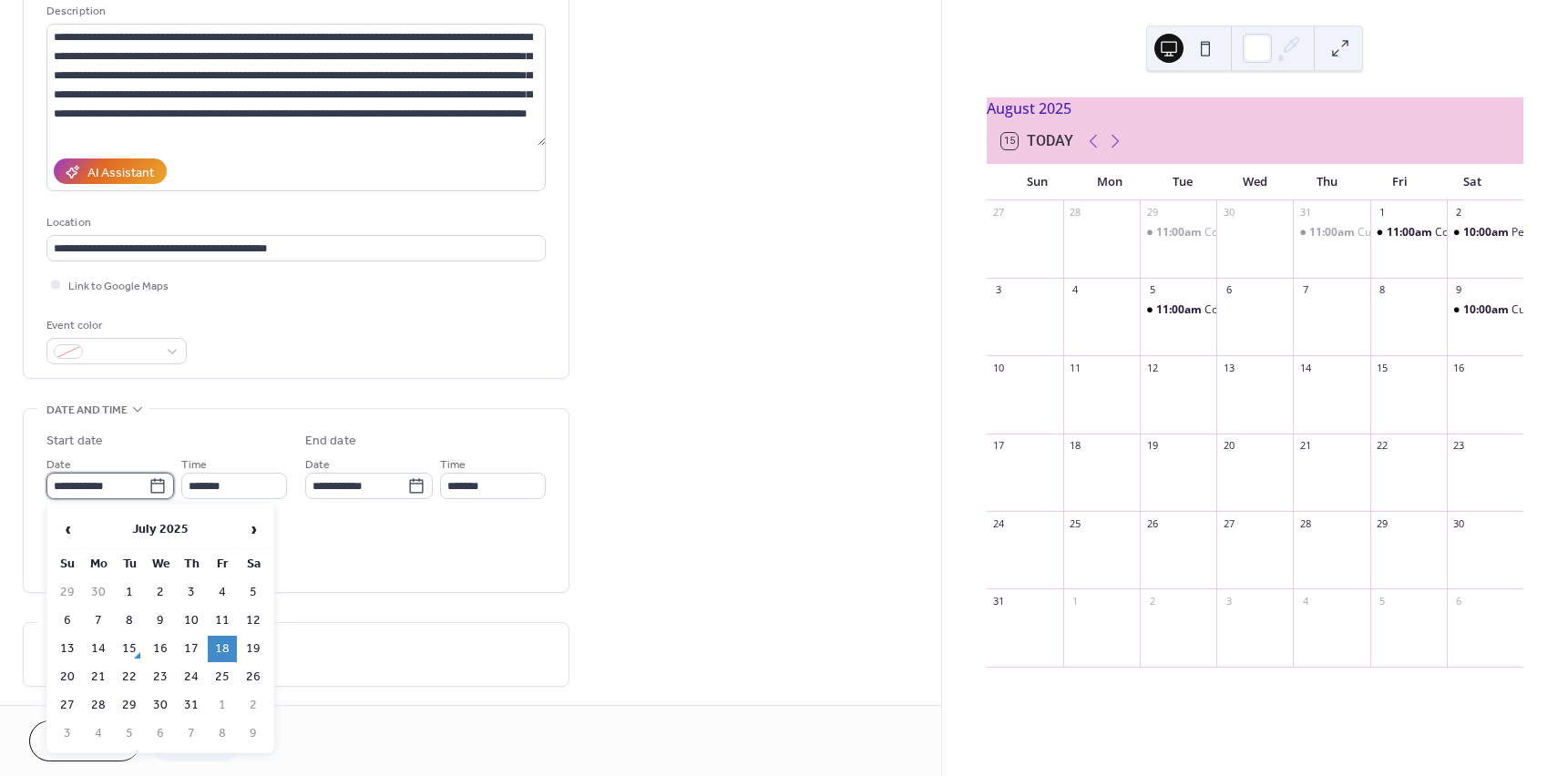 click on "**********" at bounding box center (97, 485) 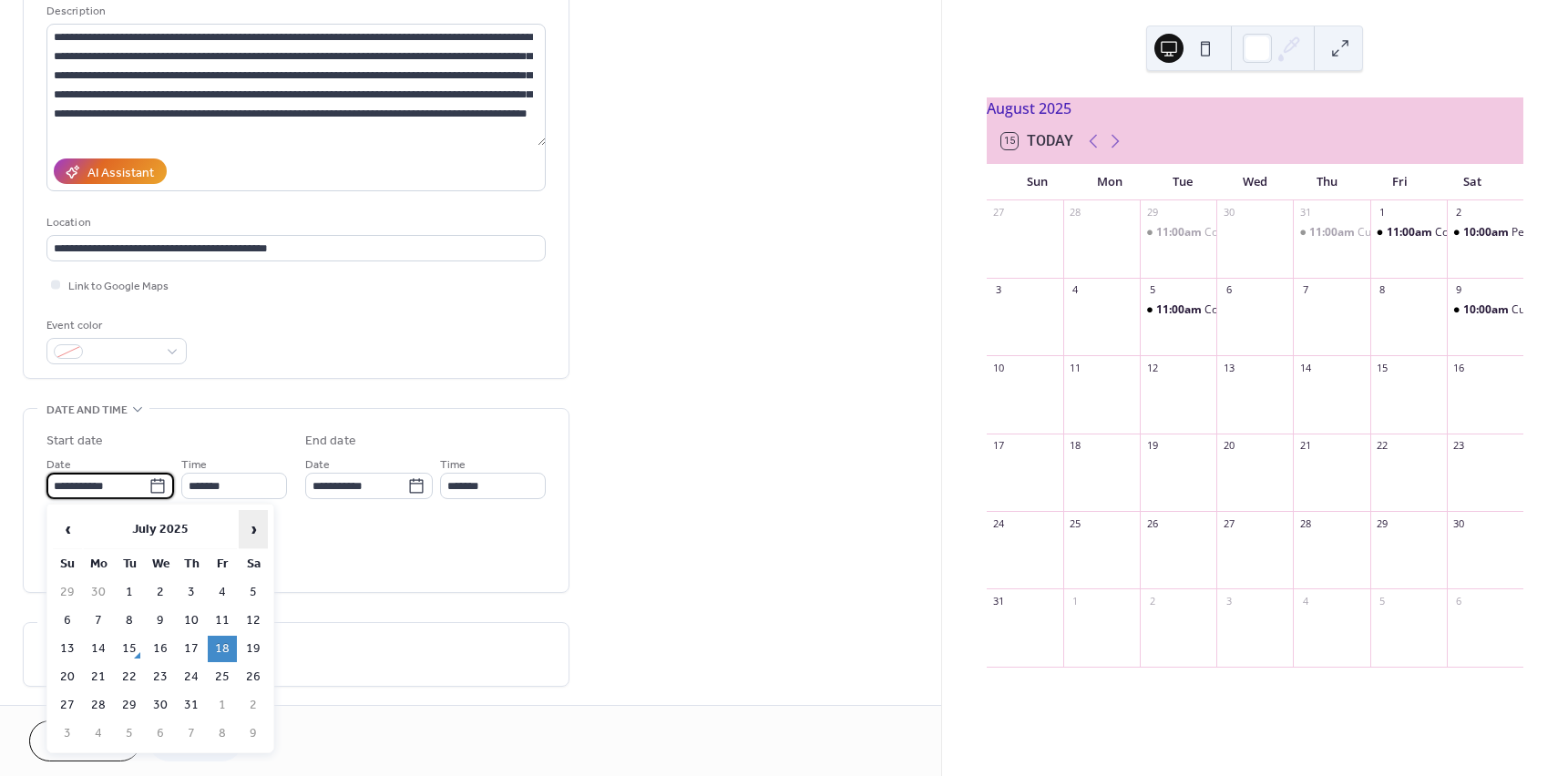 click on "›" at bounding box center (253, 529) 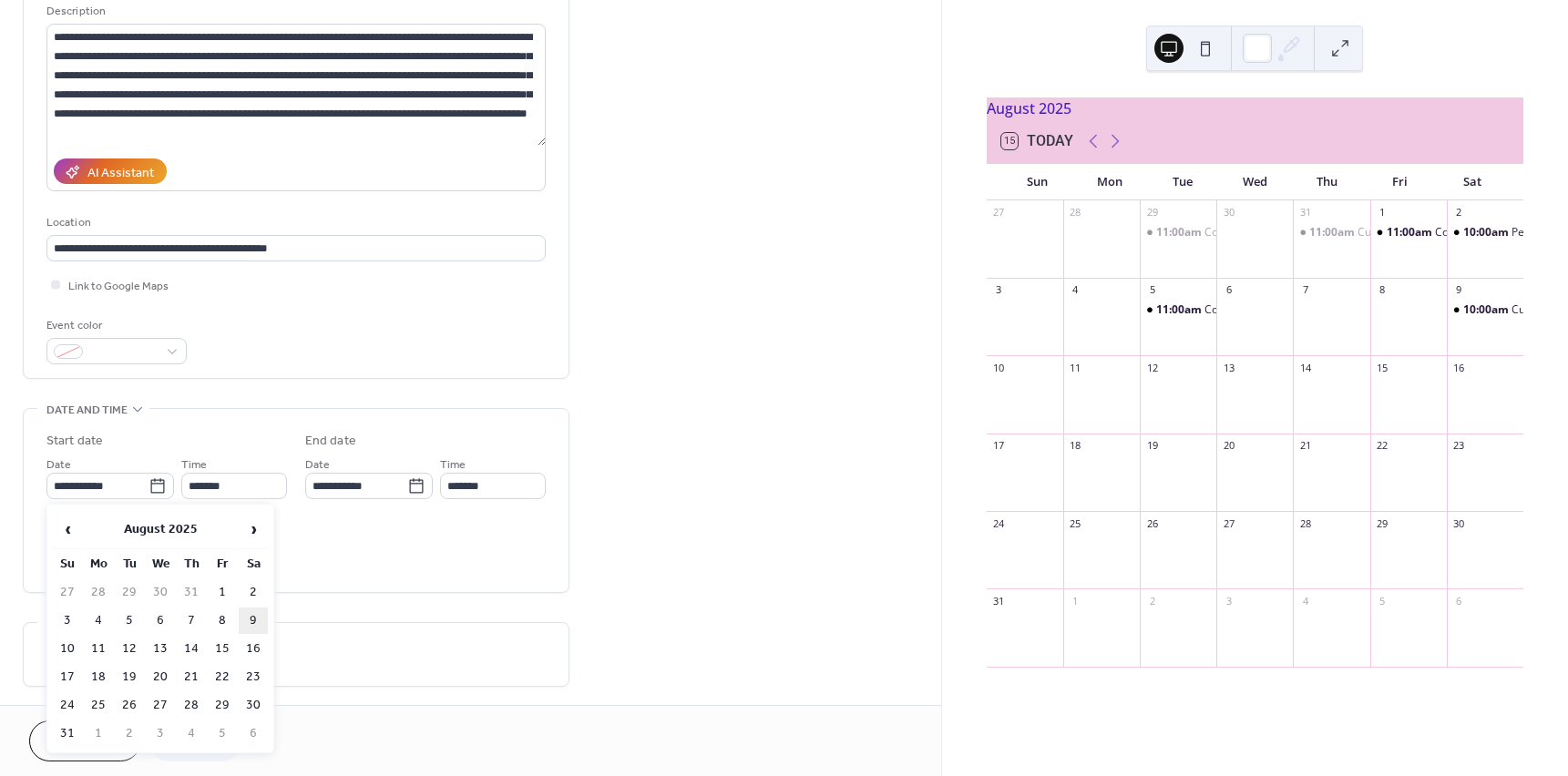 click on "9" at bounding box center (253, 620) 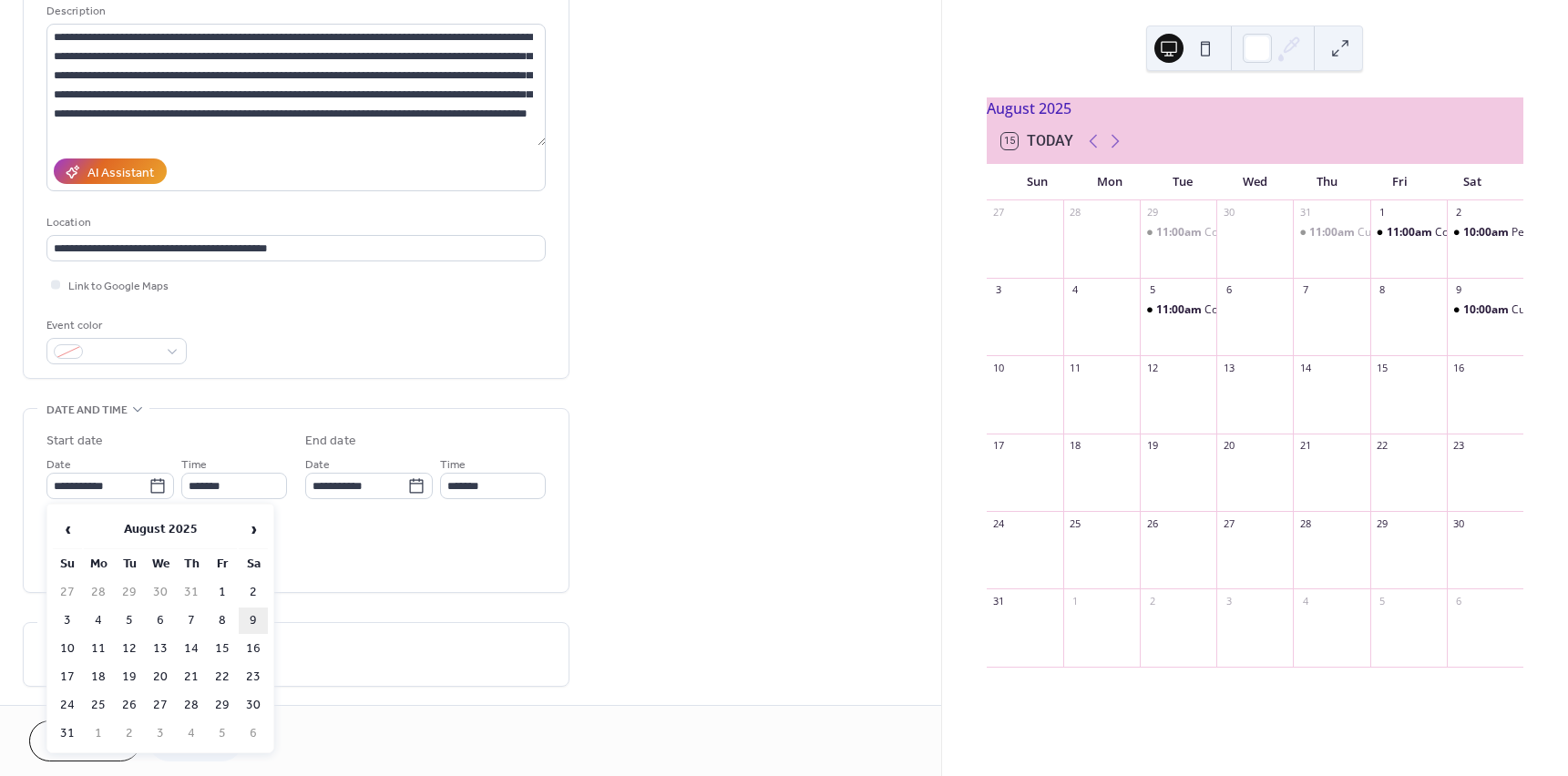 type on "**********" 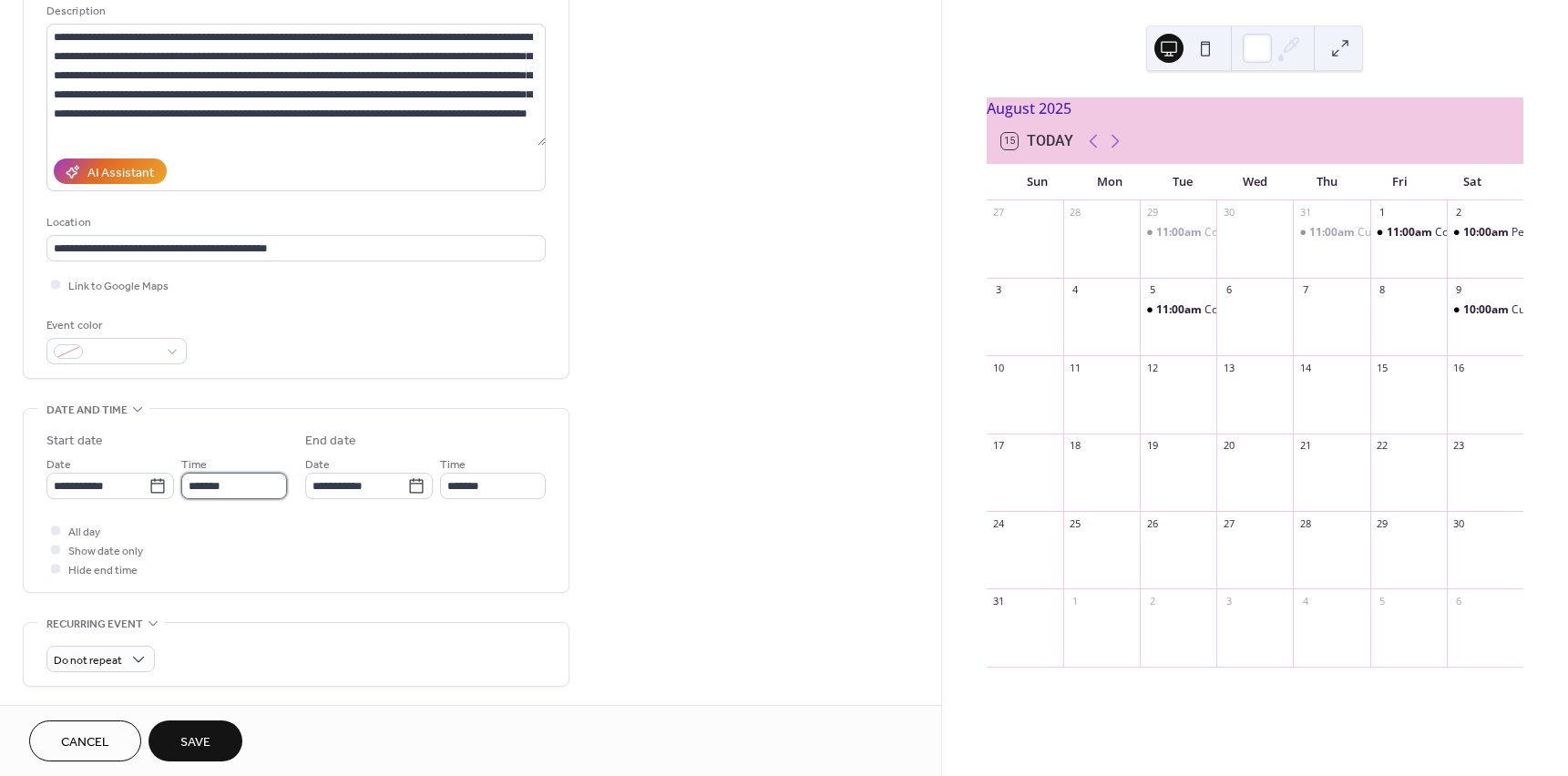 click on "*******" at bounding box center [234, 485] 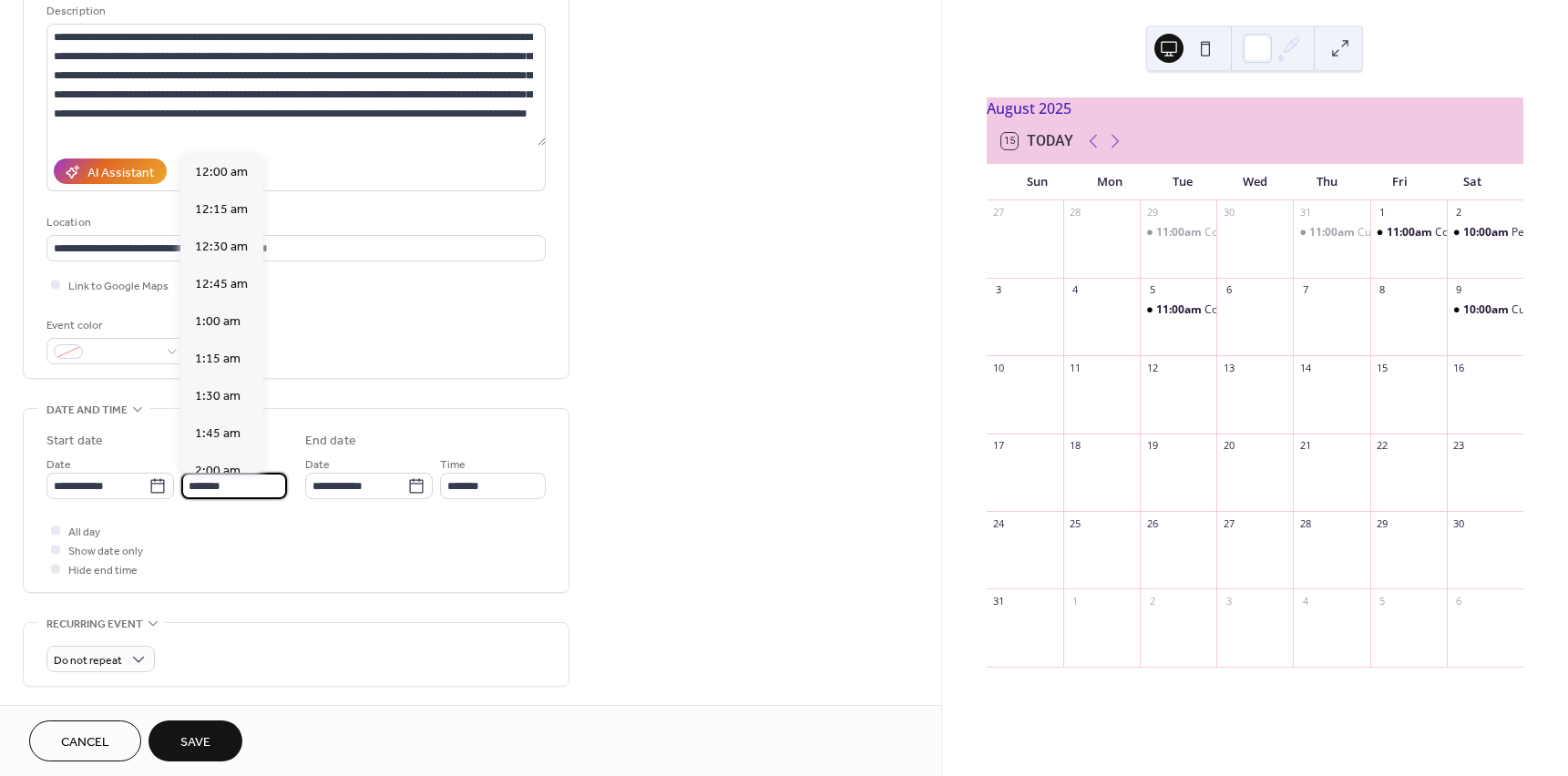 scroll, scrollTop: 1942, scrollLeft: 0, axis: vertical 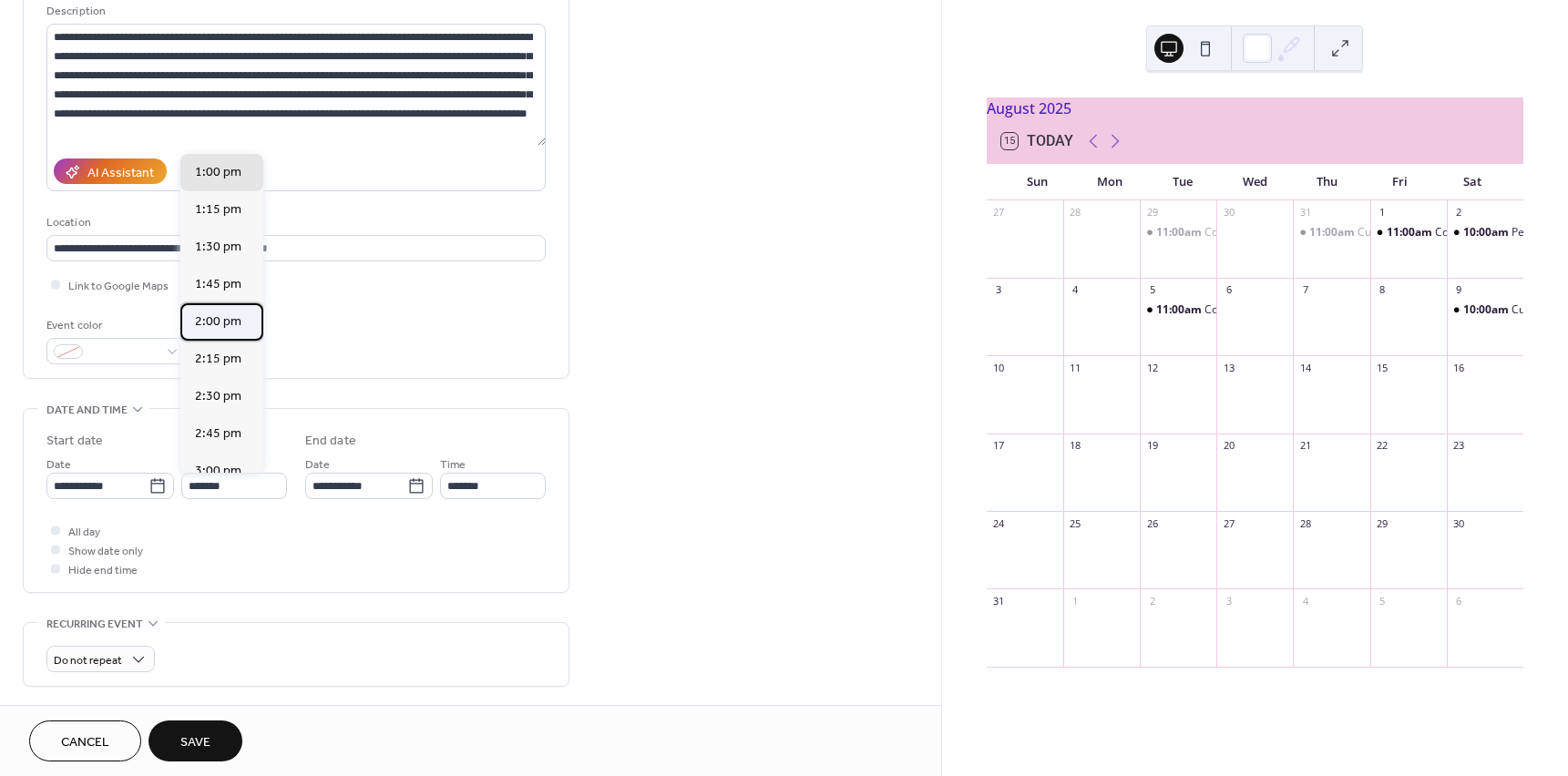 click on "2:00 pm" at bounding box center [218, 322] 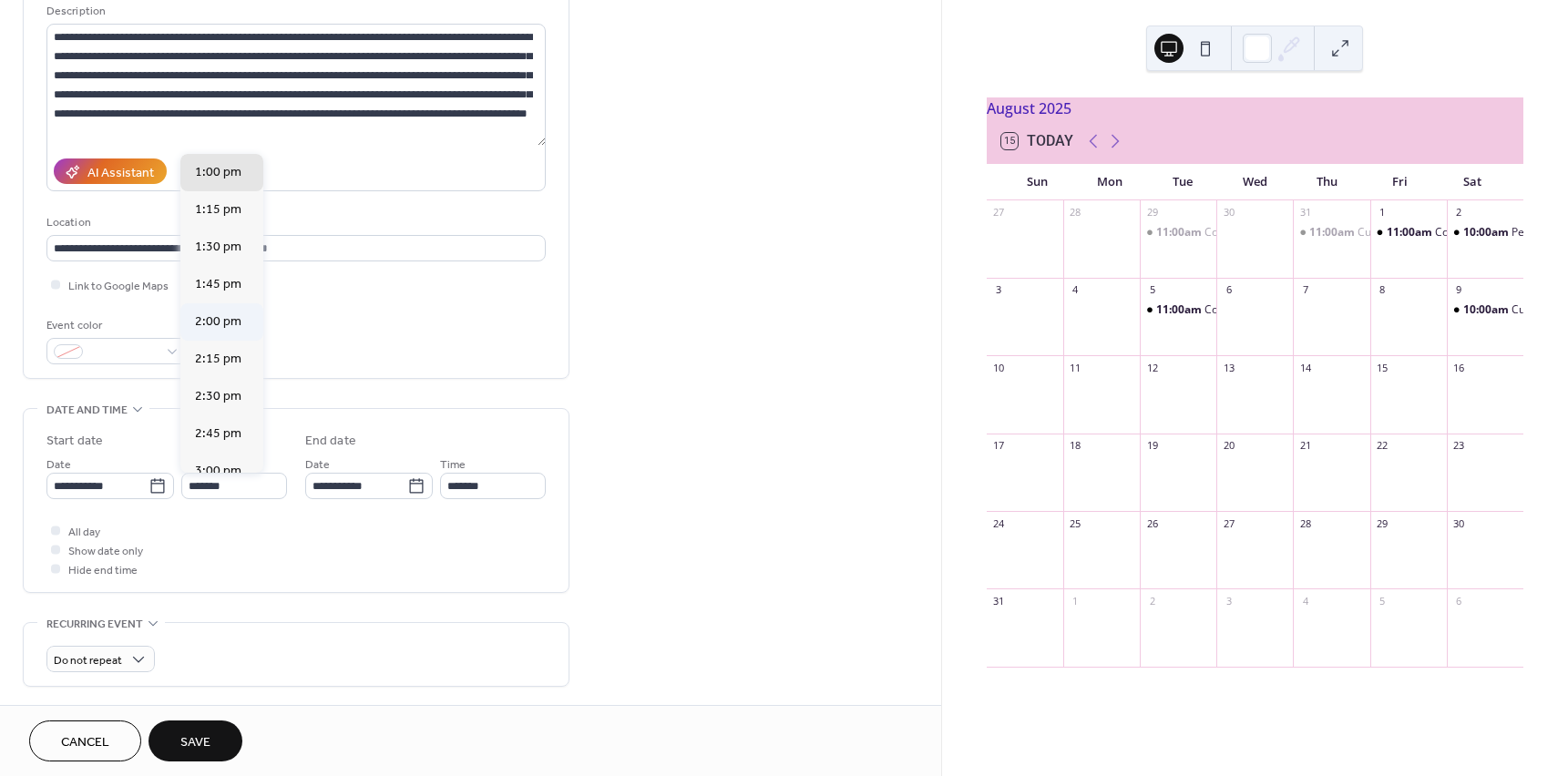 type on "*******" 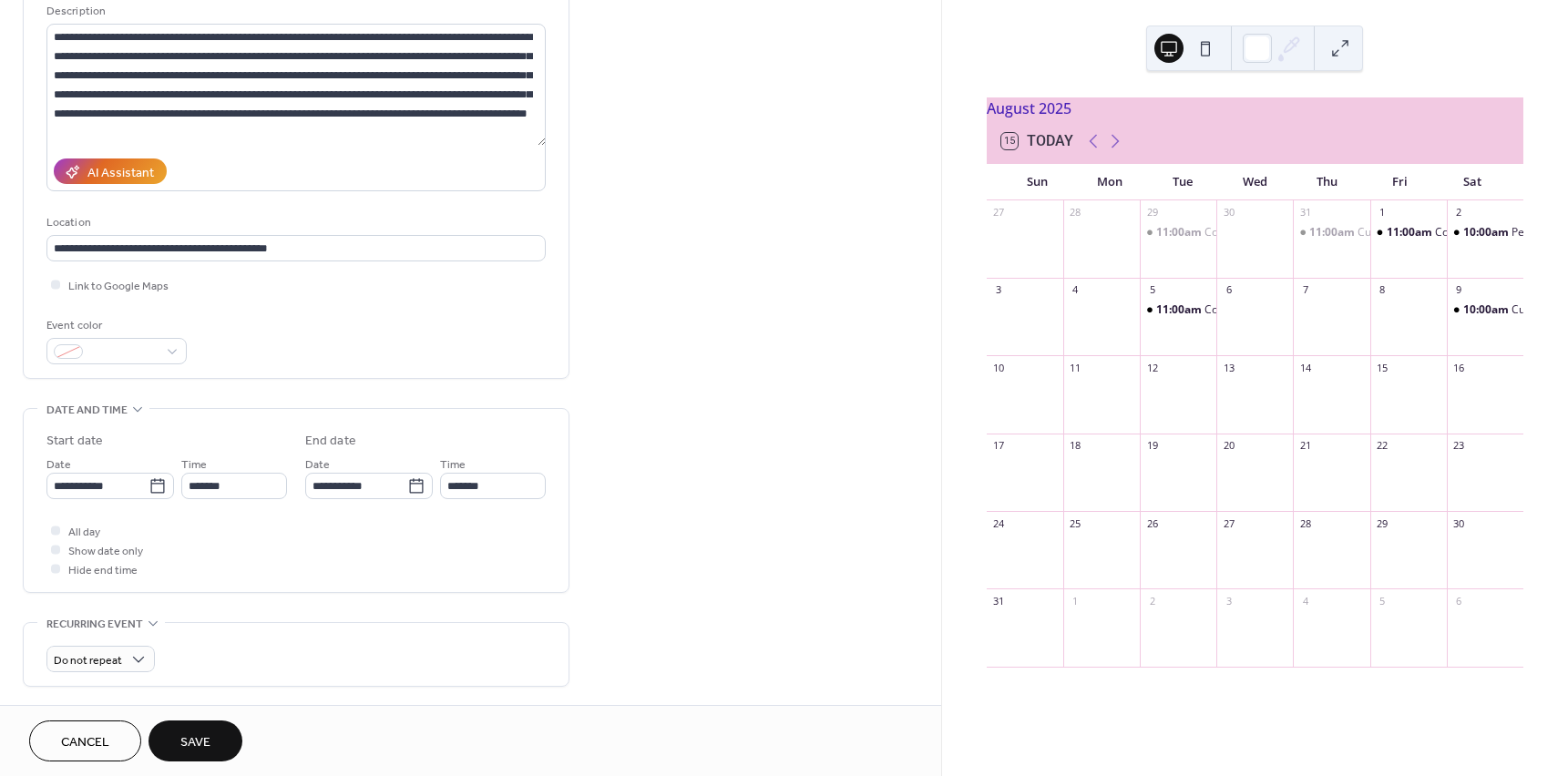 click on "Save" at bounding box center [195, 740] 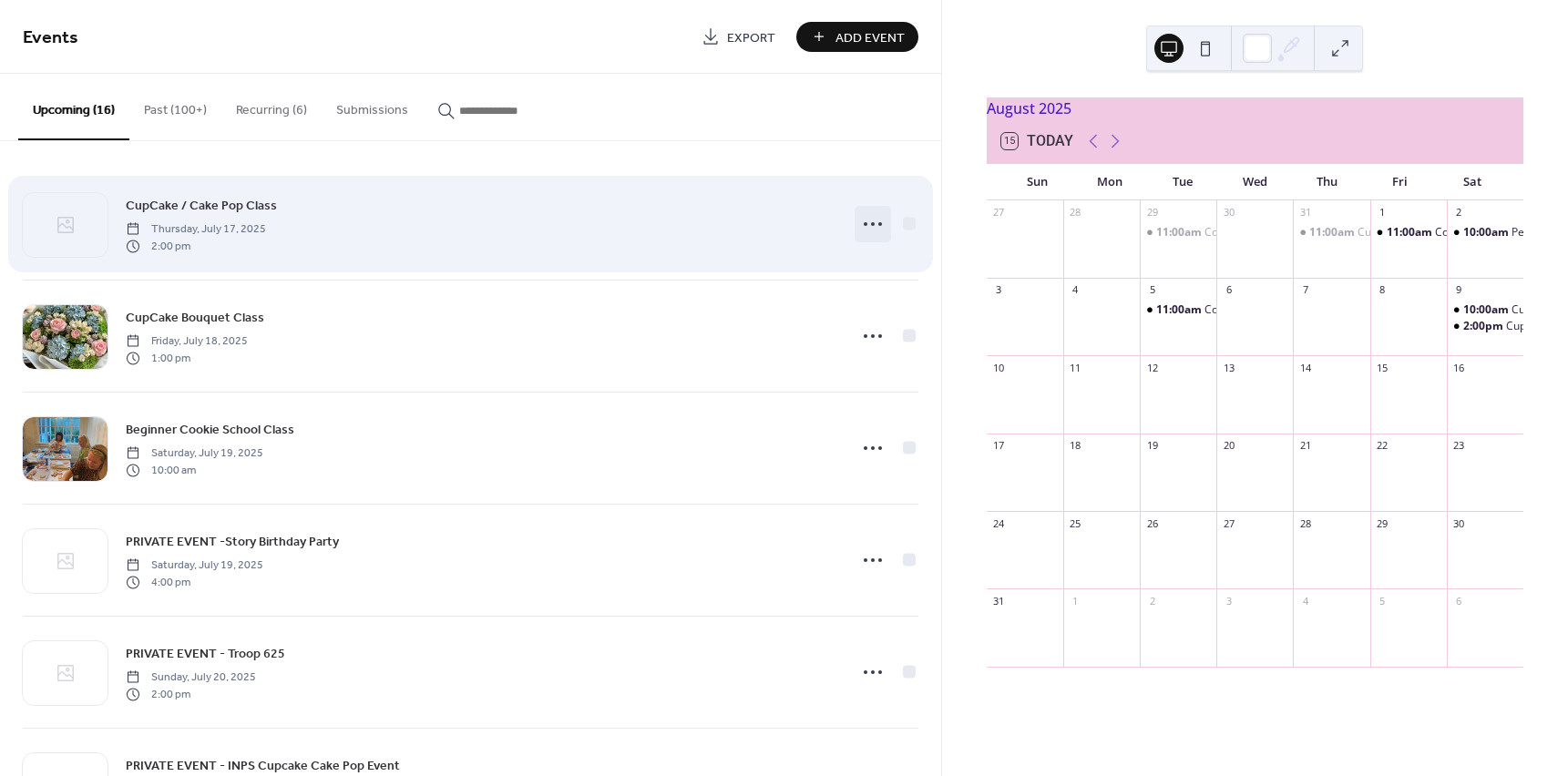 click 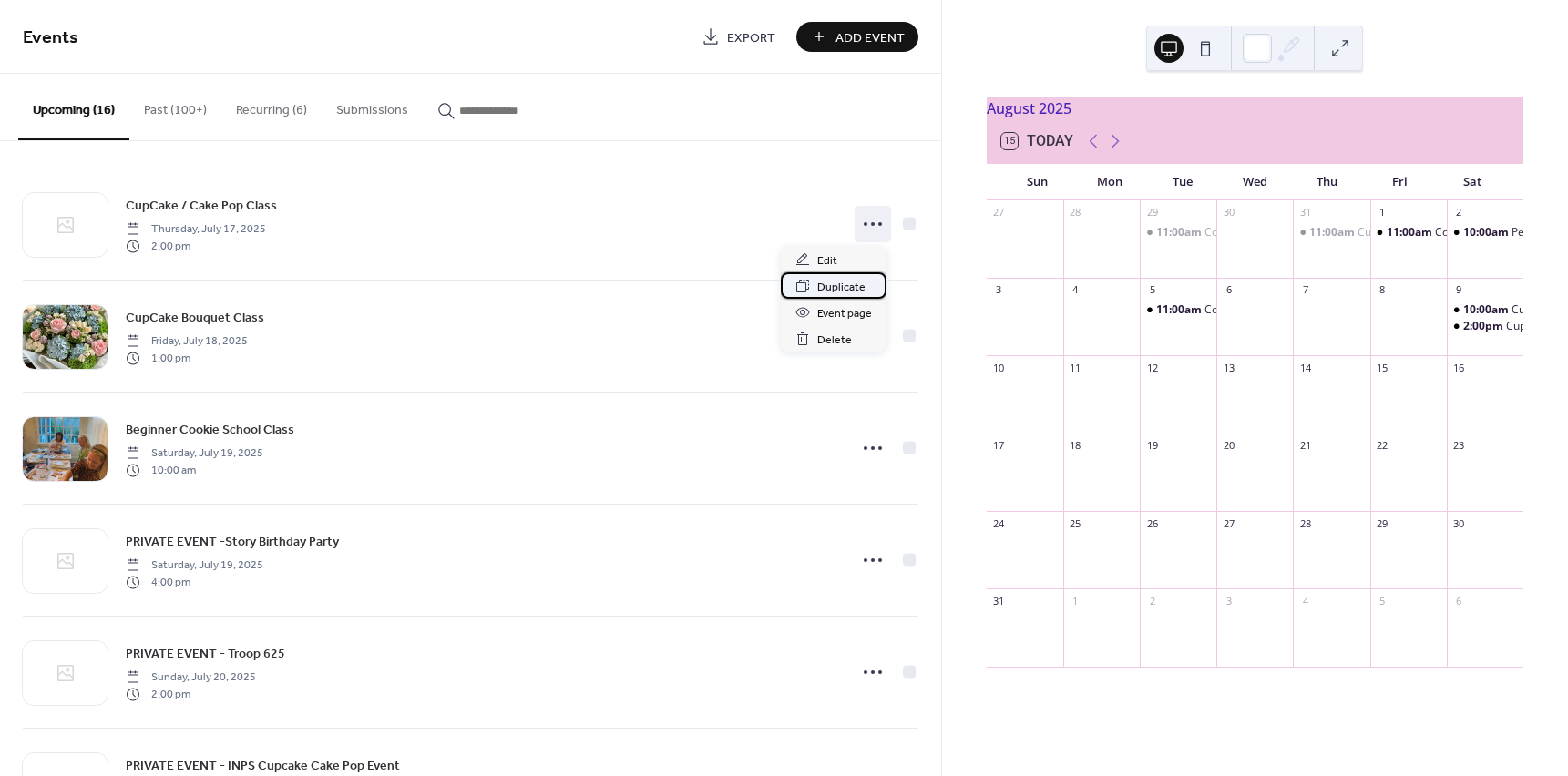 click on "Duplicate" at bounding box center (841, 287) 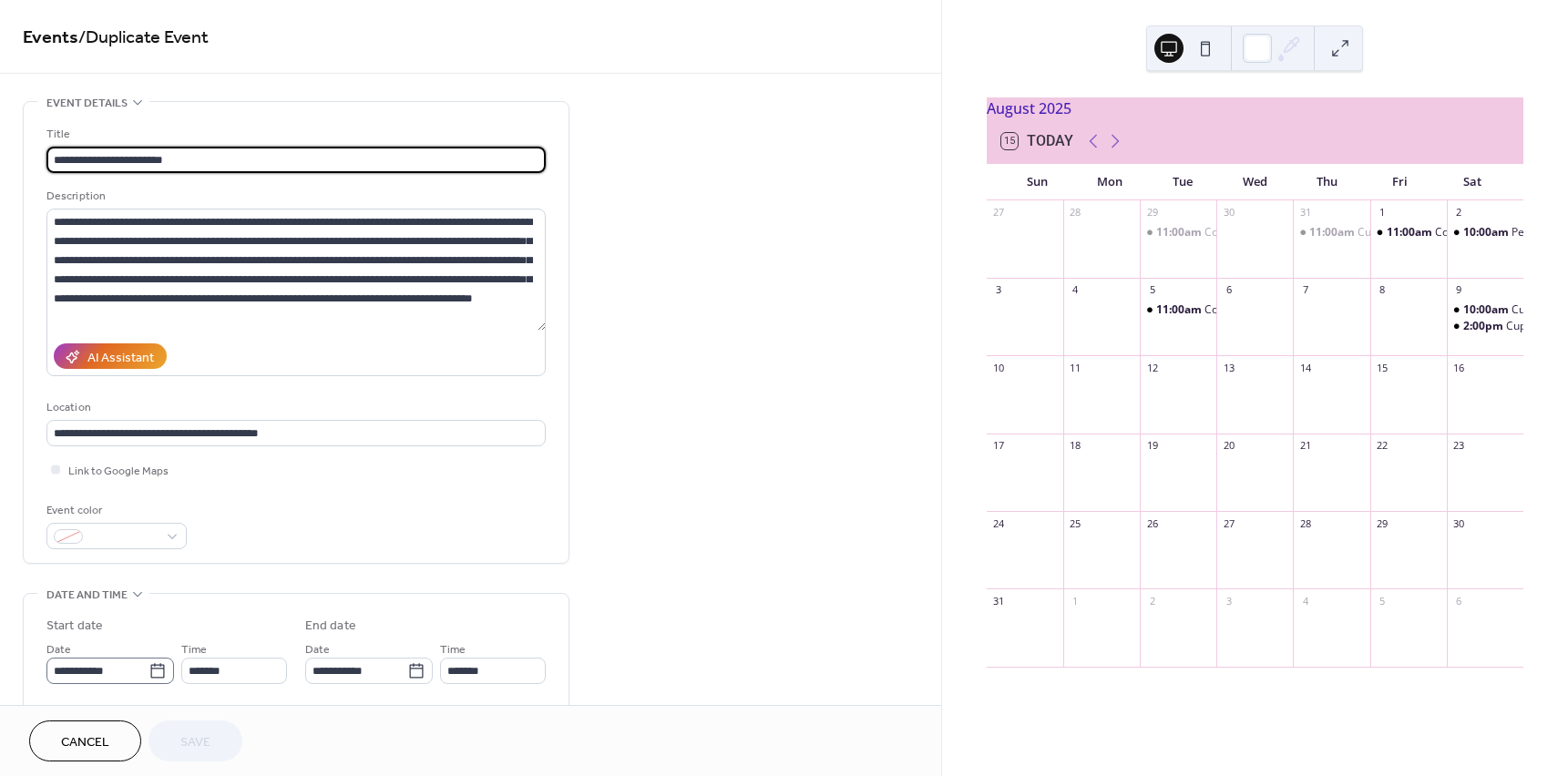 click on "**********" at bounding box center (110, 670) 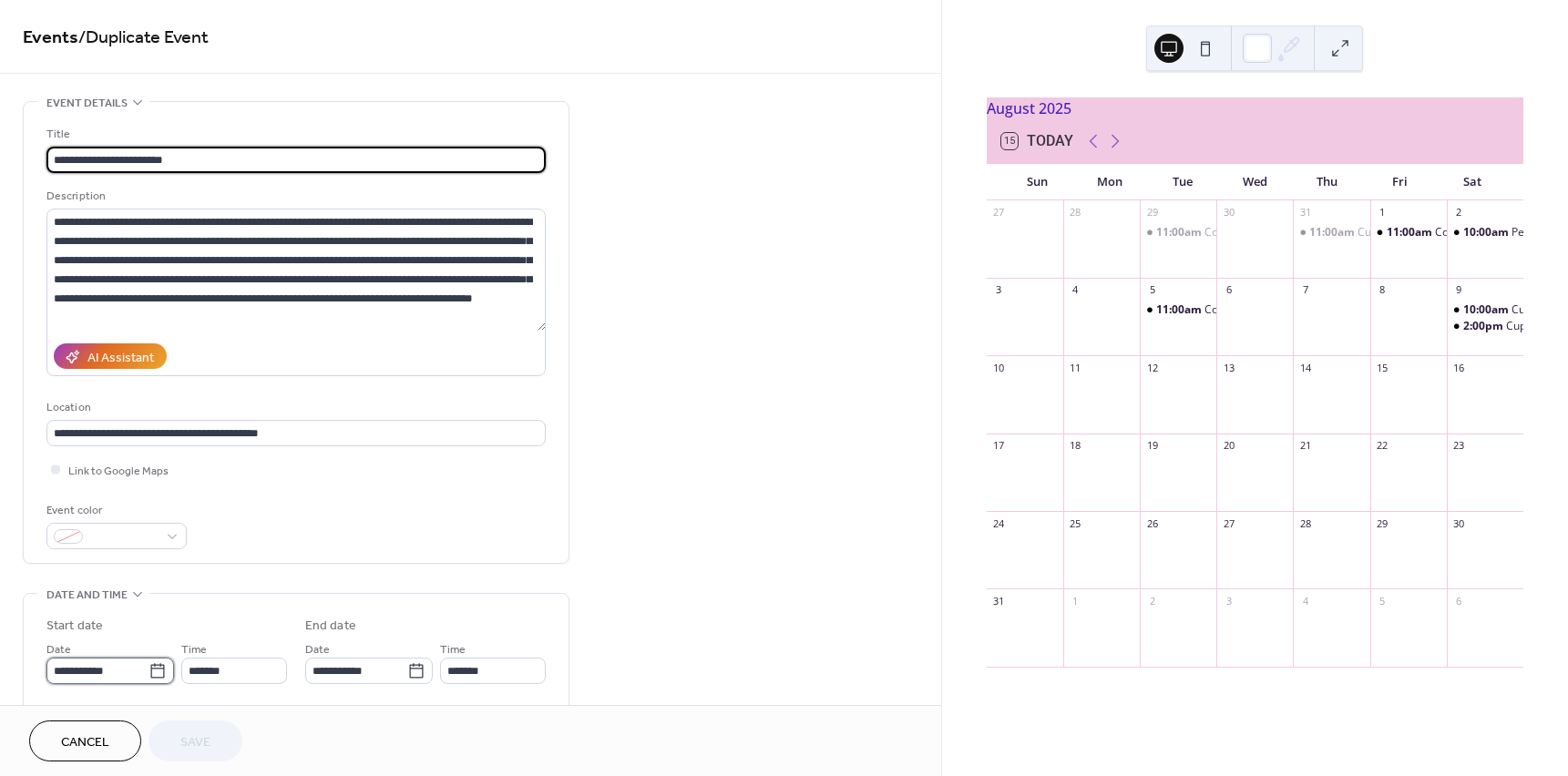click on "**********" at bounding box center [97, 670] 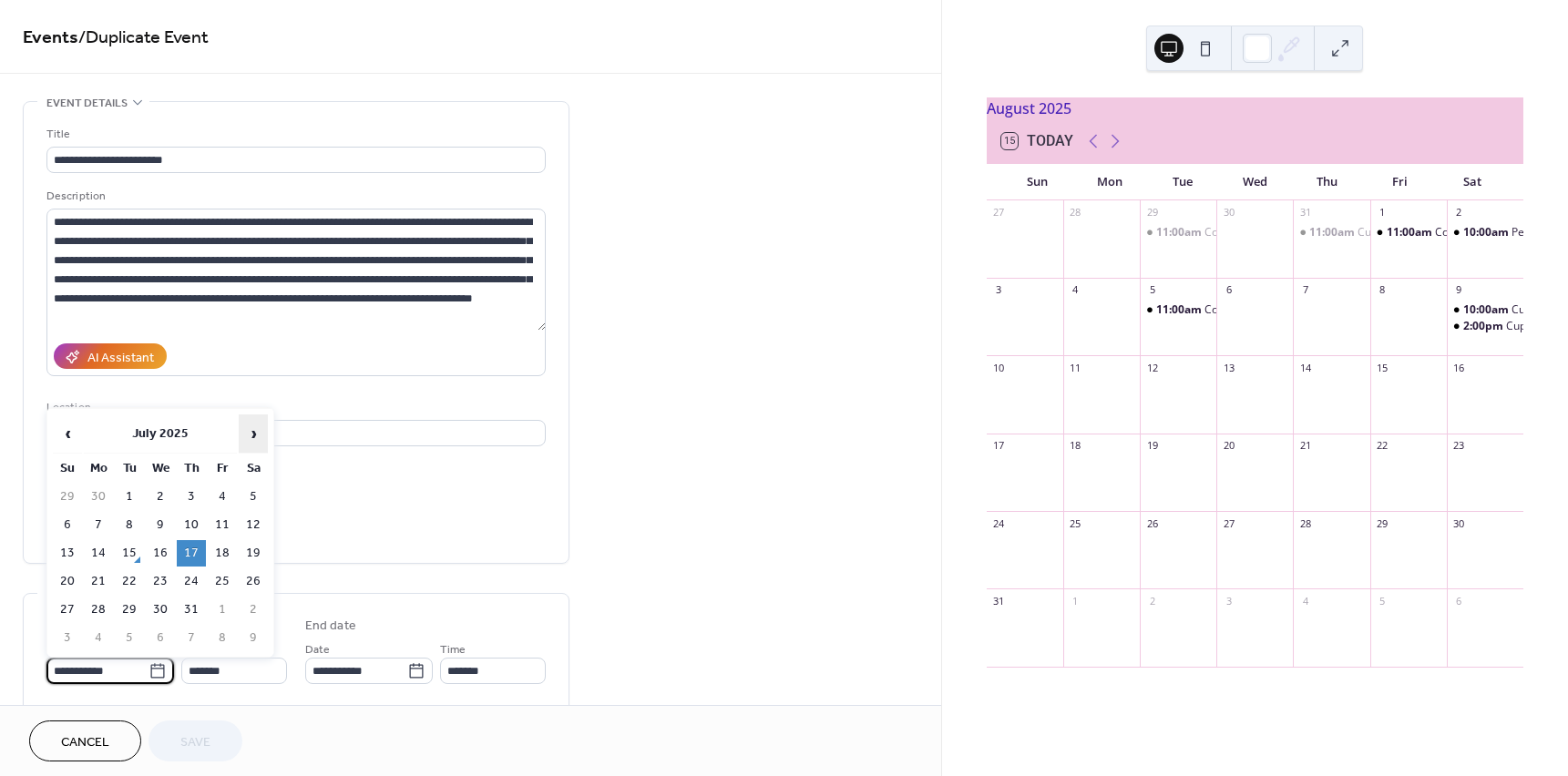 click on "›" at bounding box center (253, 434) 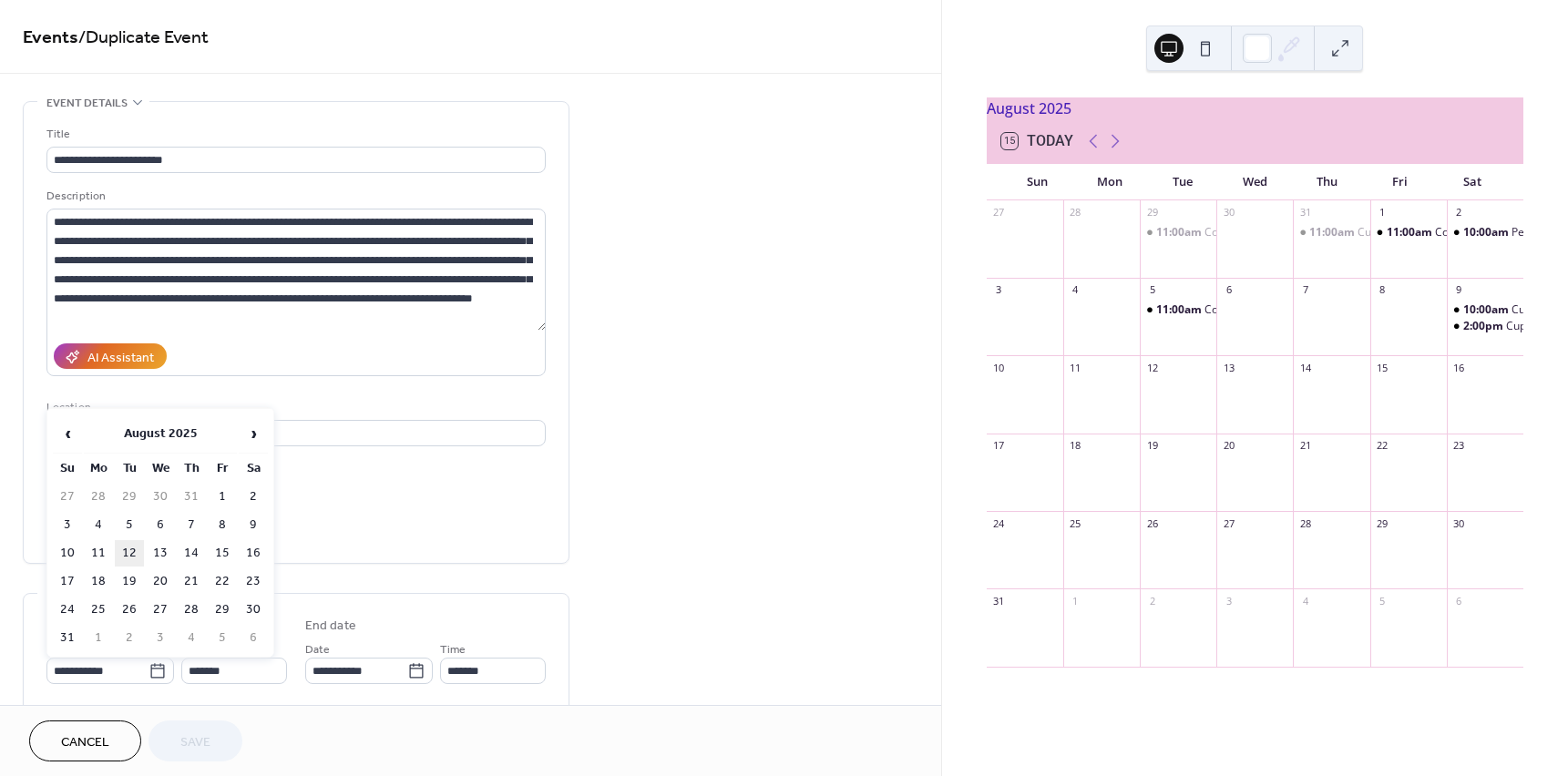 click on "12" at bounding box center [129, 553] 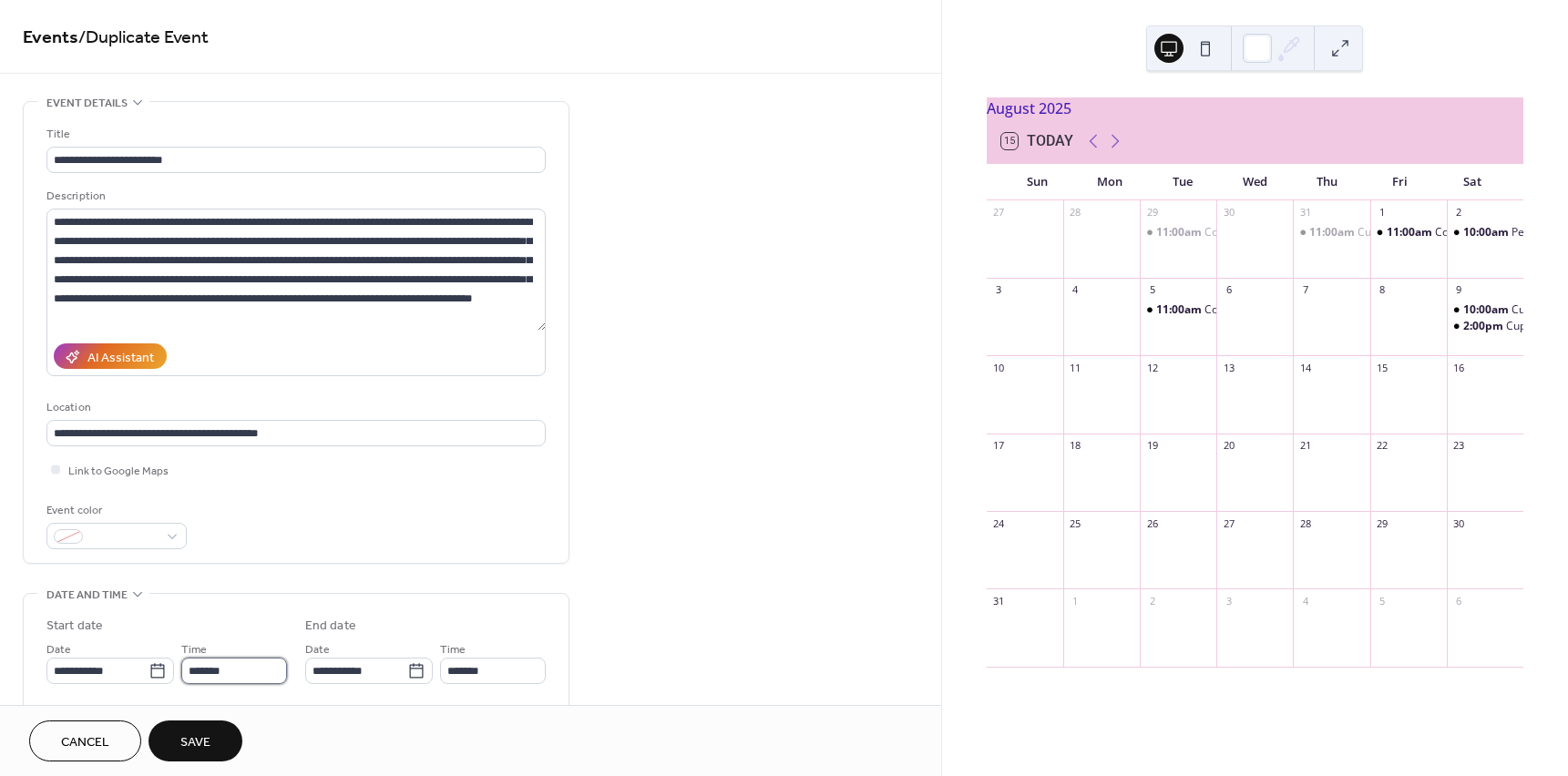click on "*******" at bounding box center (234, 670) 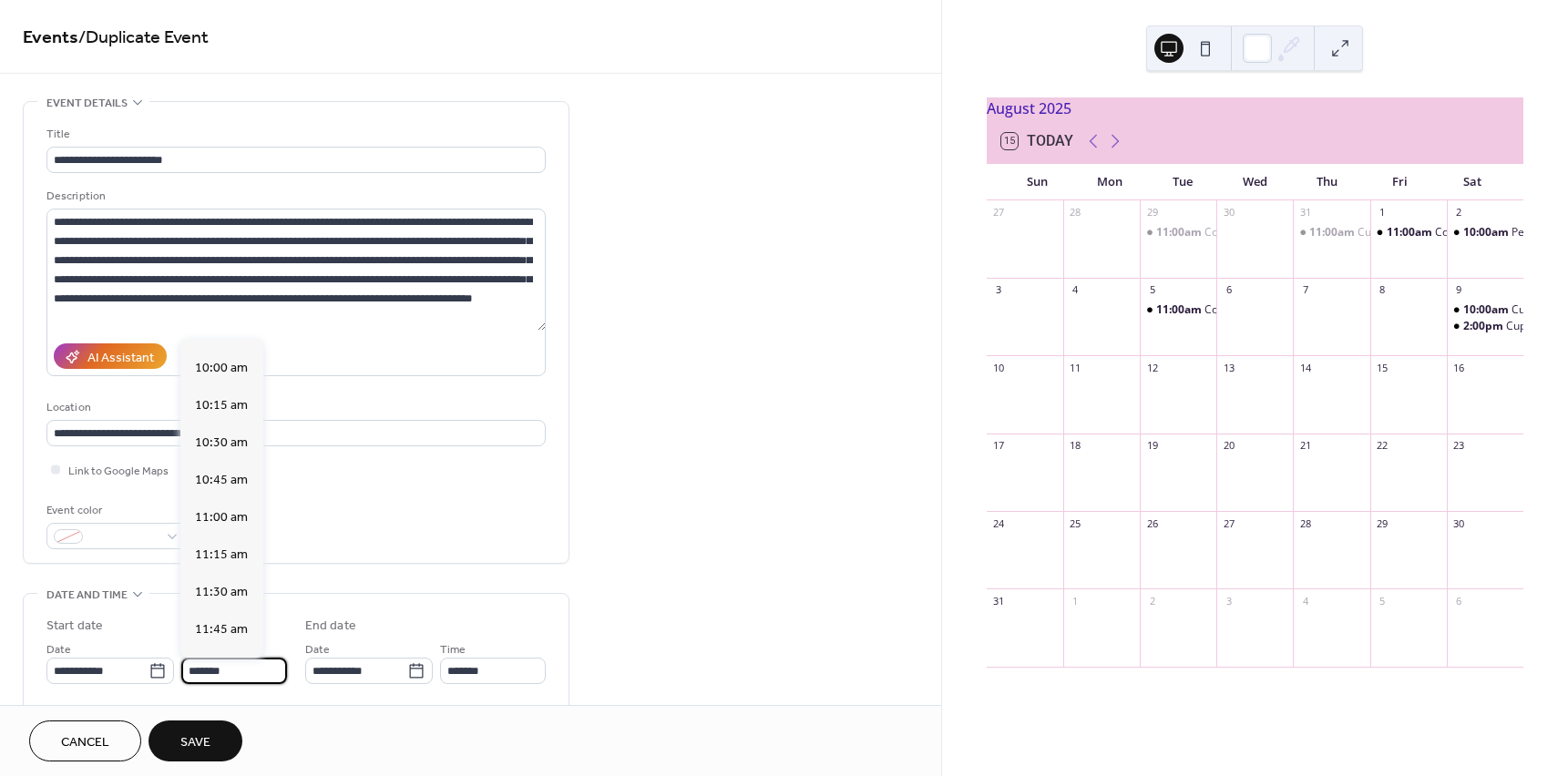 scroll, scrollTop: 1486, scrollLeft: 0, axis: vertical 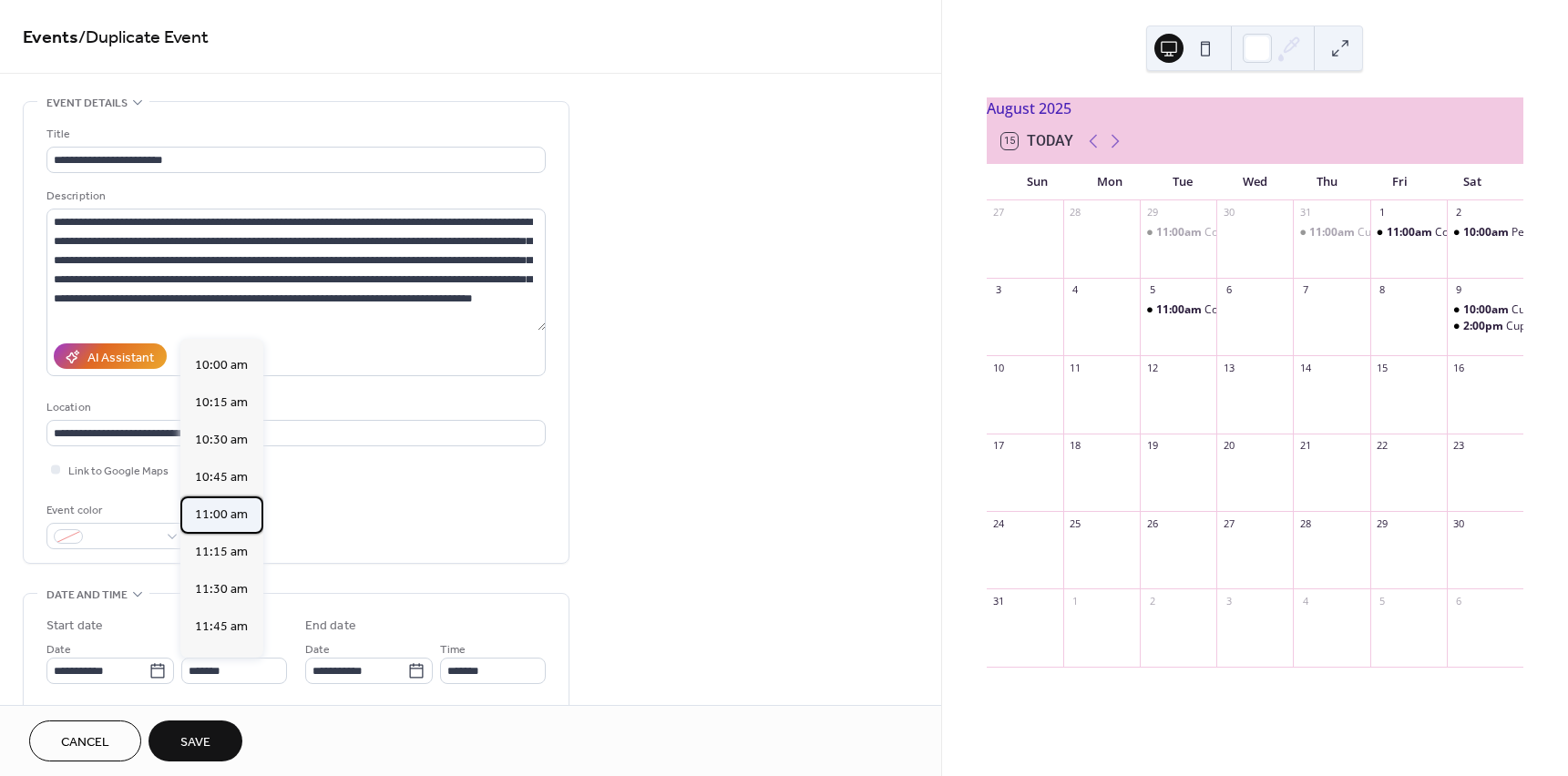 click on "11:00 am" at bounding box center [221, 515] 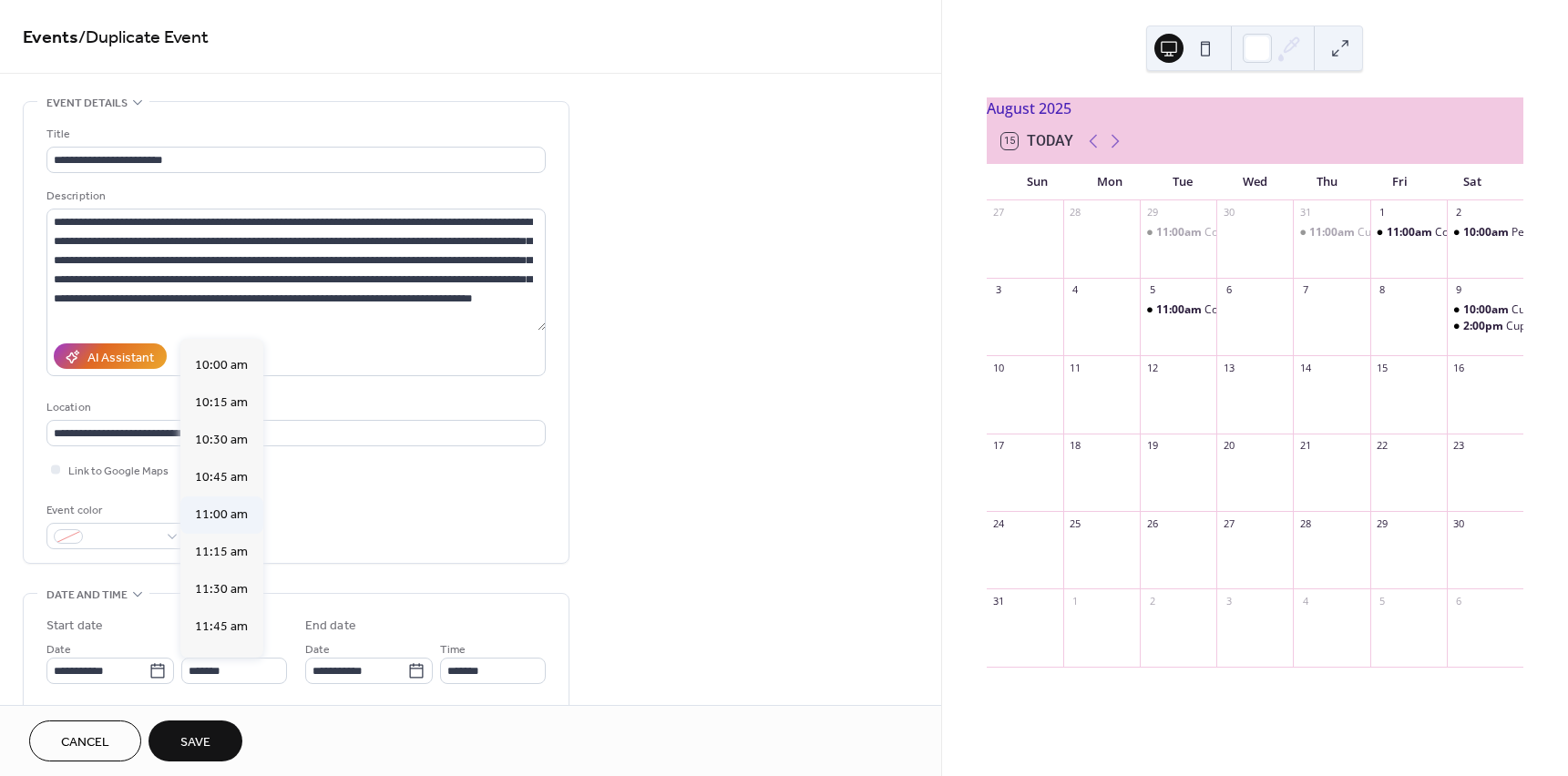 type on "********" 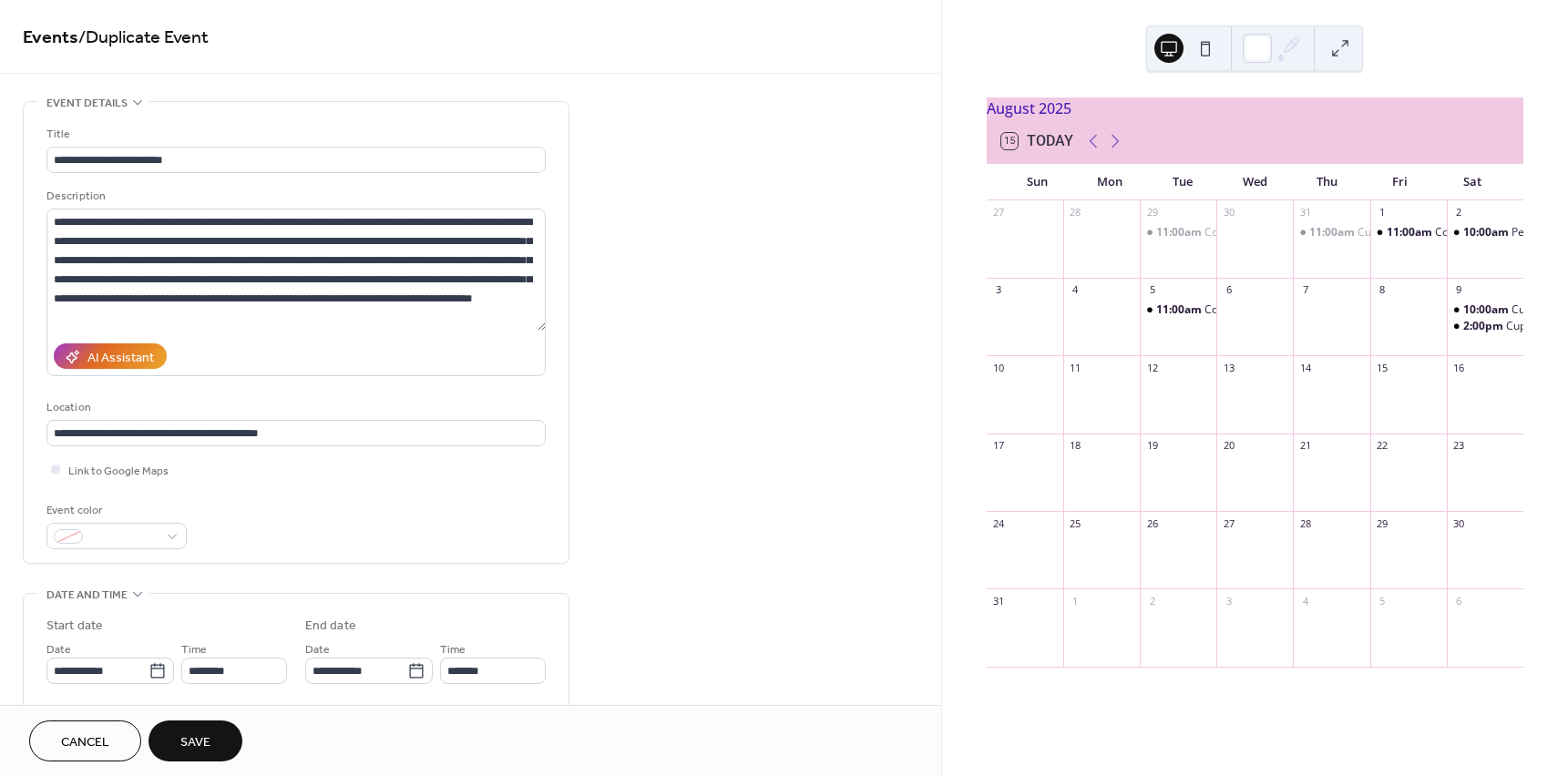 click on "Save" at bounding box center [195, 742] 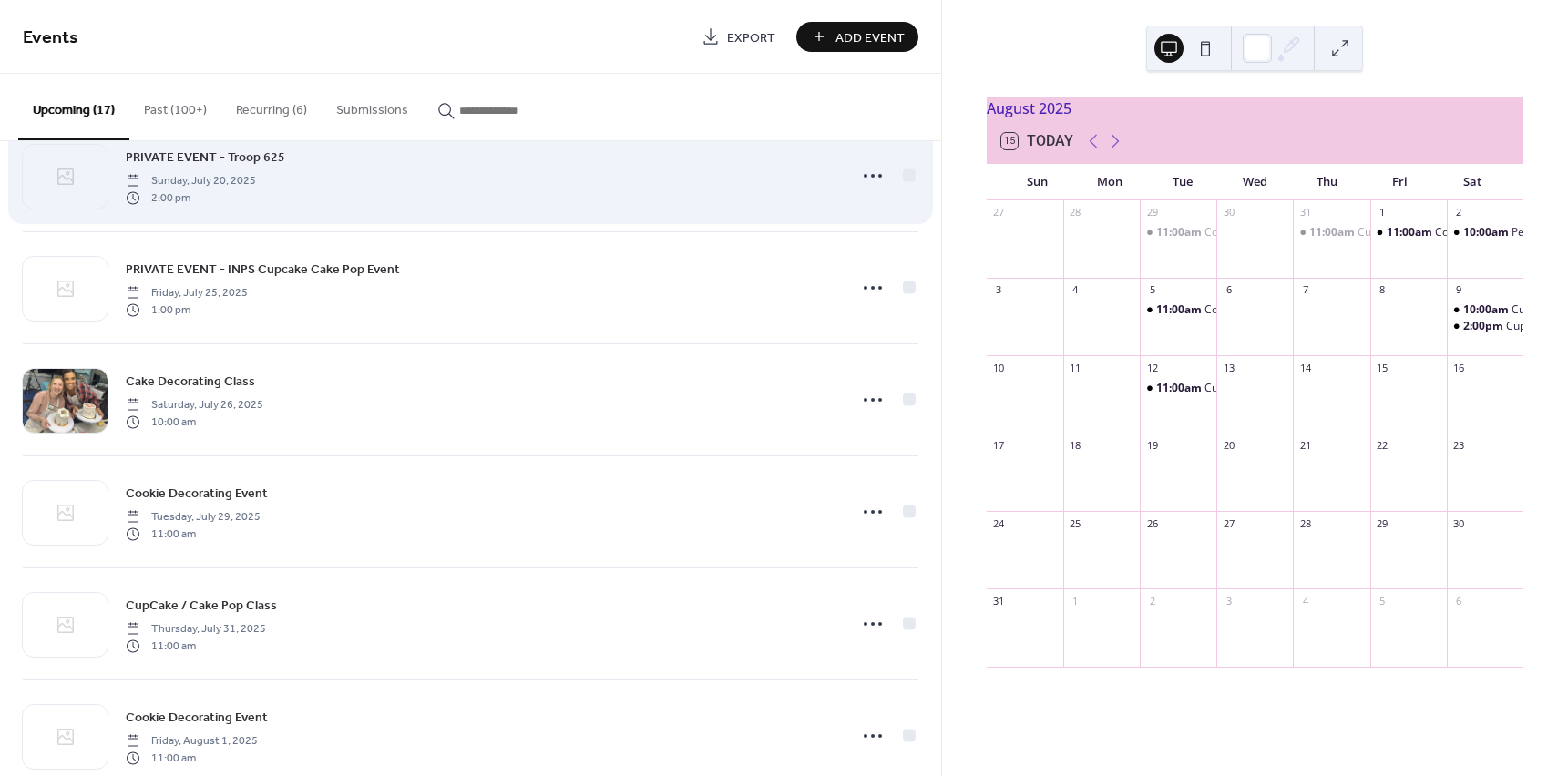 scroll, scrollTop: 511, scrollLeft: 0, axis: vertical 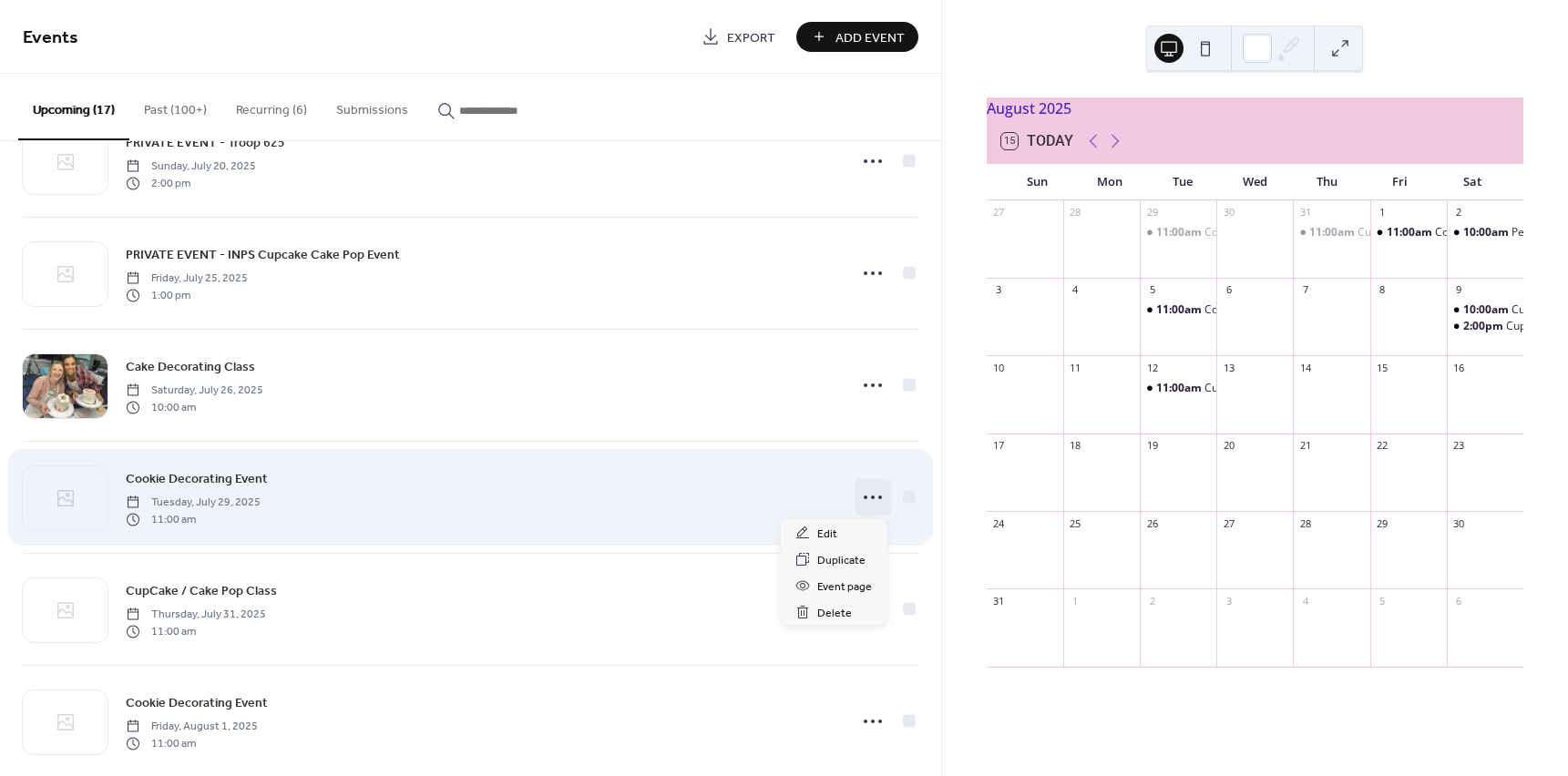 click 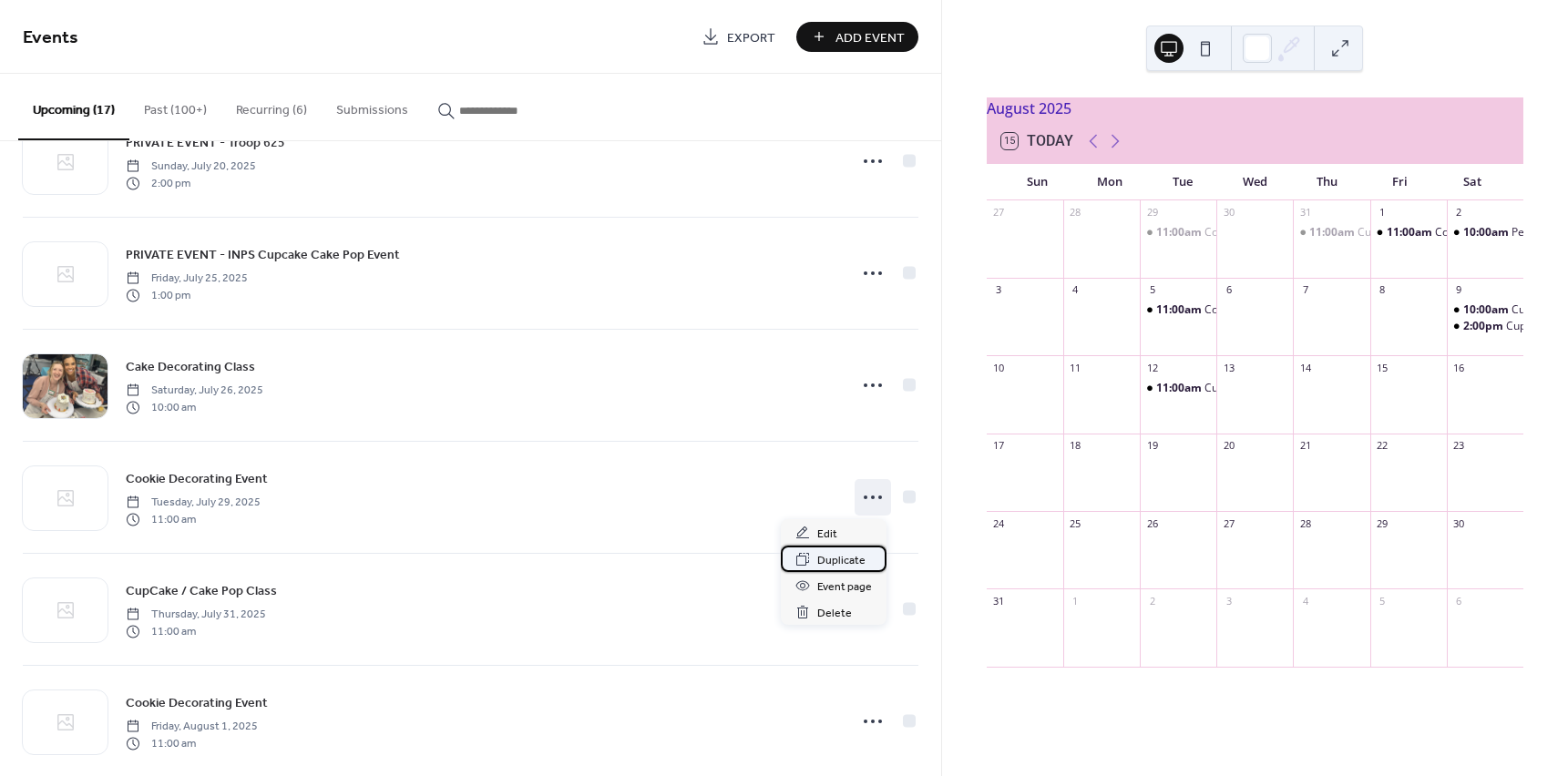 click on "Duplicate" at bounding box center [841, 560] 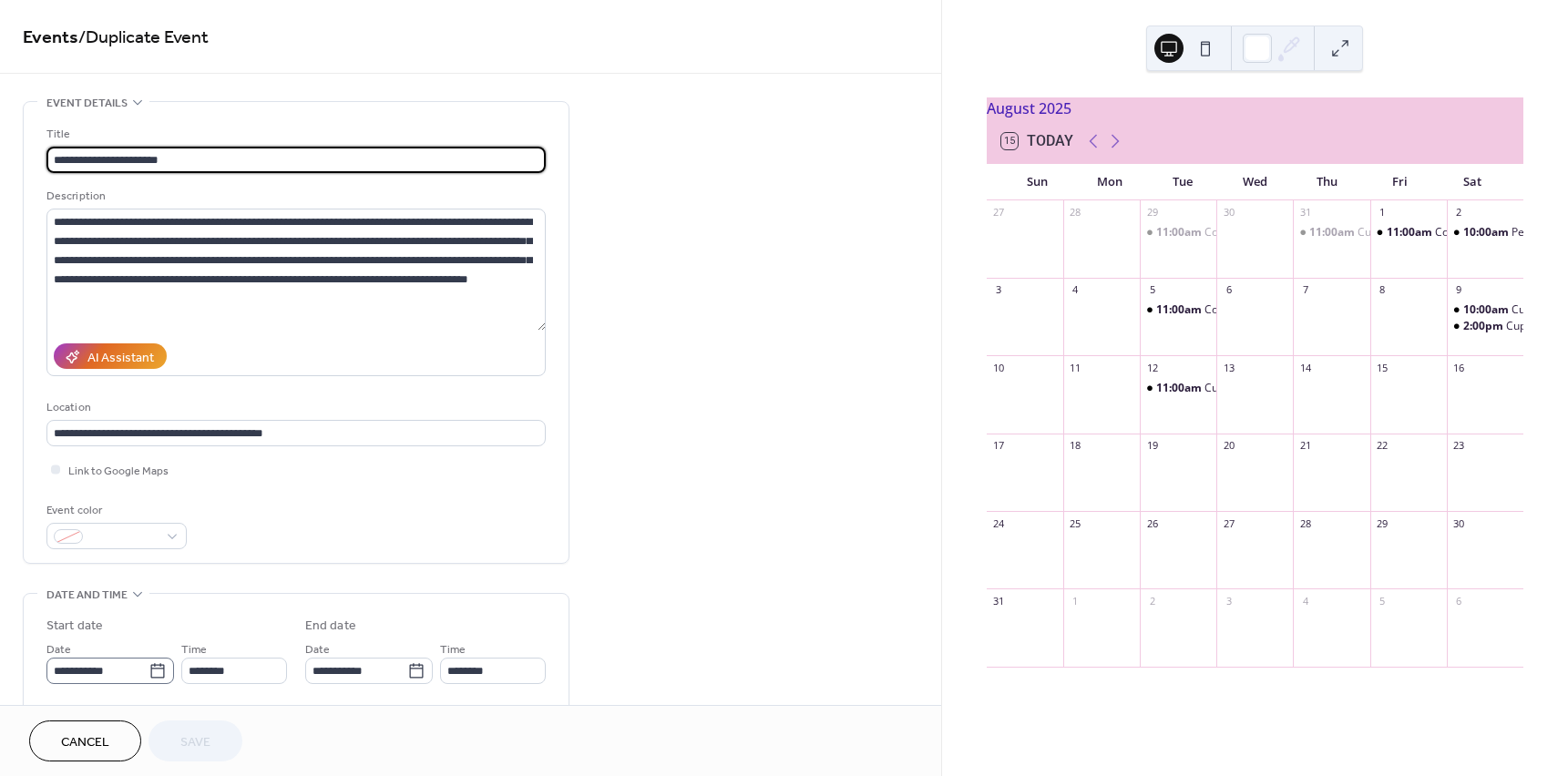 click on "**********" at bounding box center (110, 670) 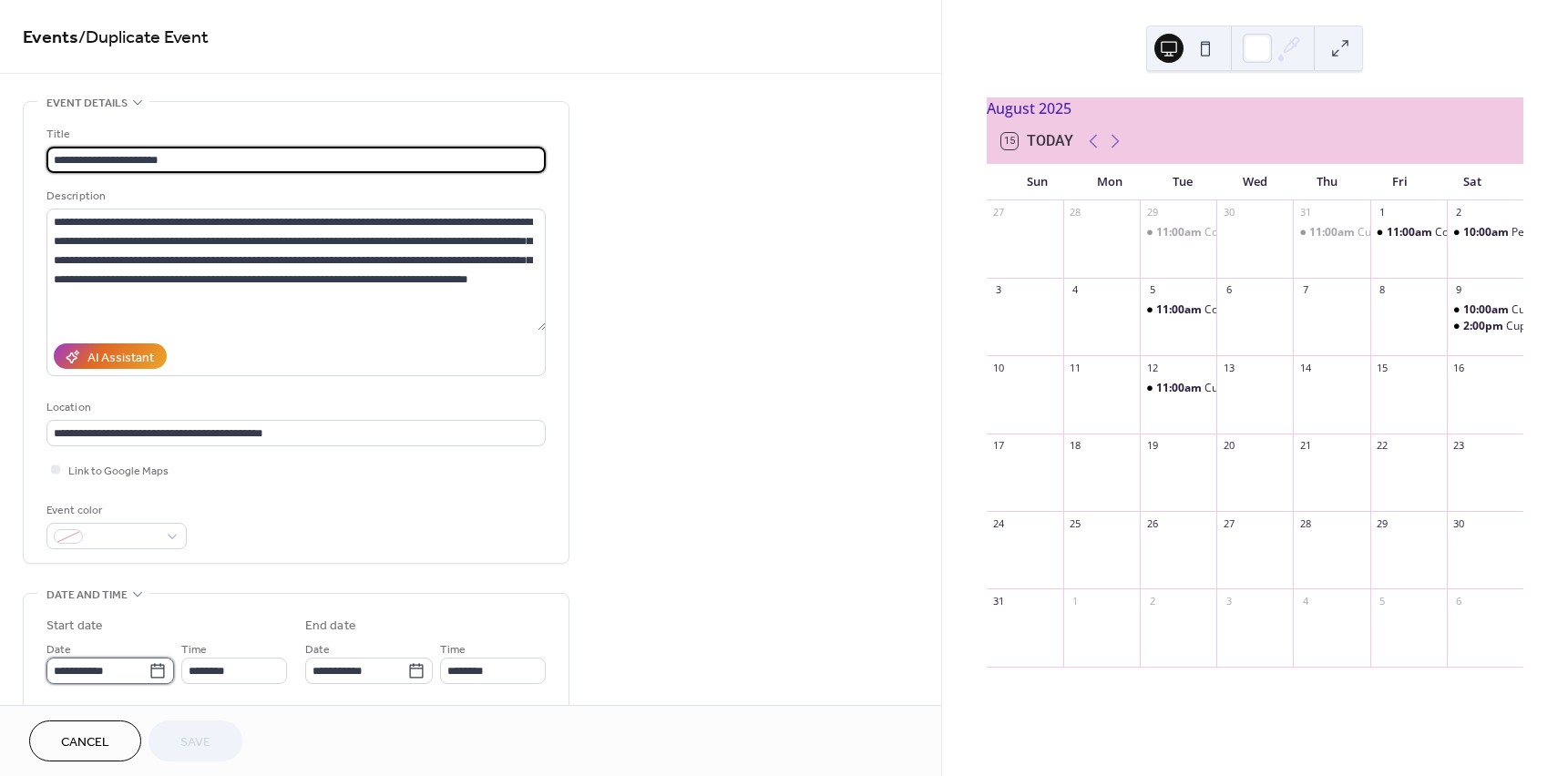 click on "**********" at bounding box center [97, 670] 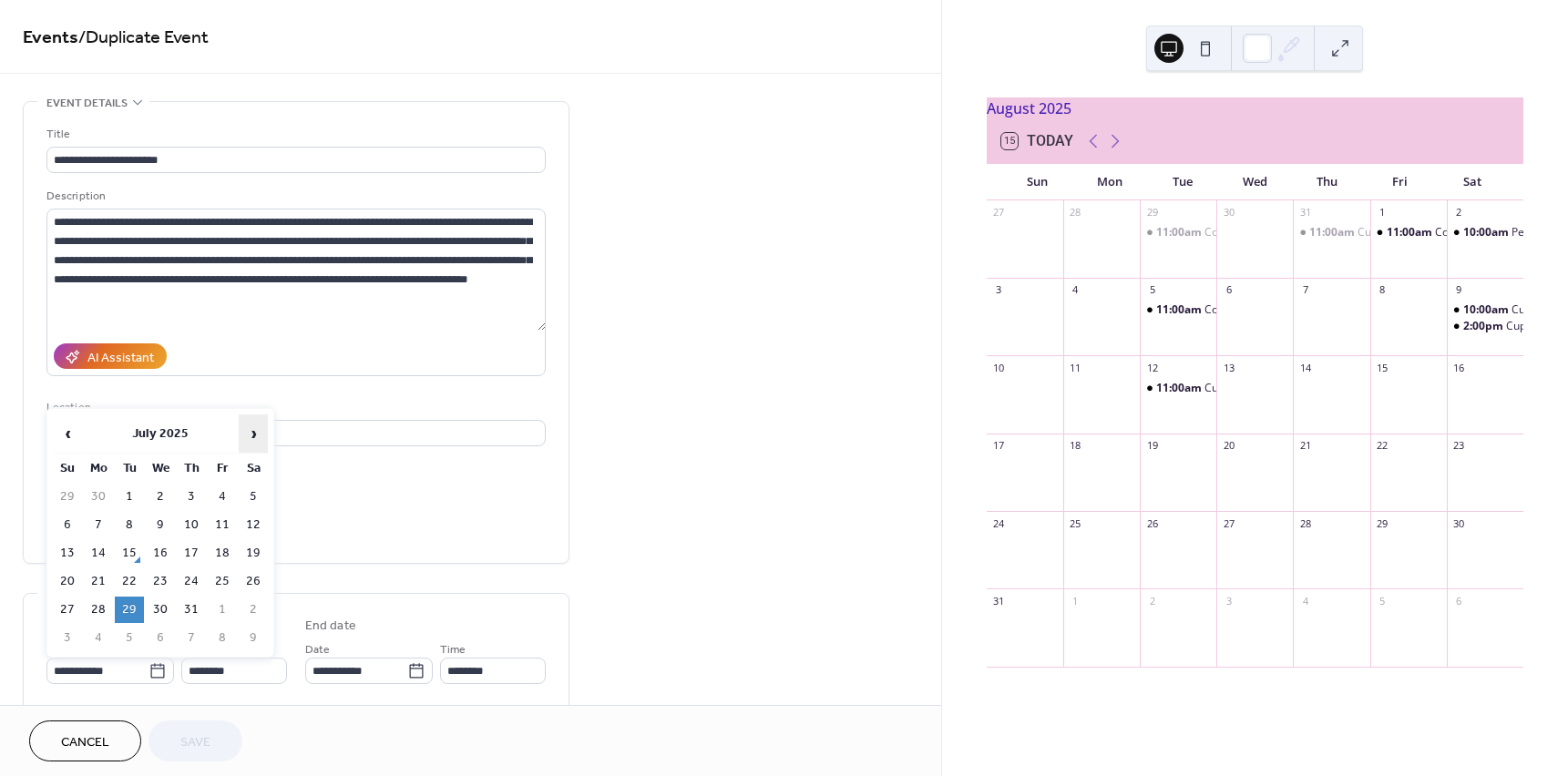 click on "›" at bounding box center [253, 434] 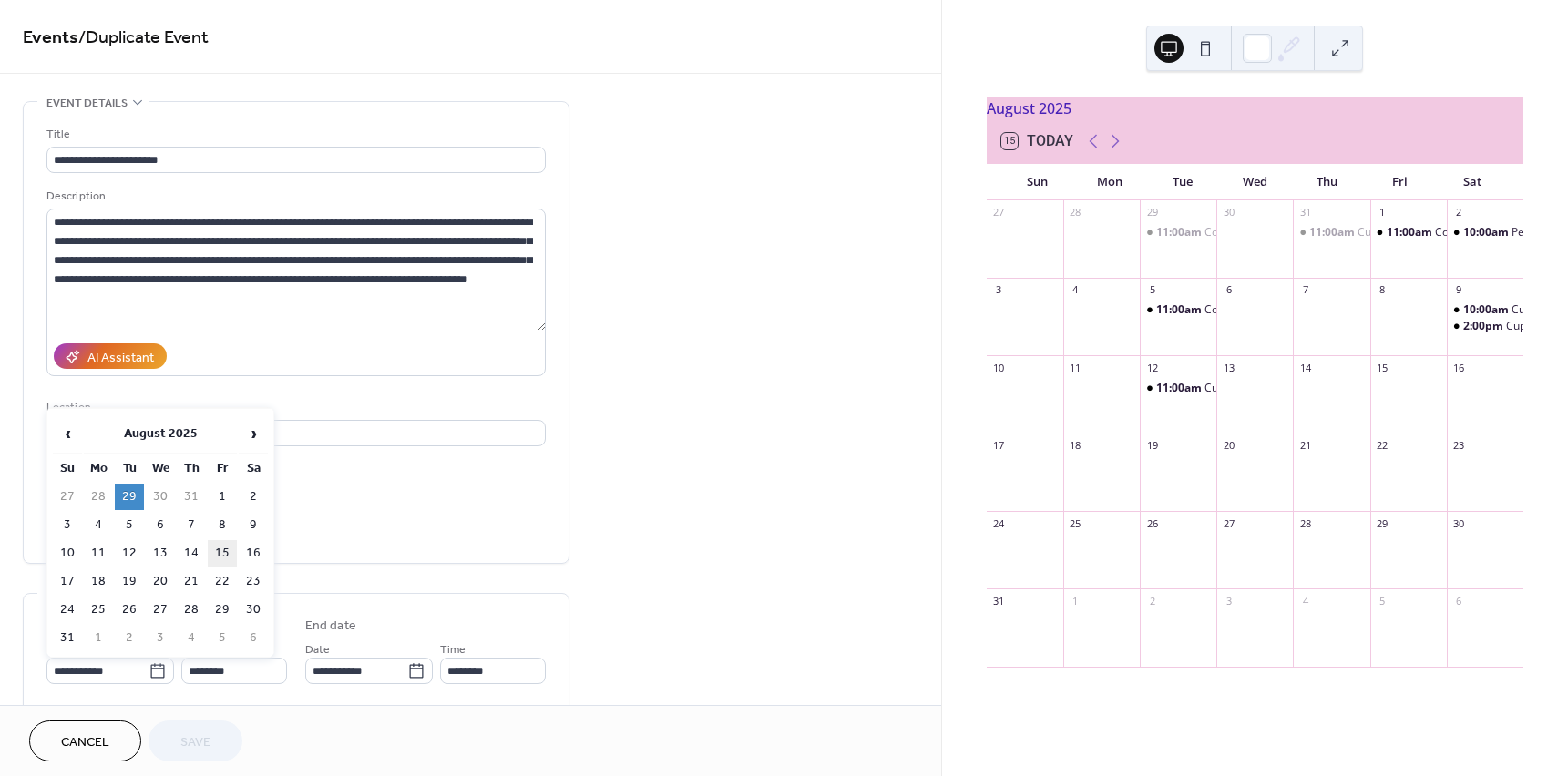 click on "15" at bounding box center [222, 553] 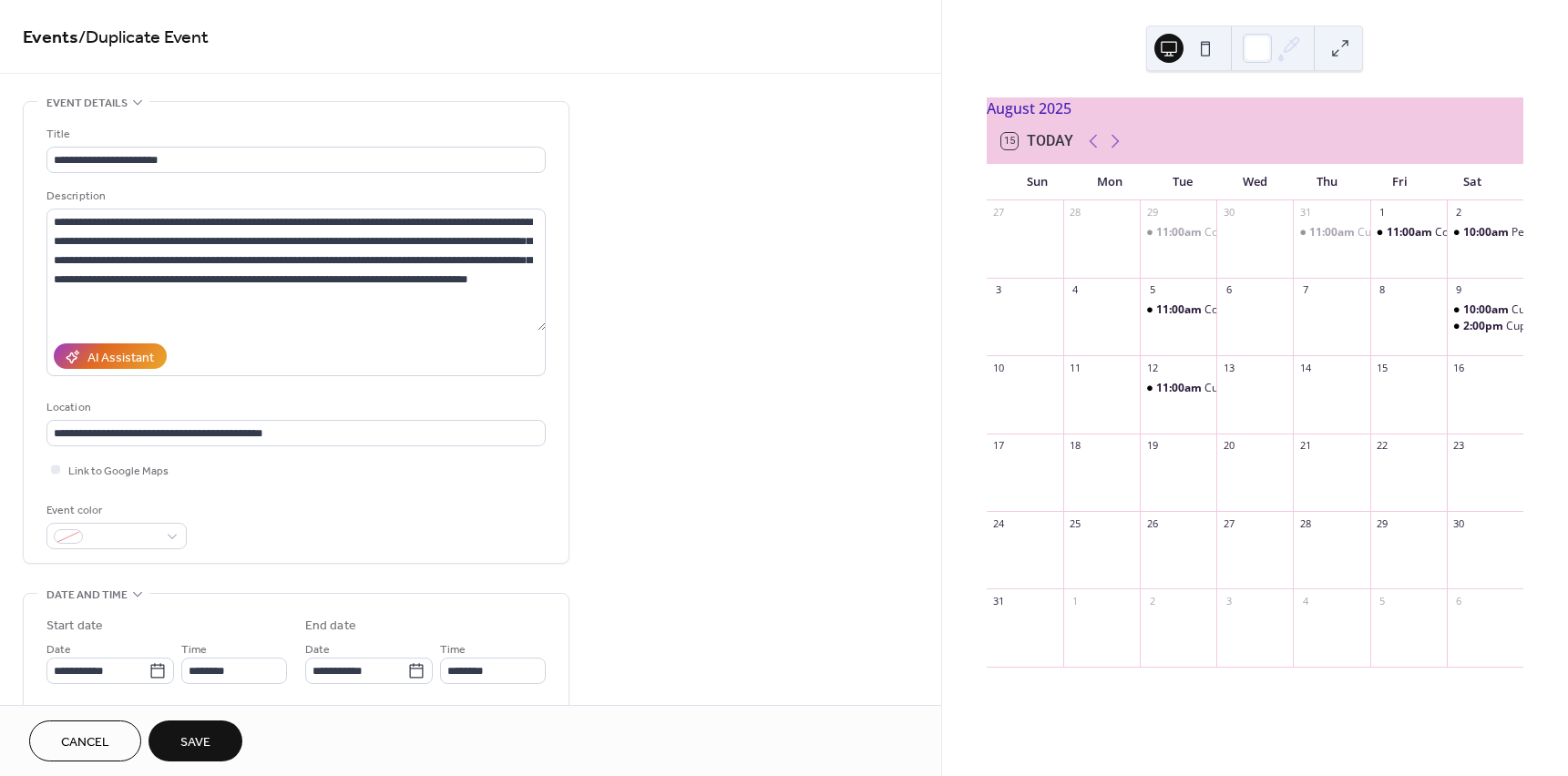 click on "Save" at bounding box center (195, 740) 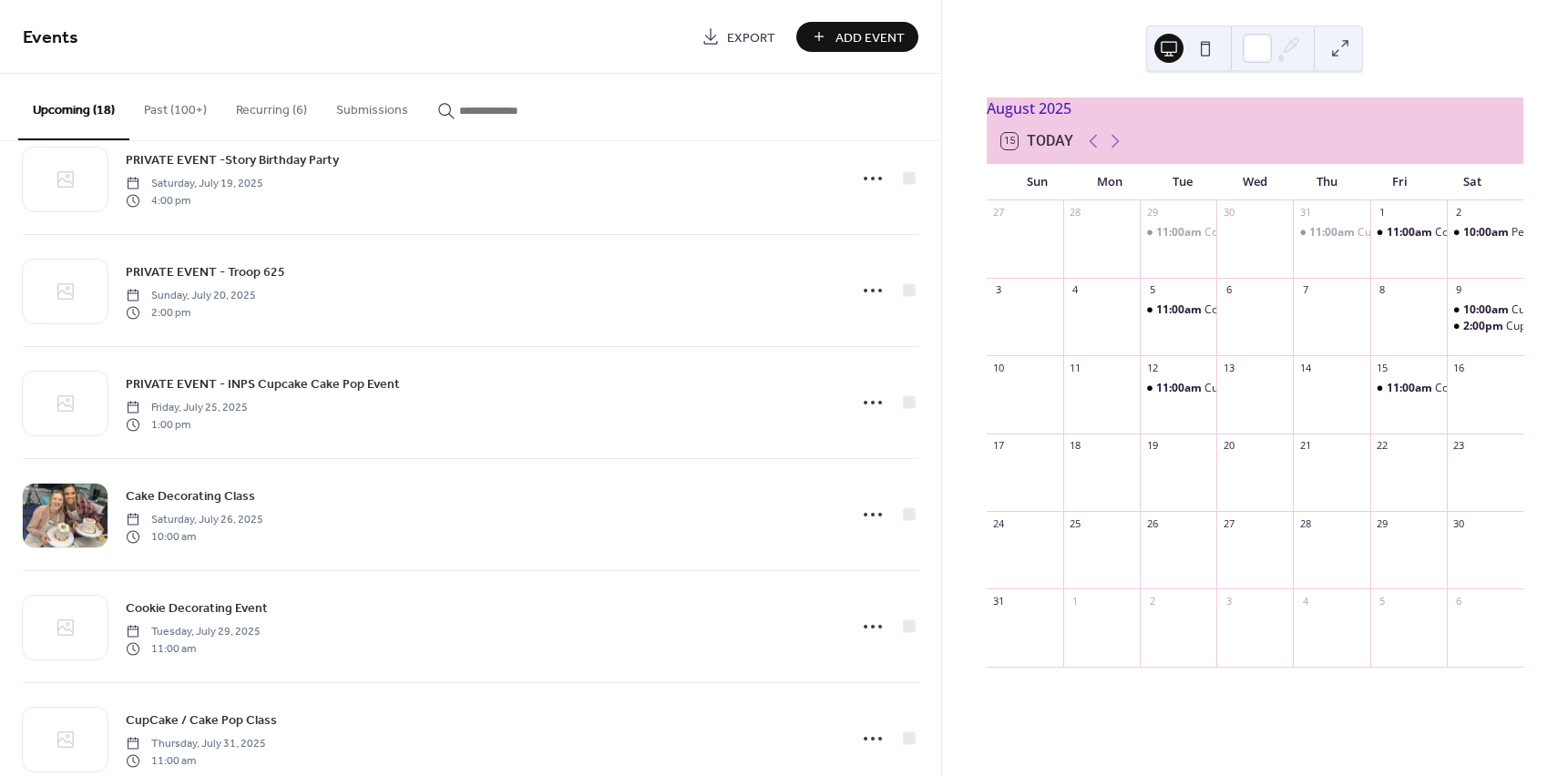 scroll, scrollTop: 383, scrollLeft: 0, axis: vertical 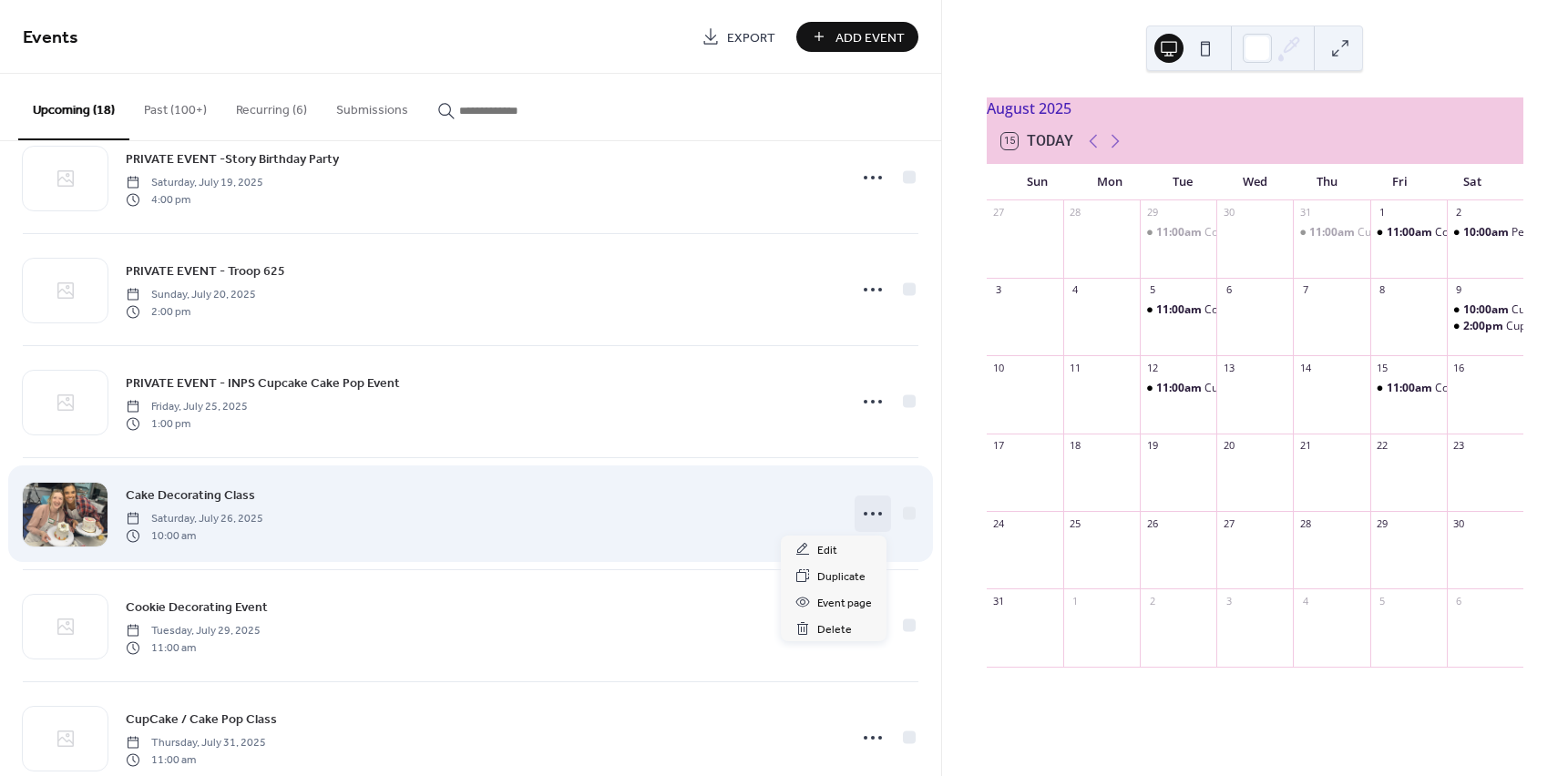 click 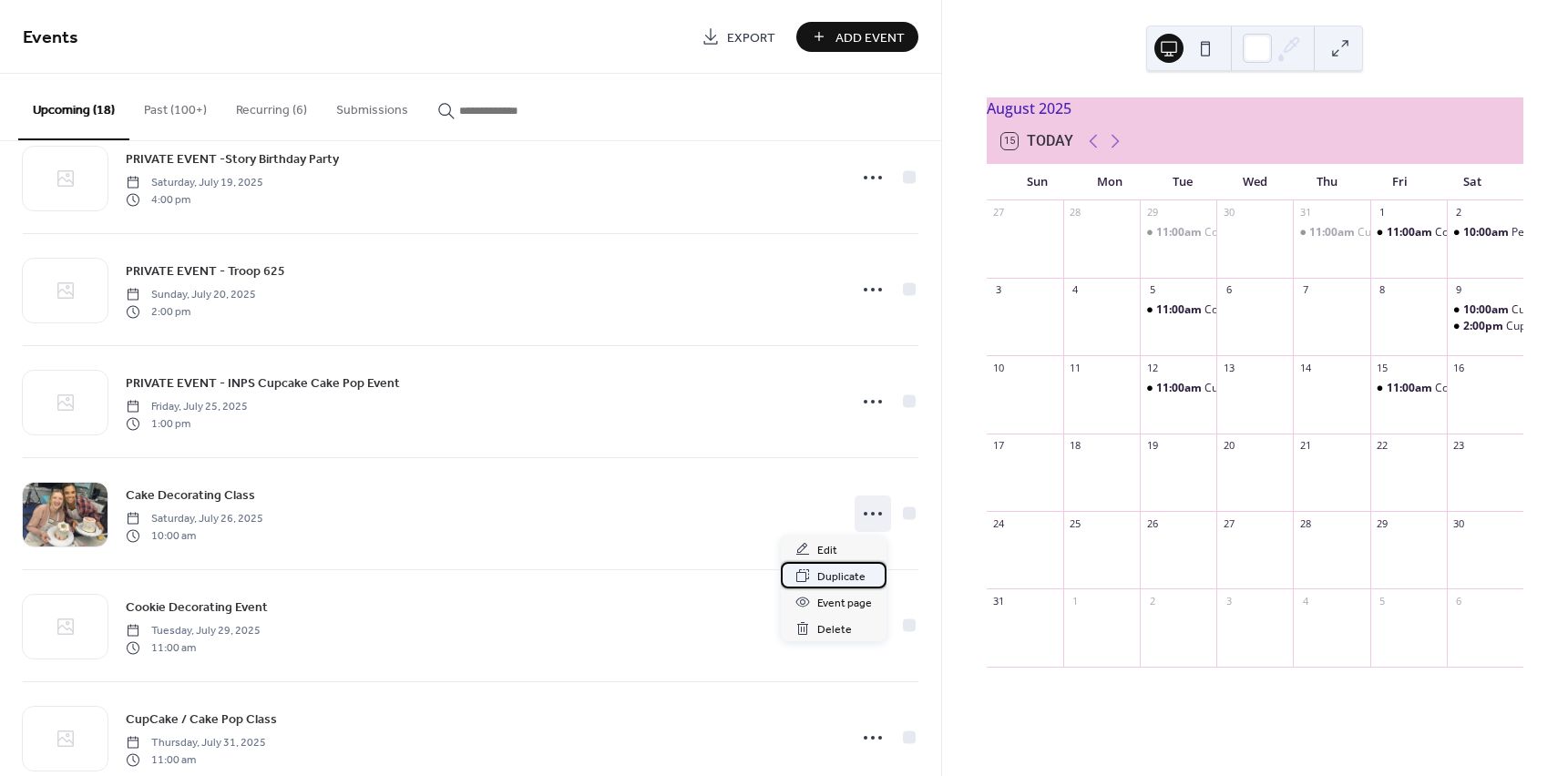click on "Duplicate" at bounding box center [841, 577] 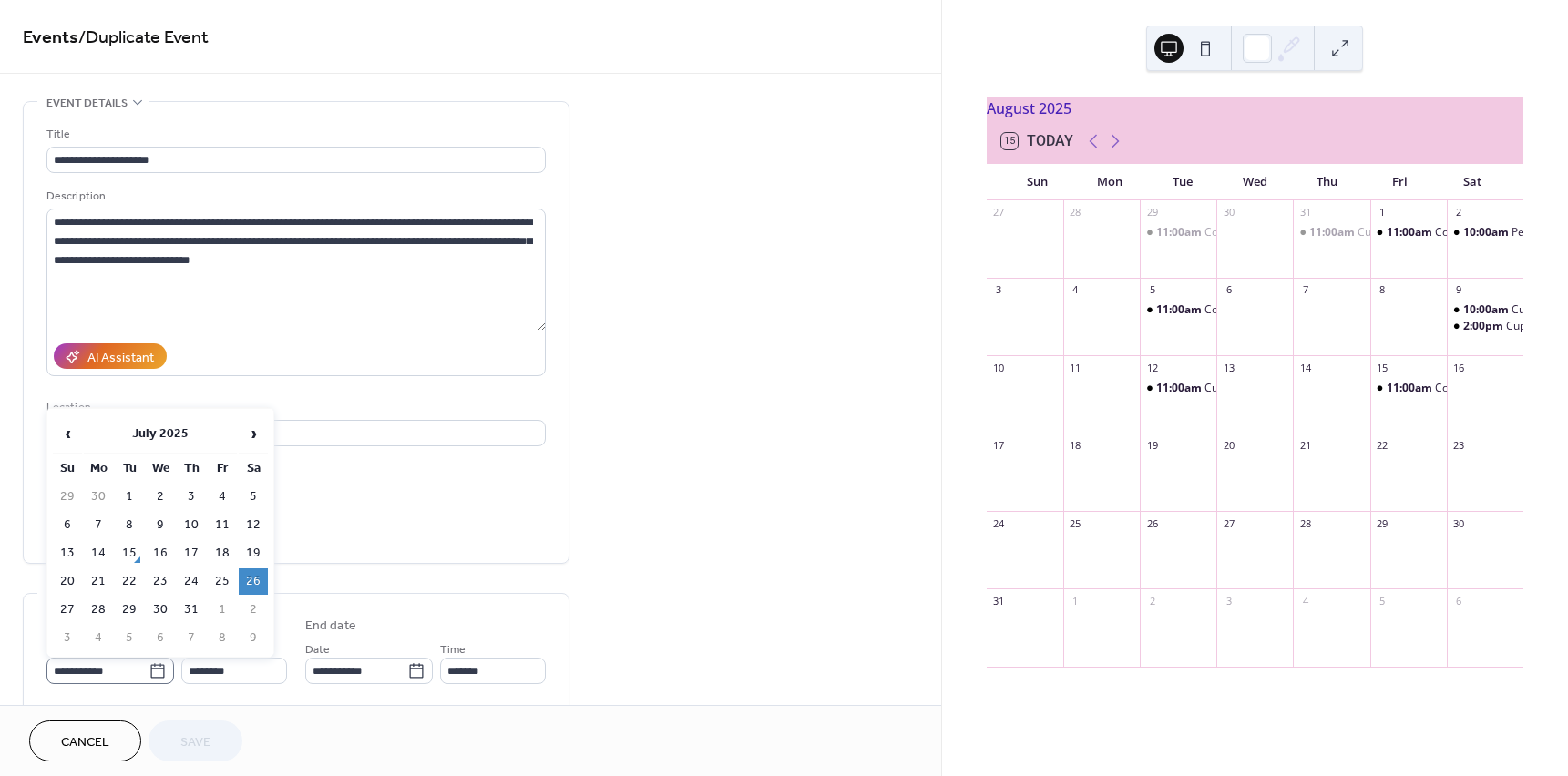 click 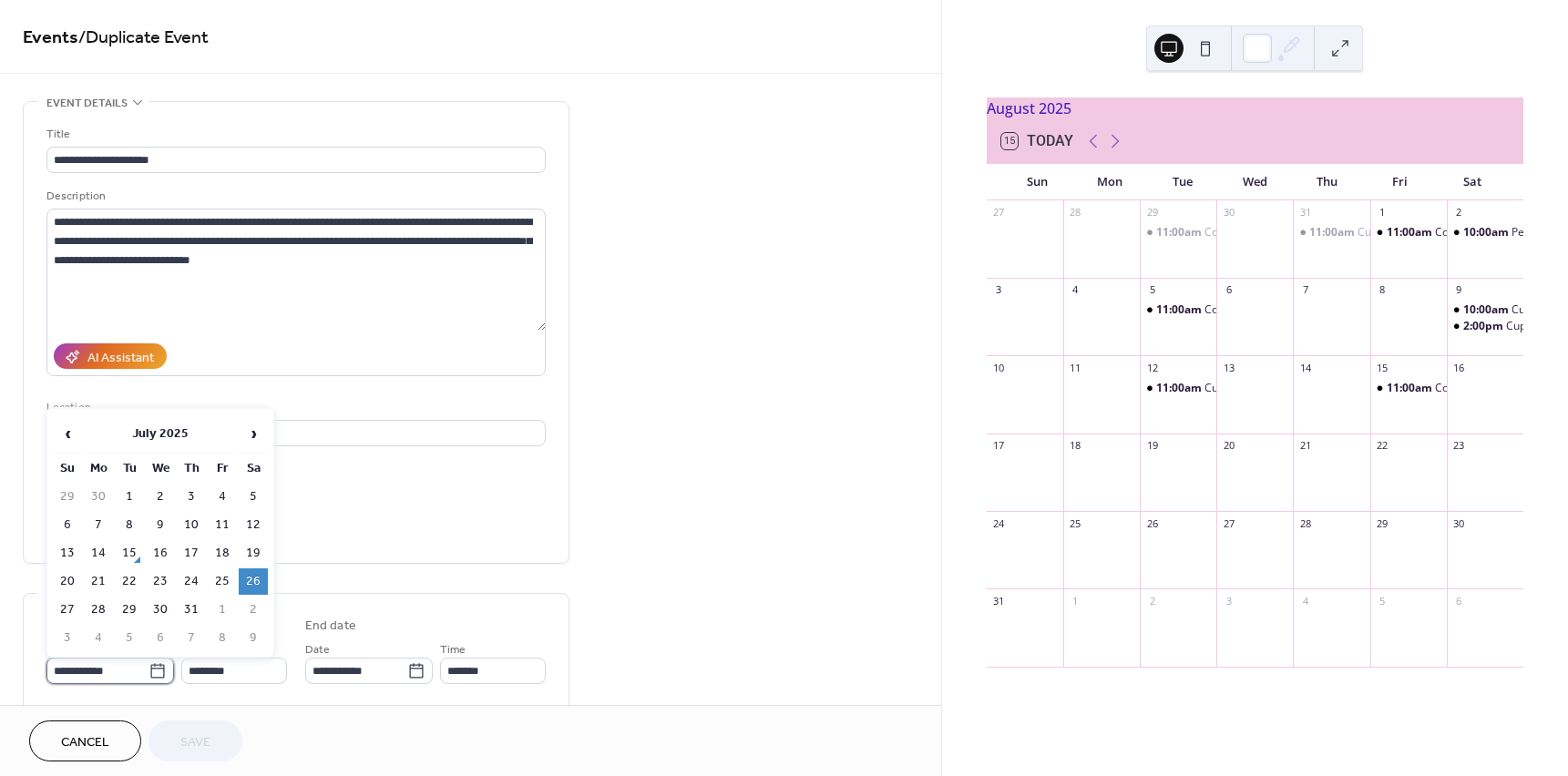 click on "**********" at bounding box center (97, 670) 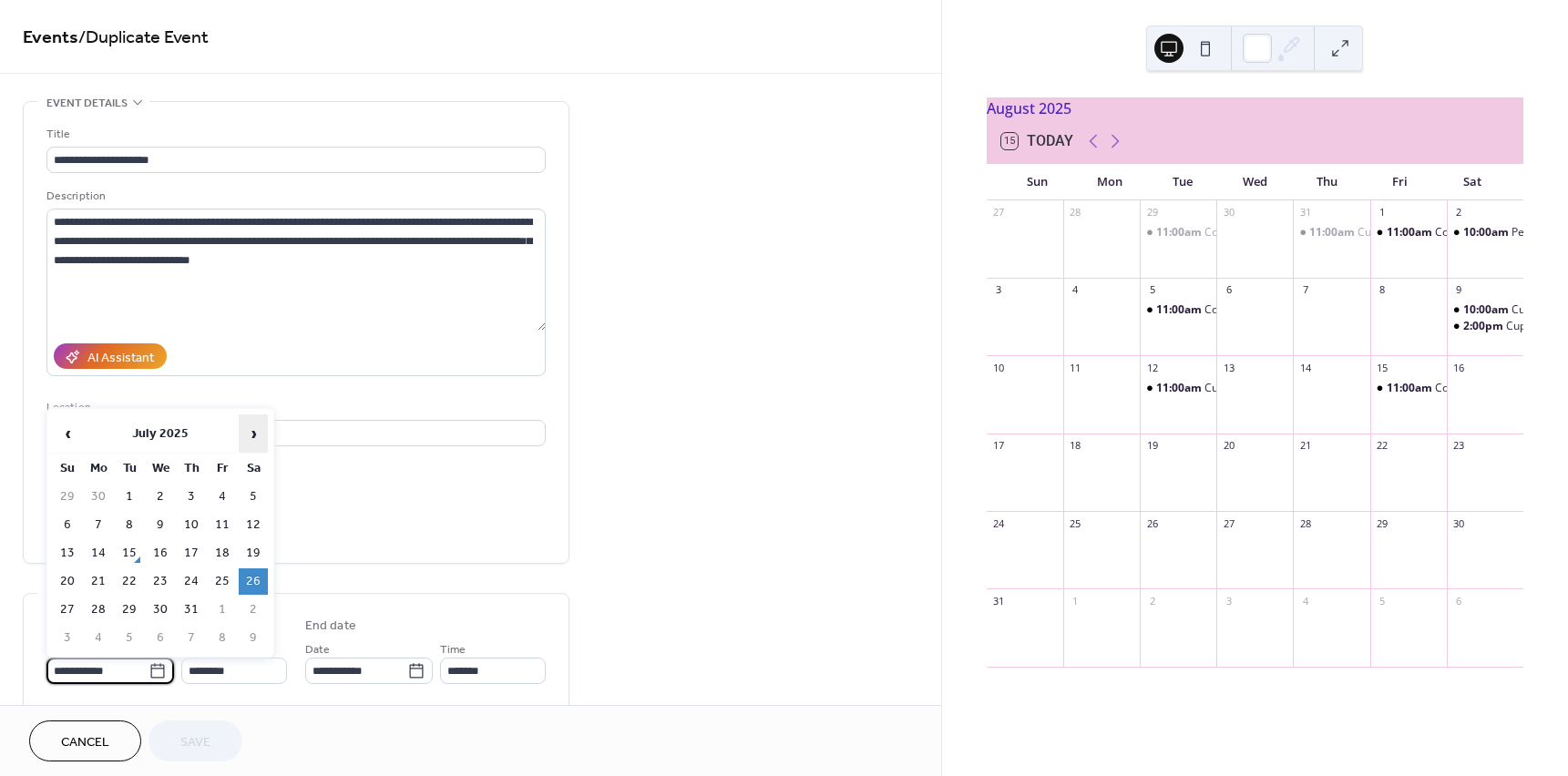 click on "›" at bounding box center (253, 434) 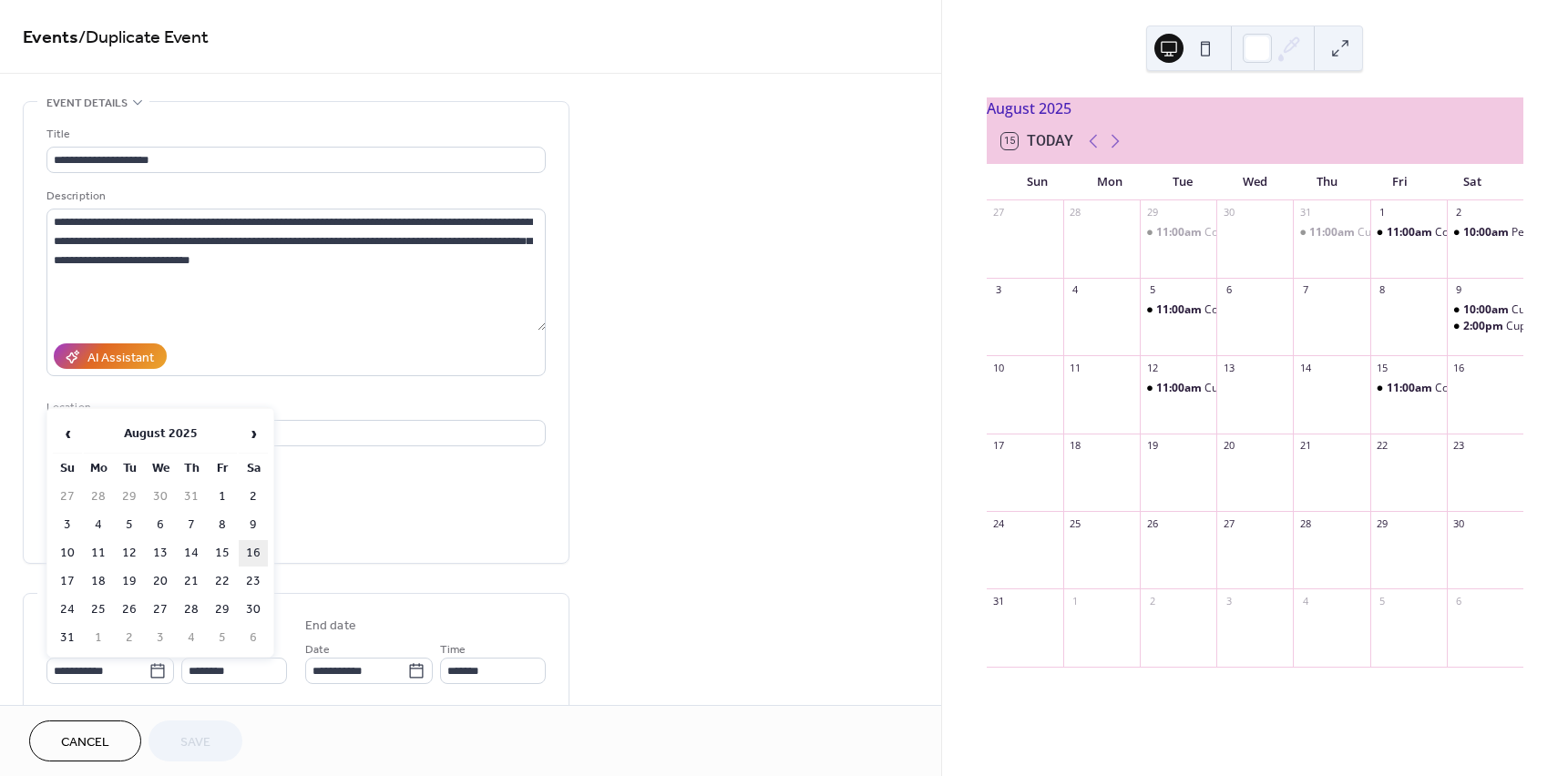 click on "16" at bounding box center [253, 553] 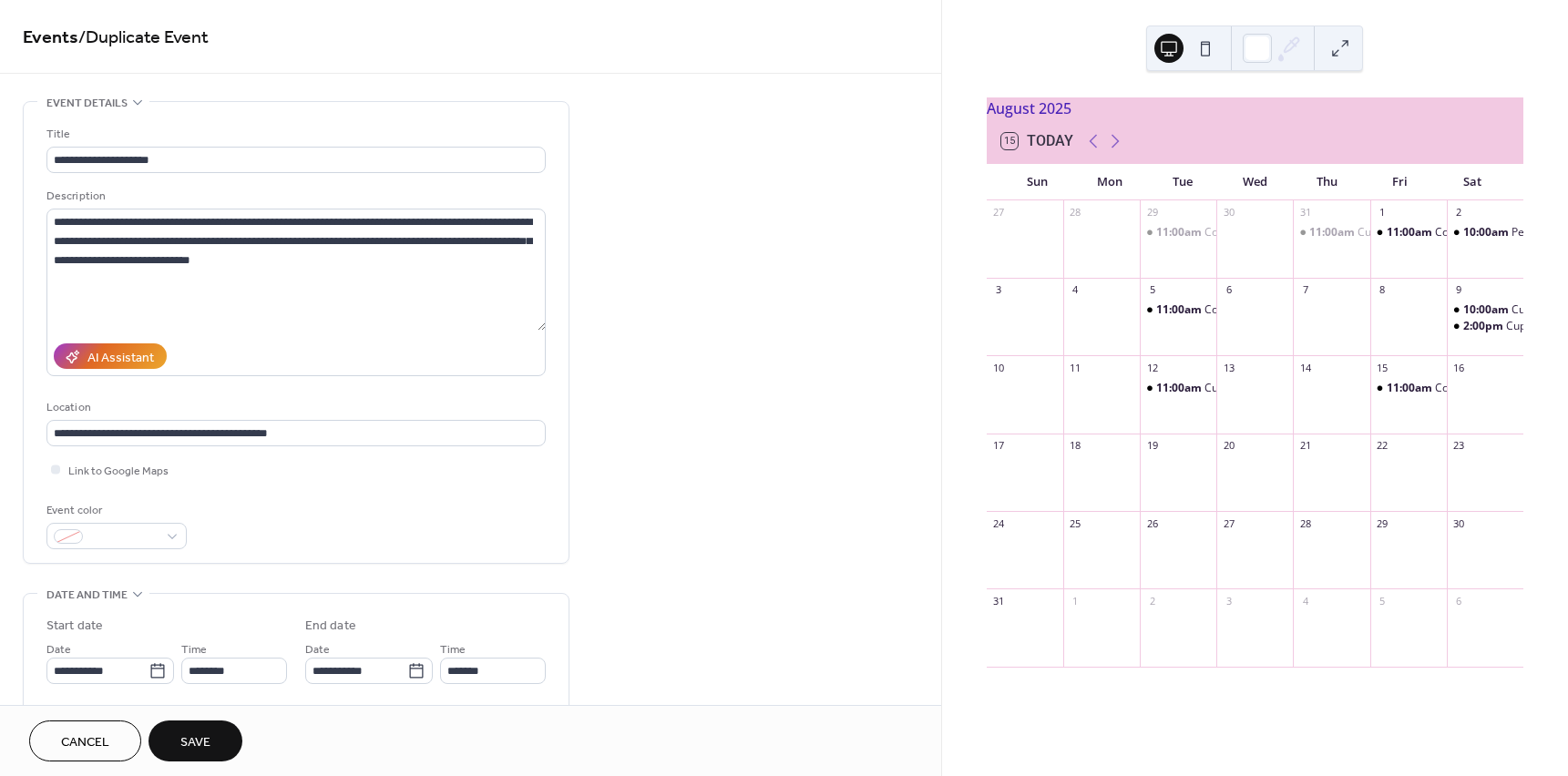 click on "Save" at bounding box center (195, 740) 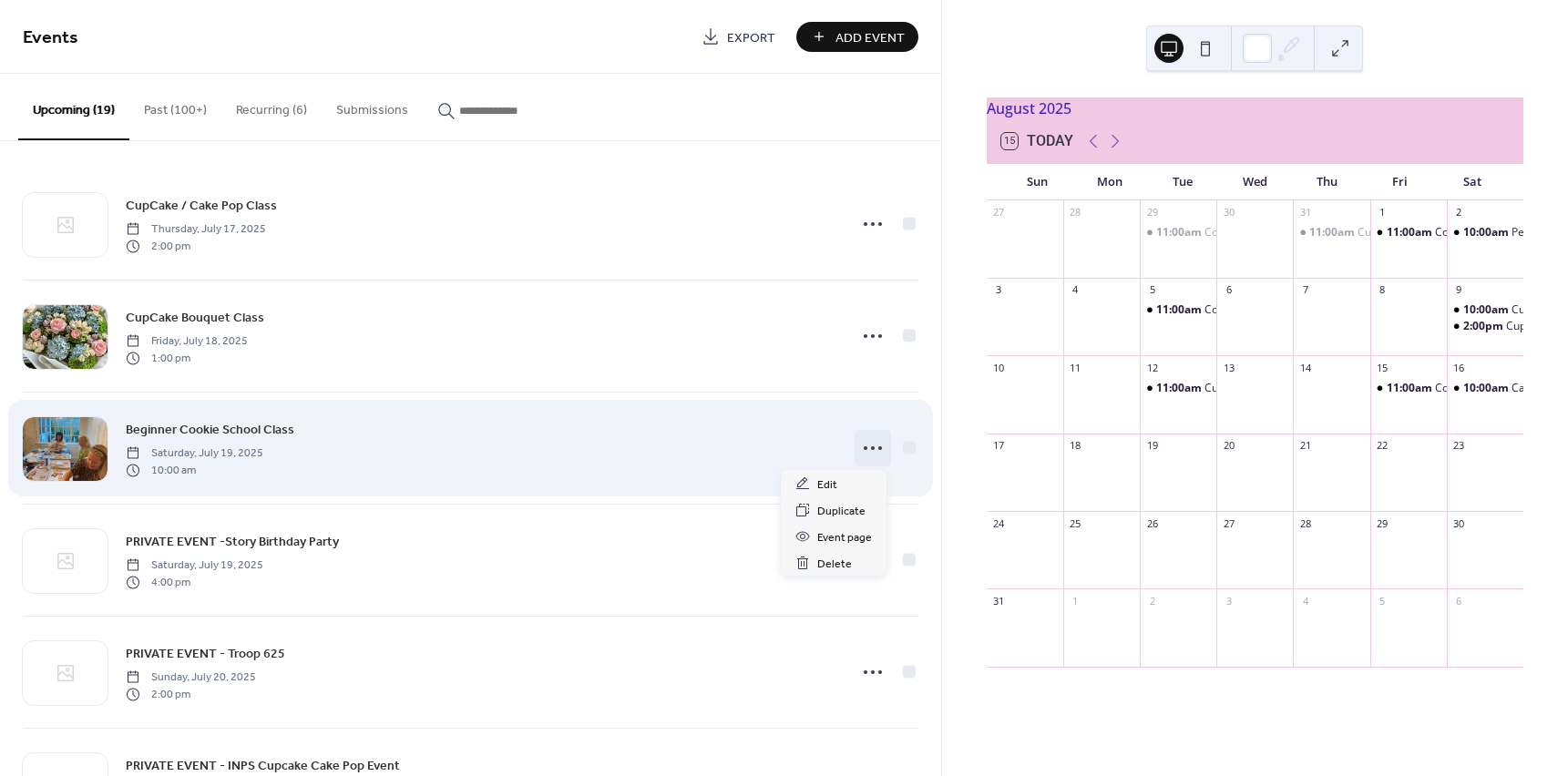 click 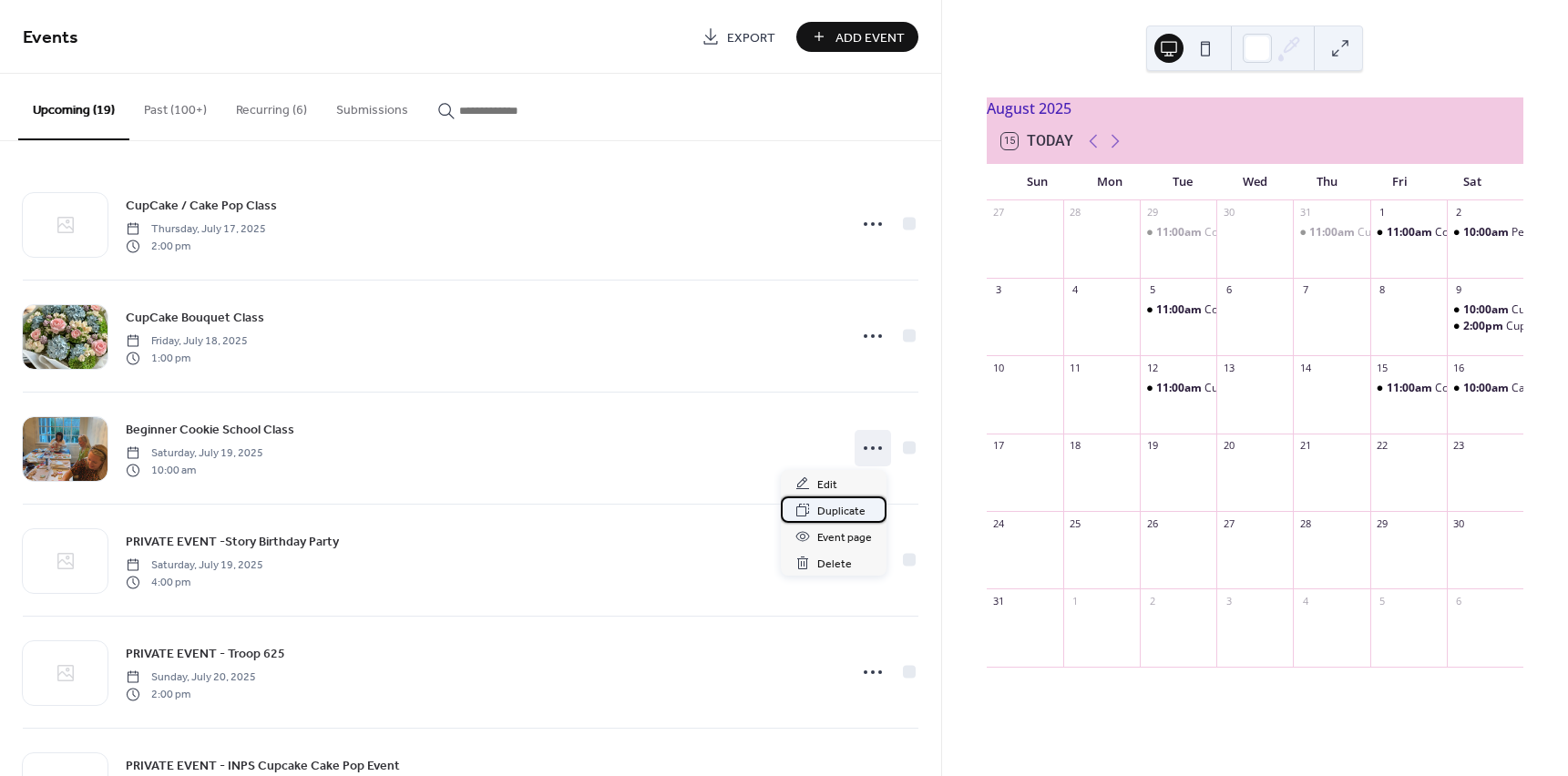 click on "Duplicate" at bounding box center (841, 511) 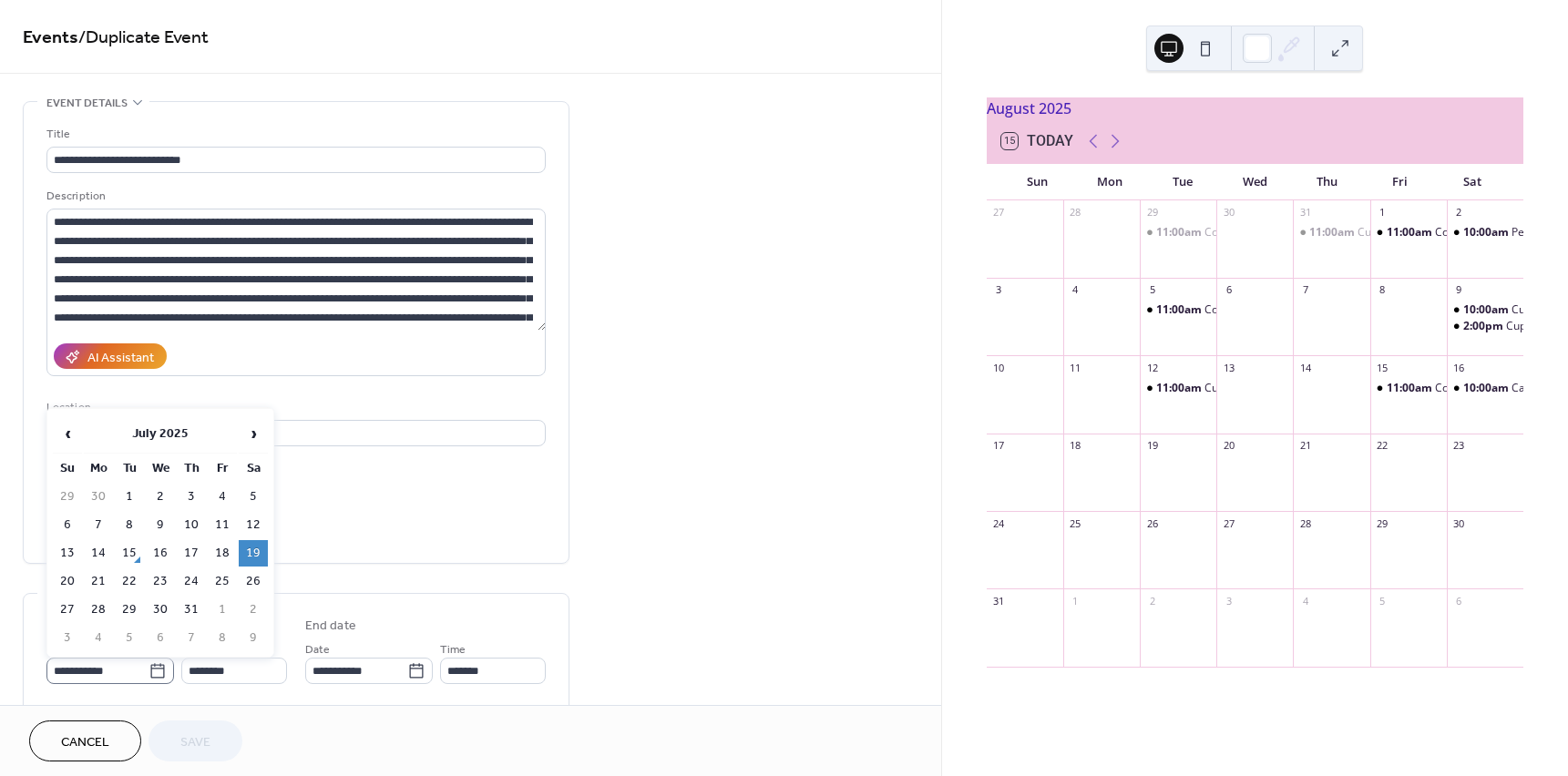 click 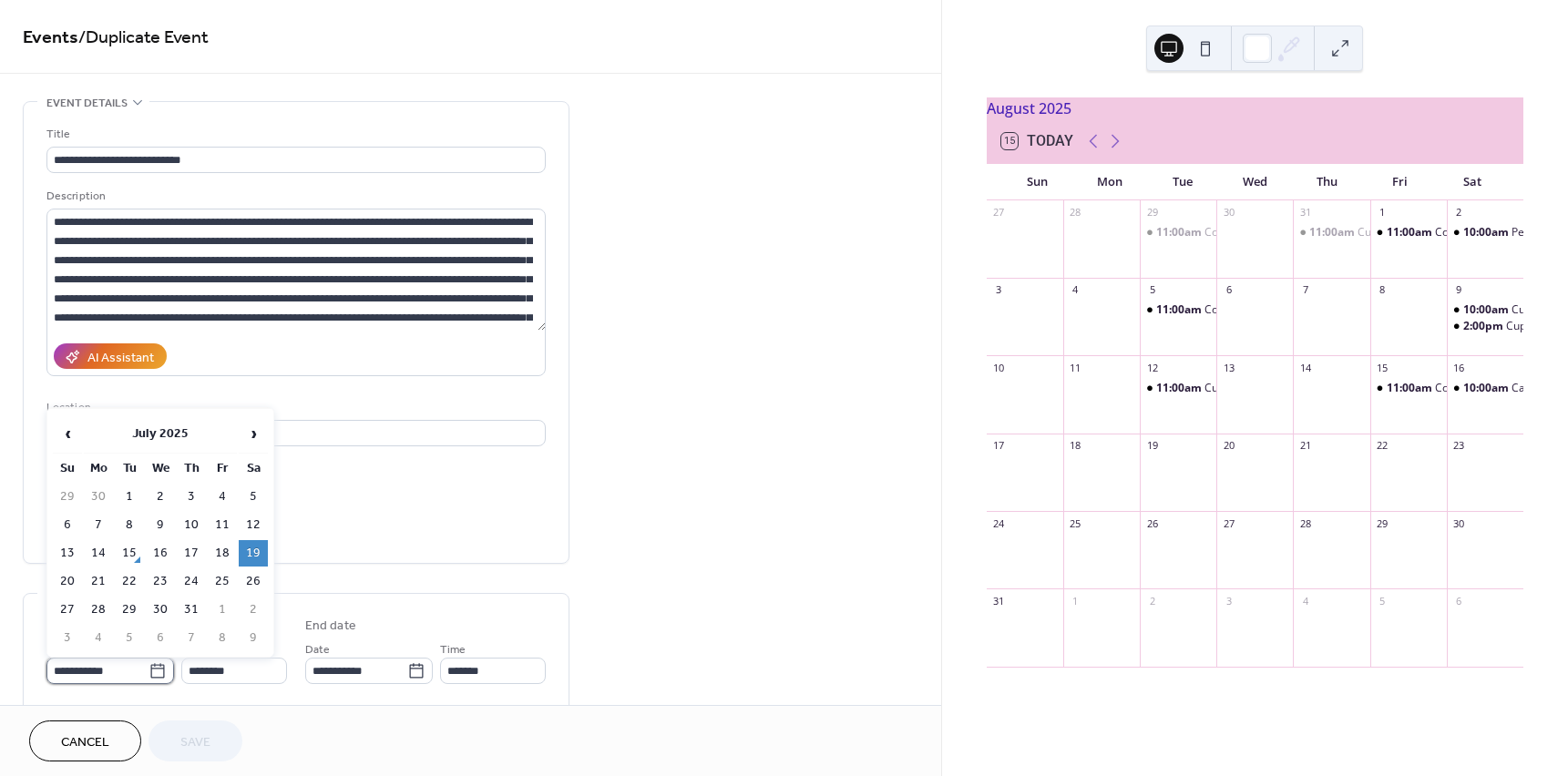 click on "**********" at bounding box center (97, 670) 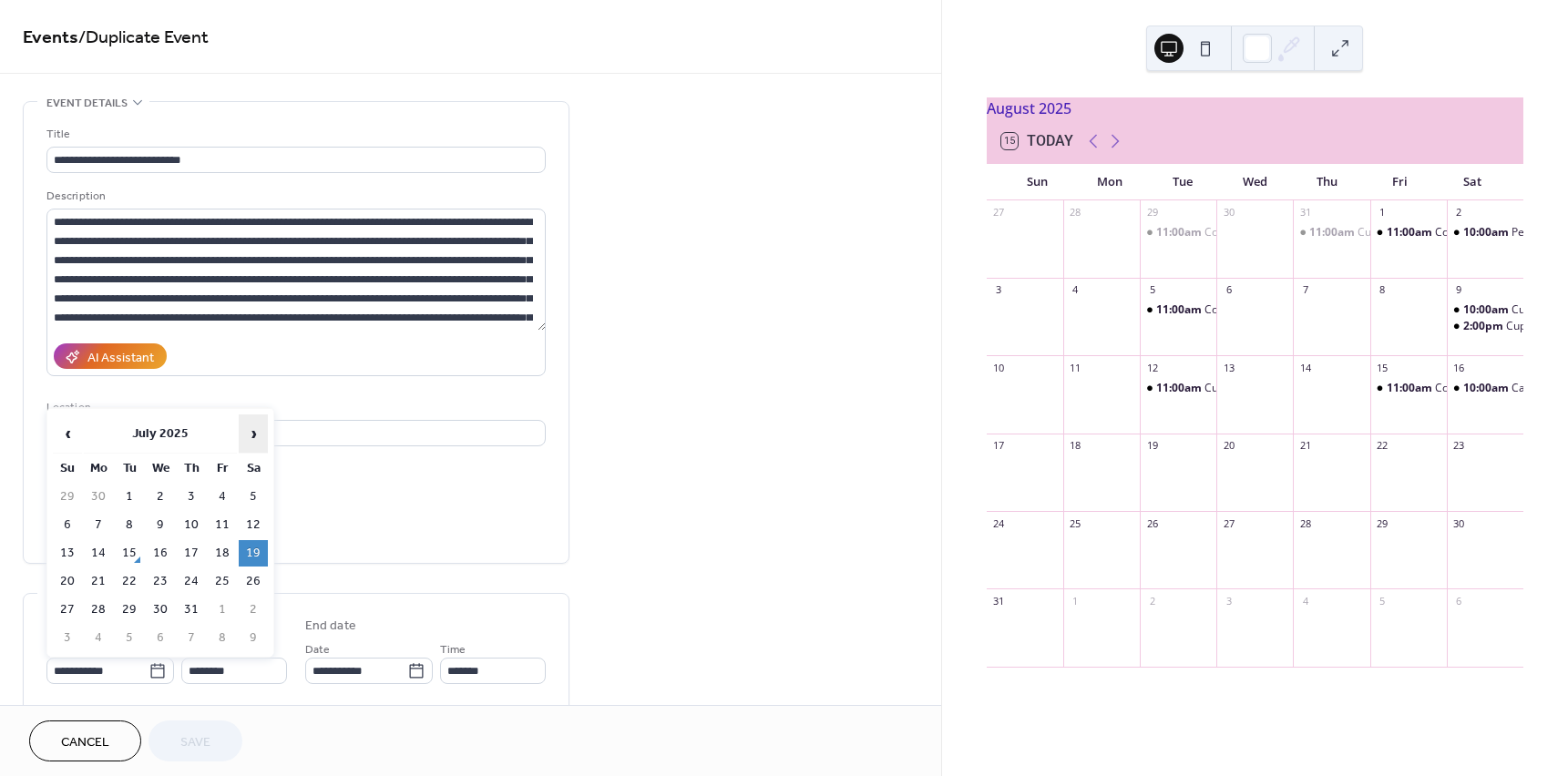 click on "›" at bounding box center (253, 434) 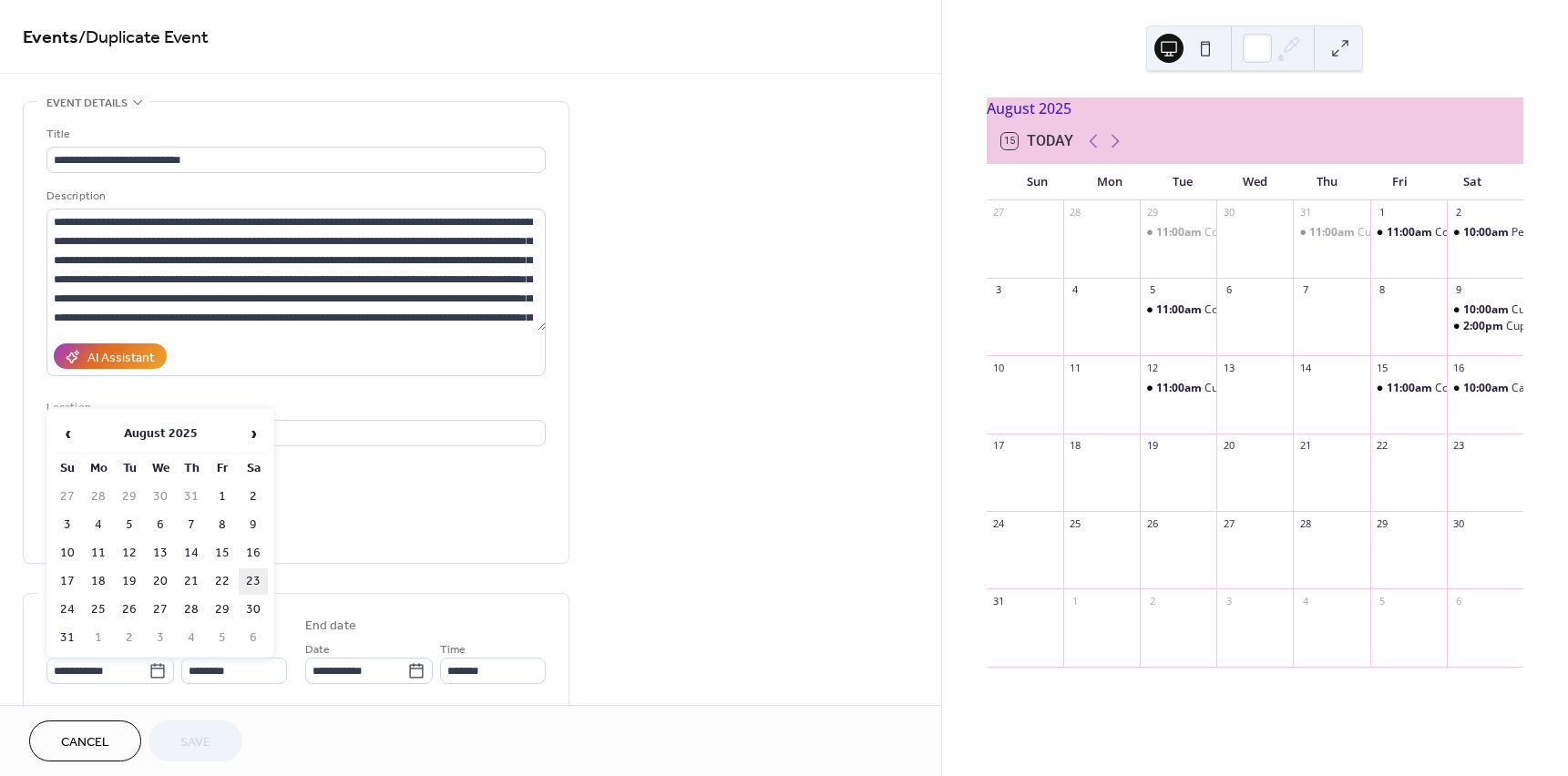 click on "23" at bounding box center (253, 581) 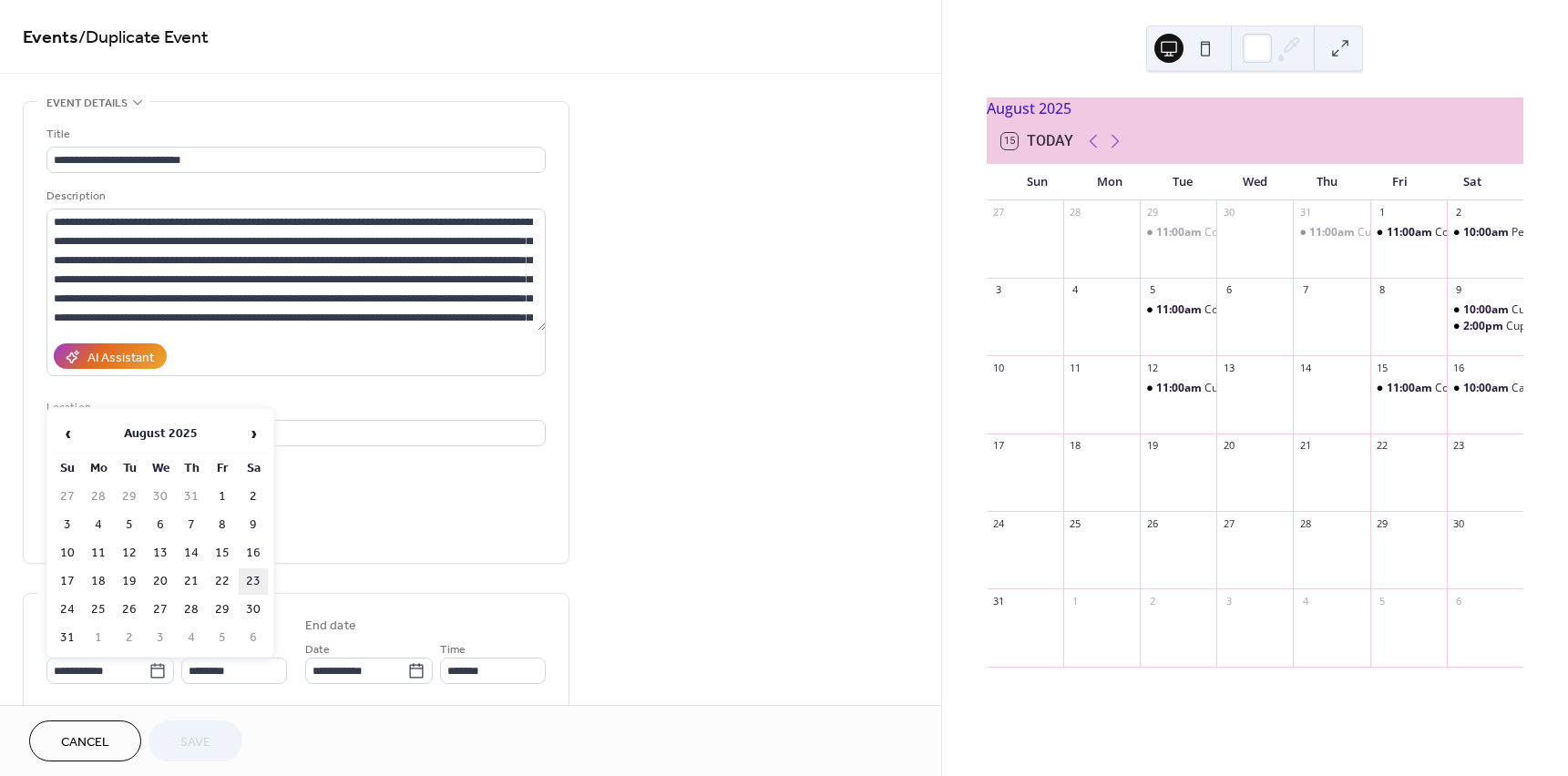 type on "**********" 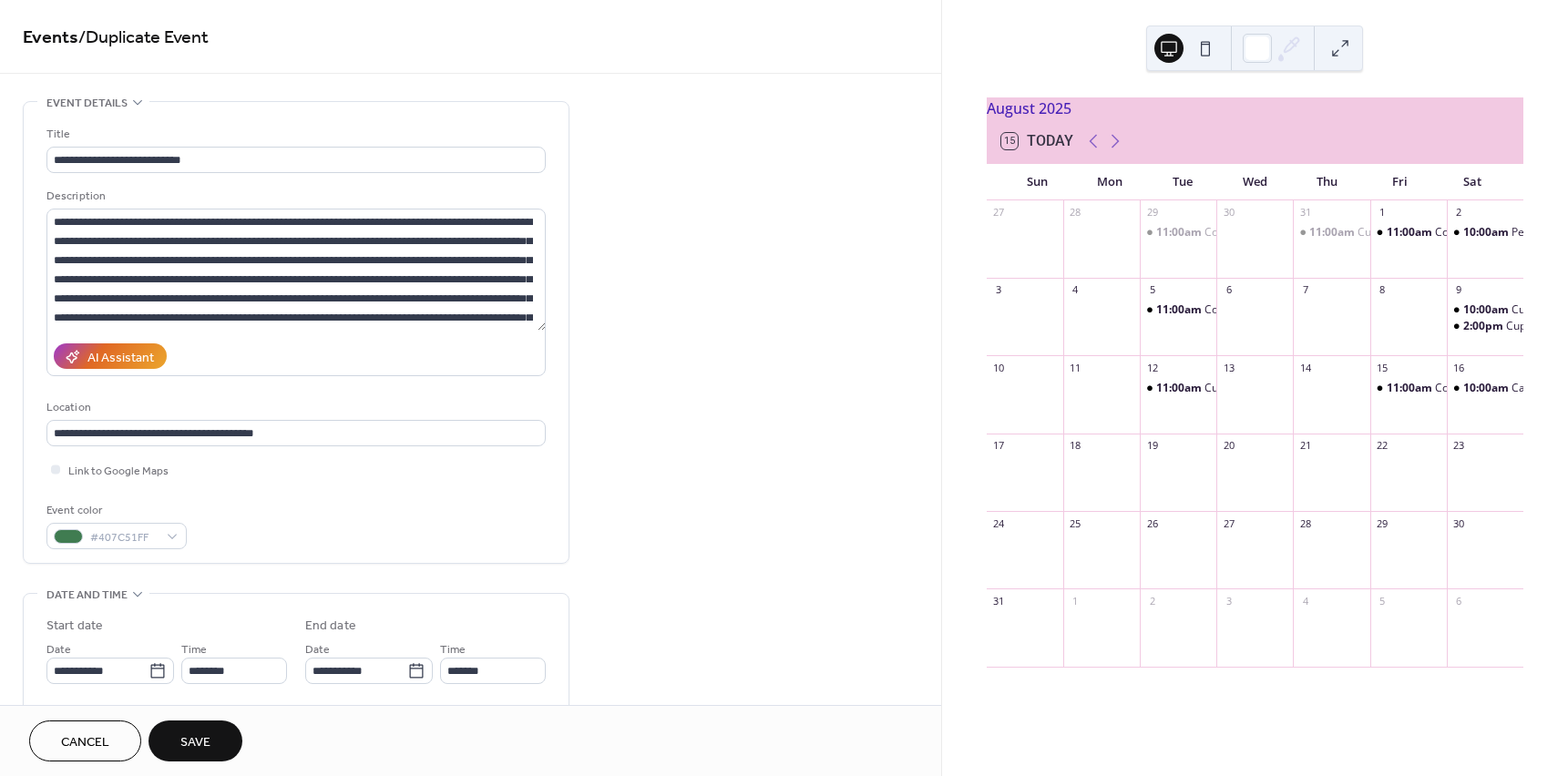click on "Save" at bounding box center (195, 742) 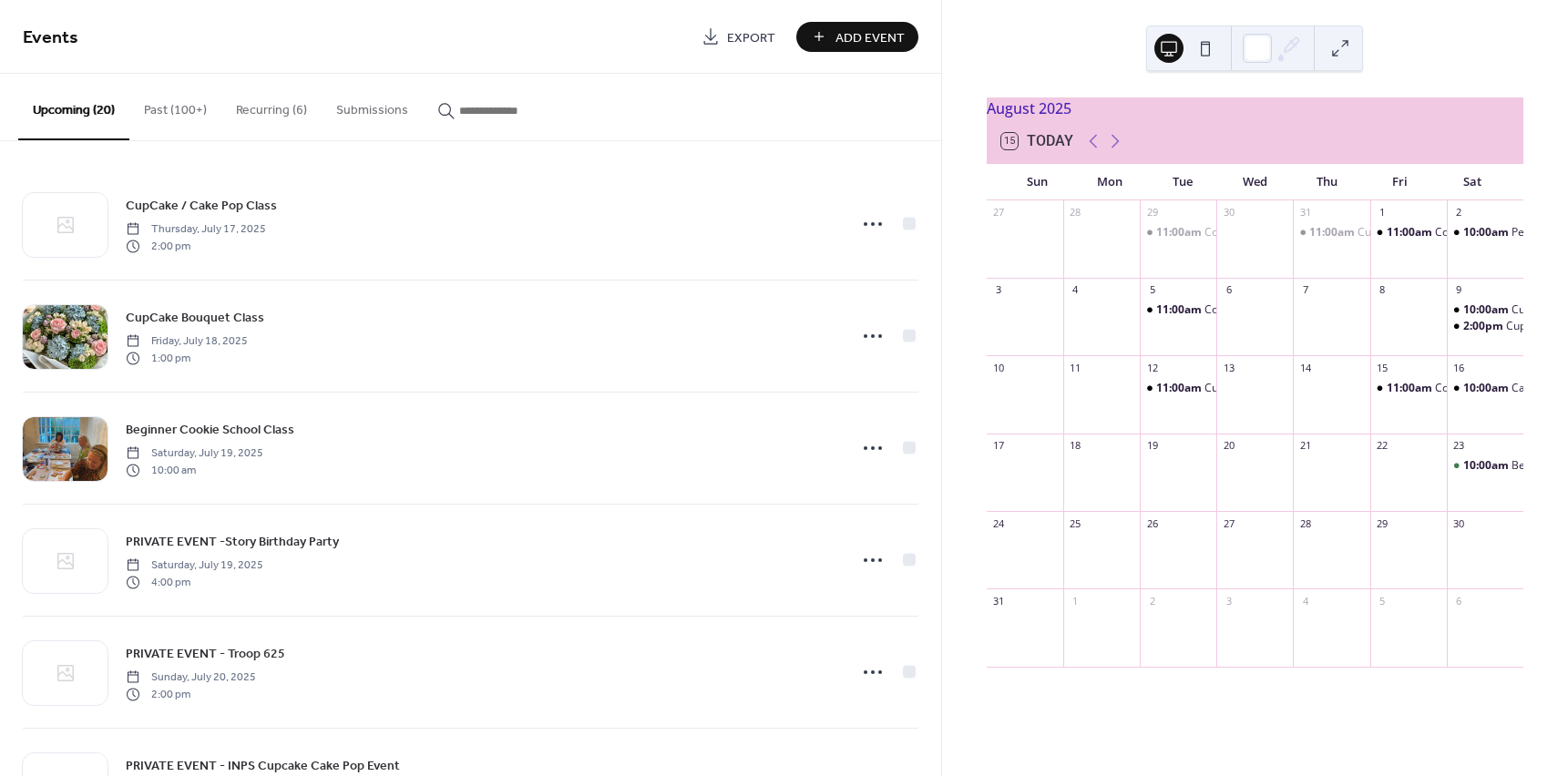 click on "Add Event" at bounding box center [870, 37] 